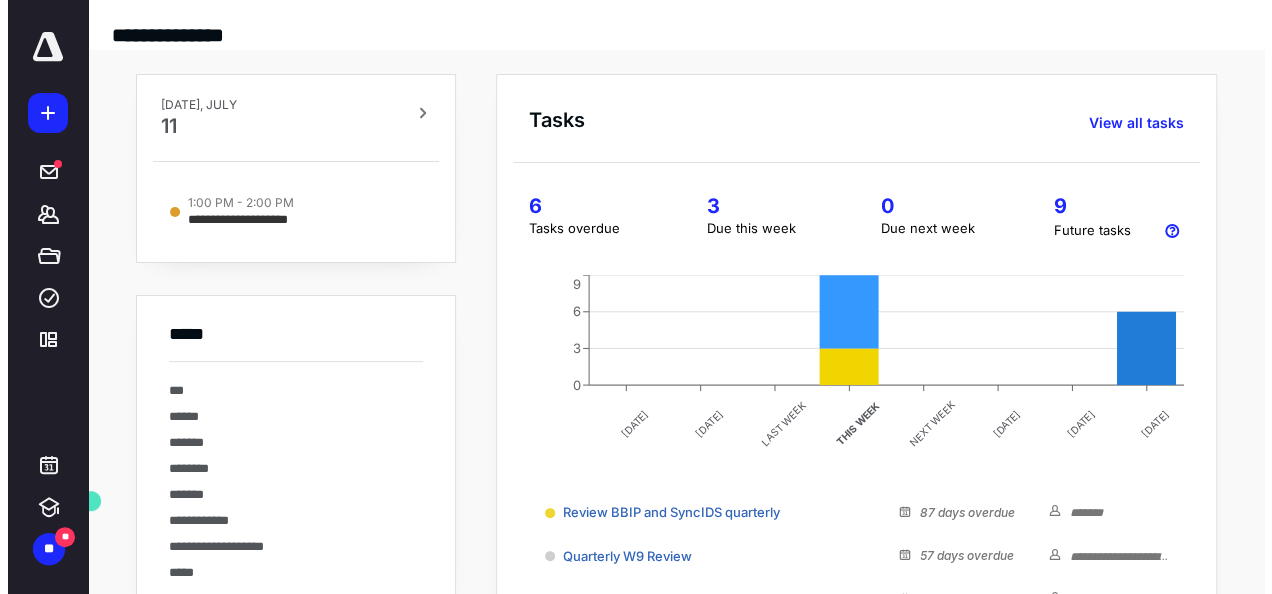 scroll, scrollTop: 0, scrollLeft: 0, axis: both 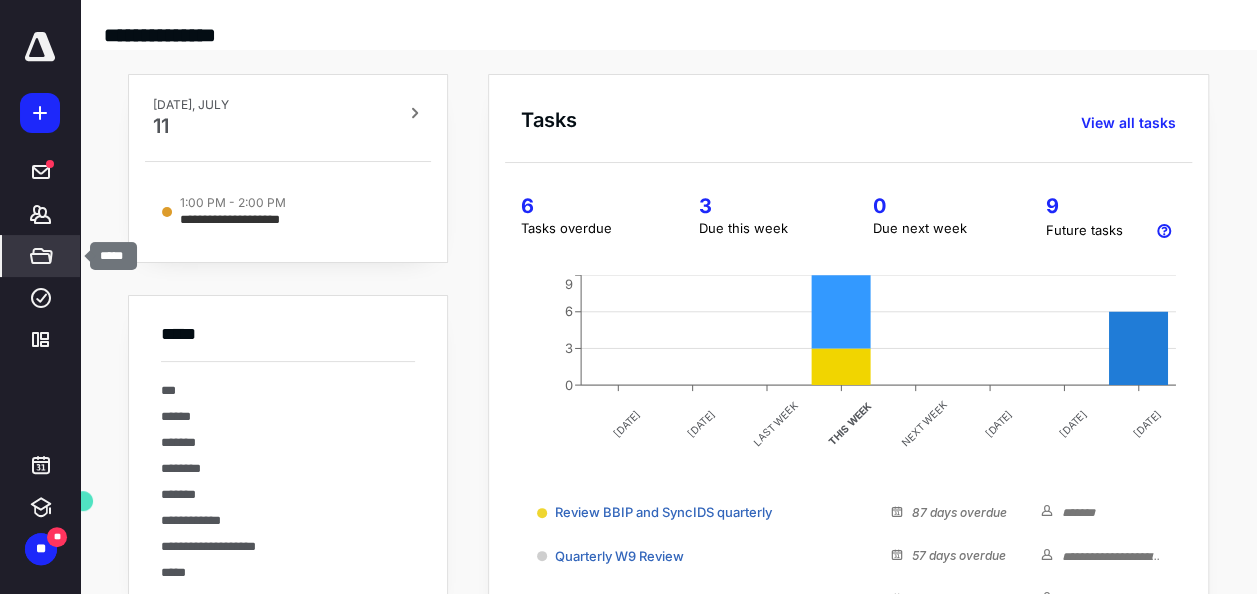 click 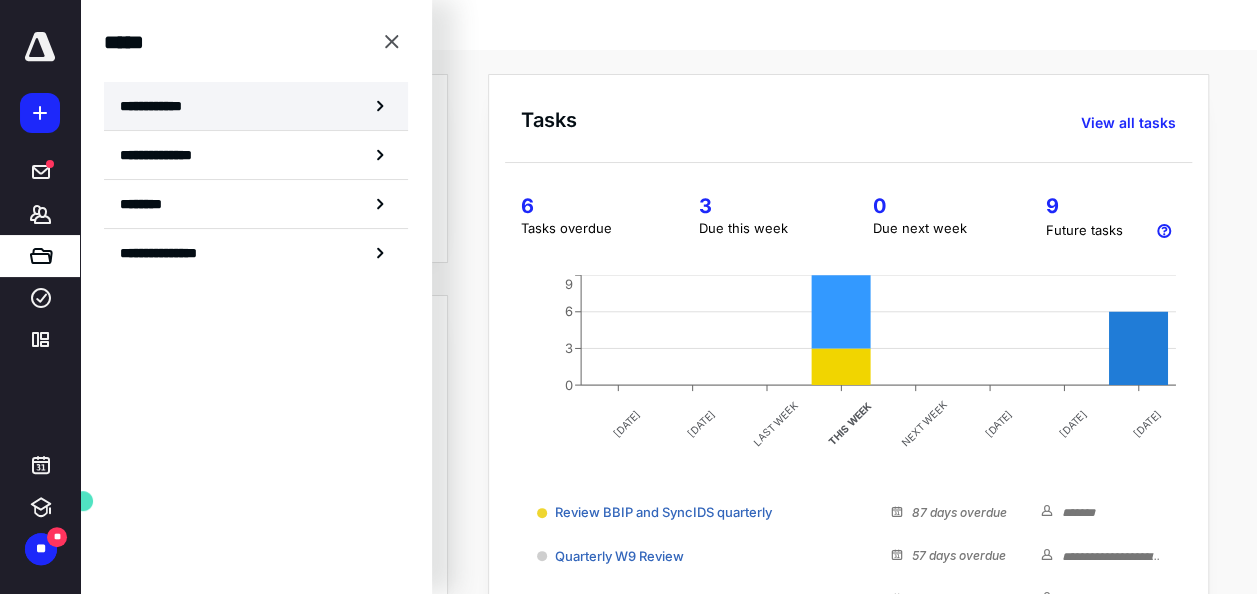 click on "**********" at bounding box center (157, 106) 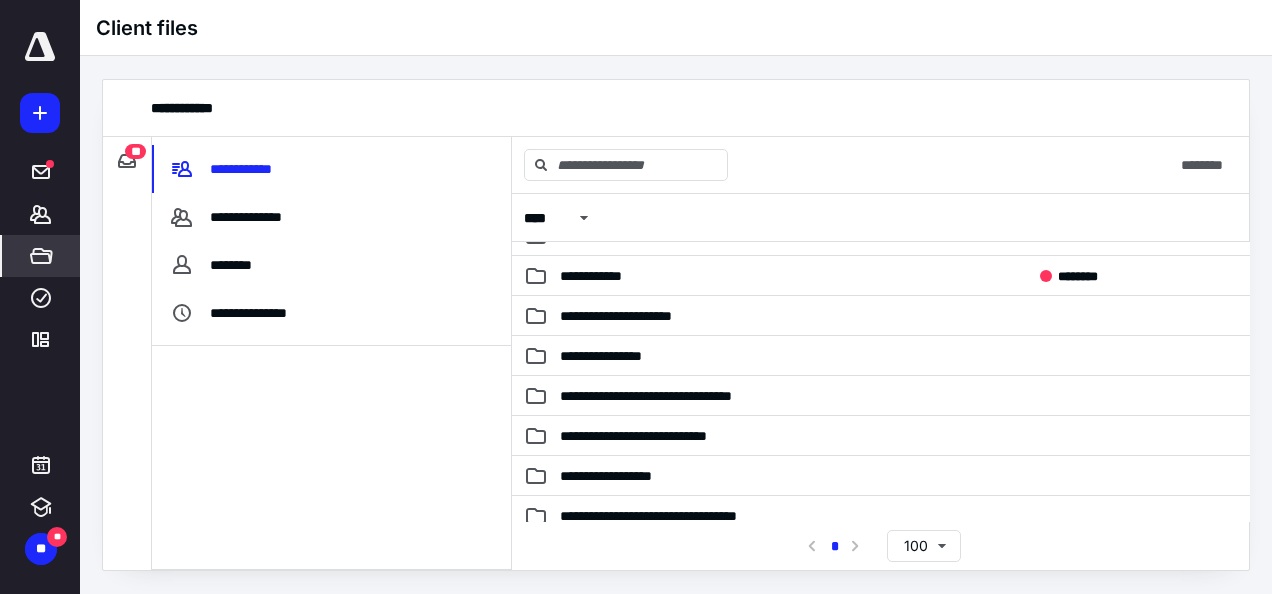 scroll, scrollTop: 240, scrollLeft: 0, axis: vertical 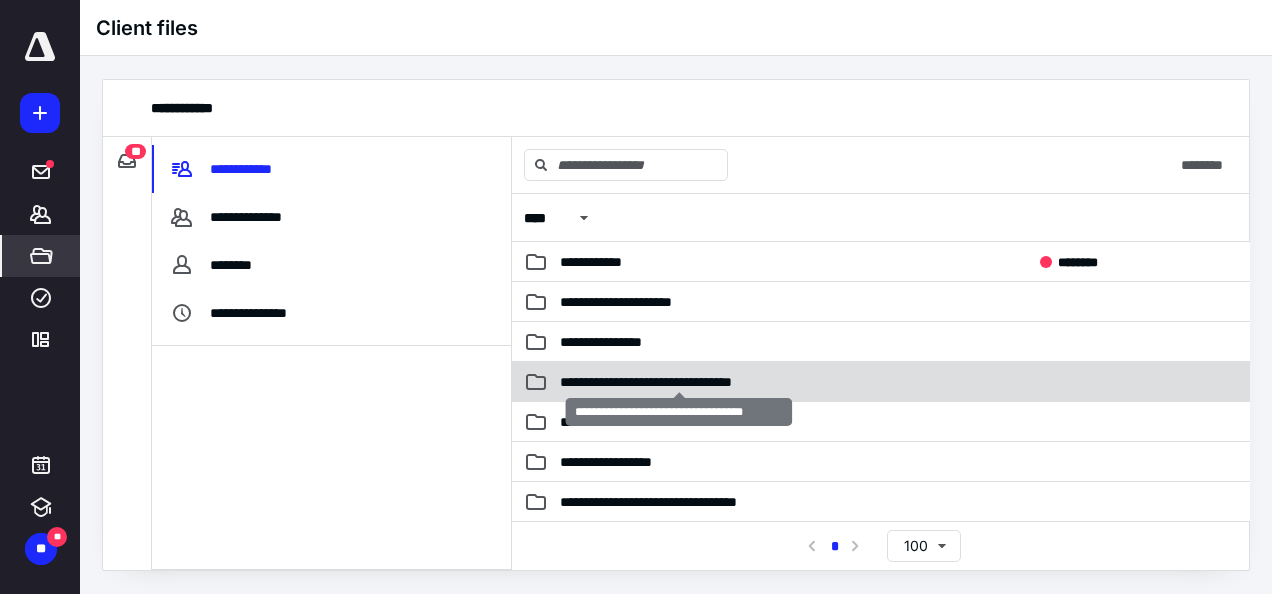 click on "**********" at bounding box center [679, 382] 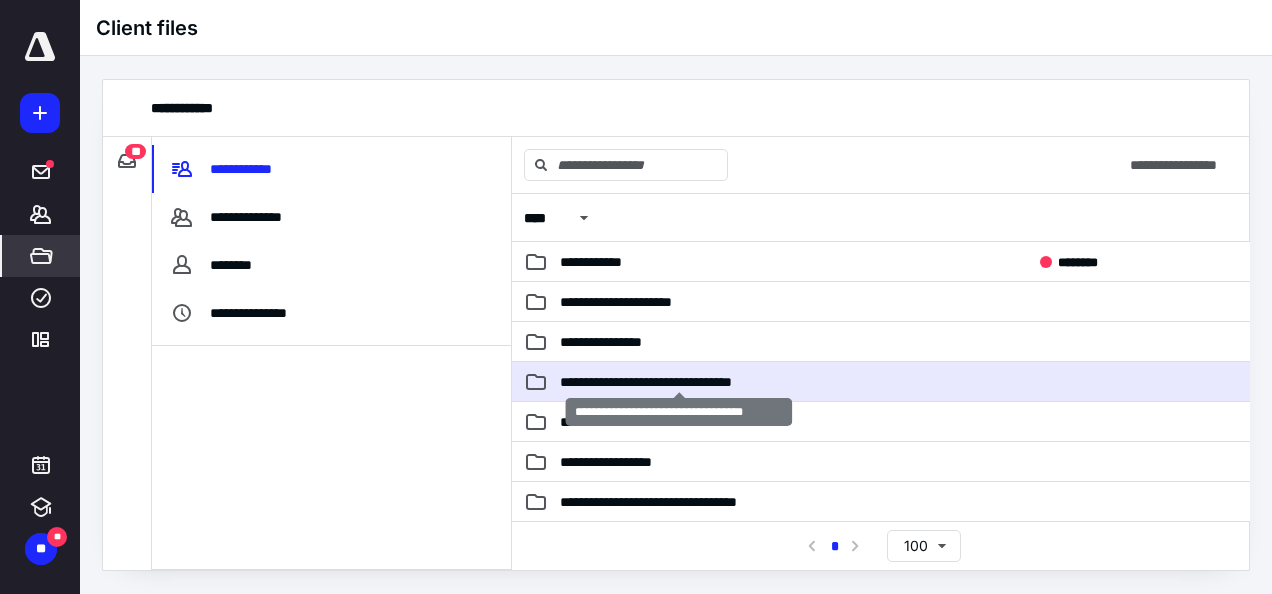 click on "**********" at bounding box center [679, 382] 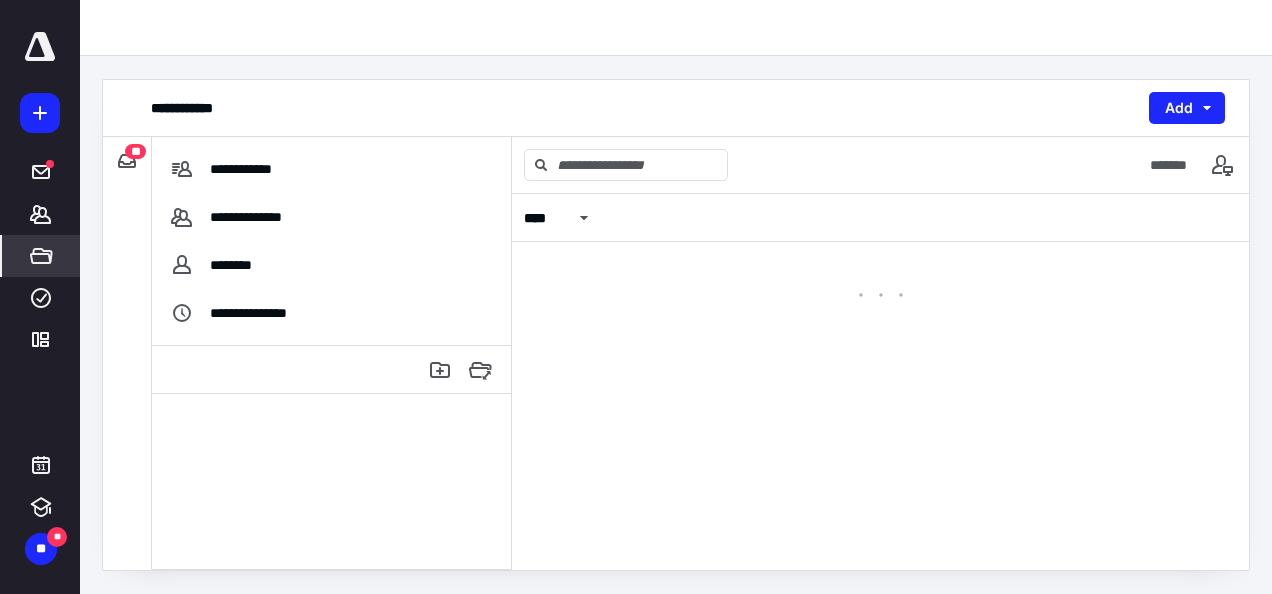 scroll, scrollTop: 0, scrollLeft: 0, axis: both 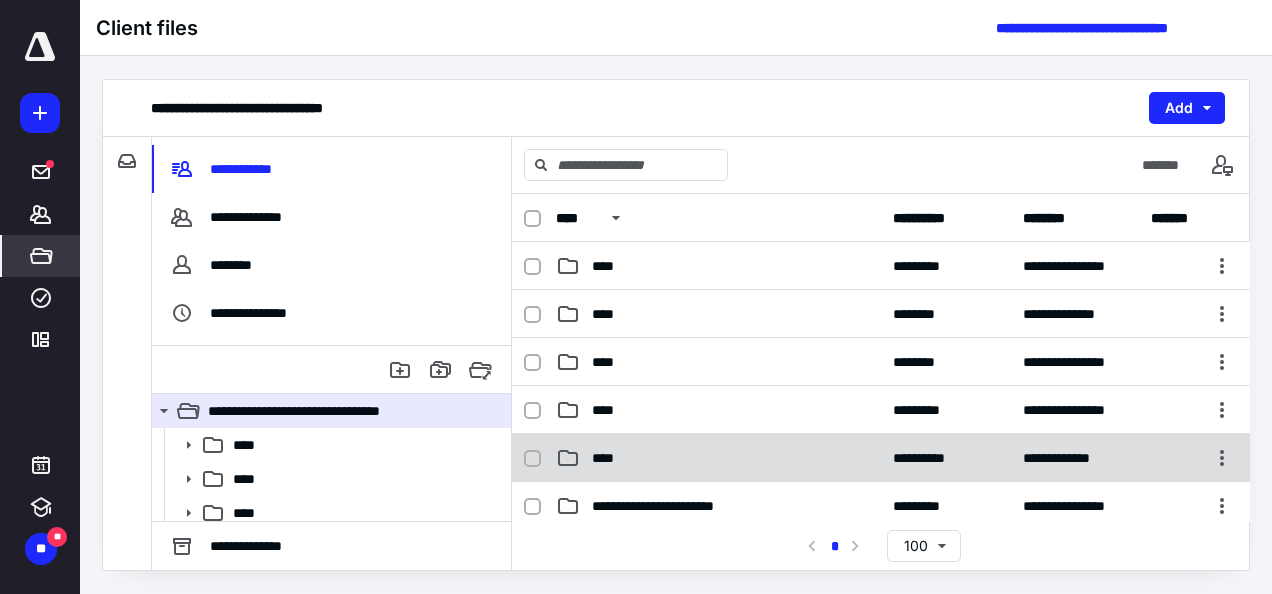click on "****" at bounding box center [609, 458] 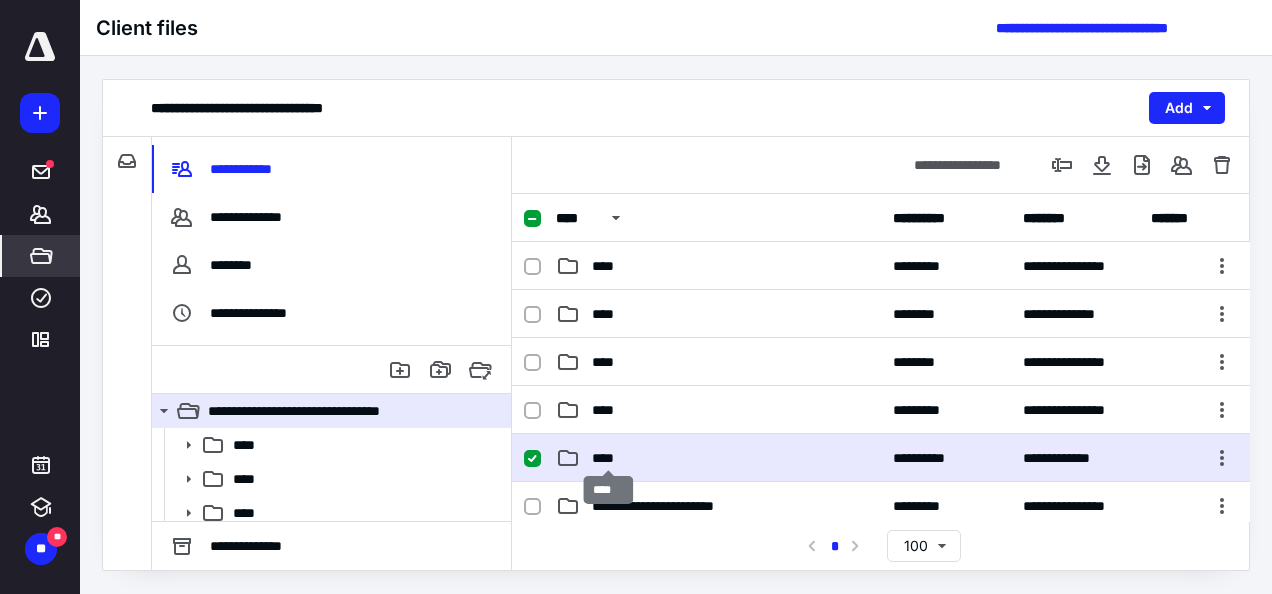 click on "****" at bounding box center (609, 458) 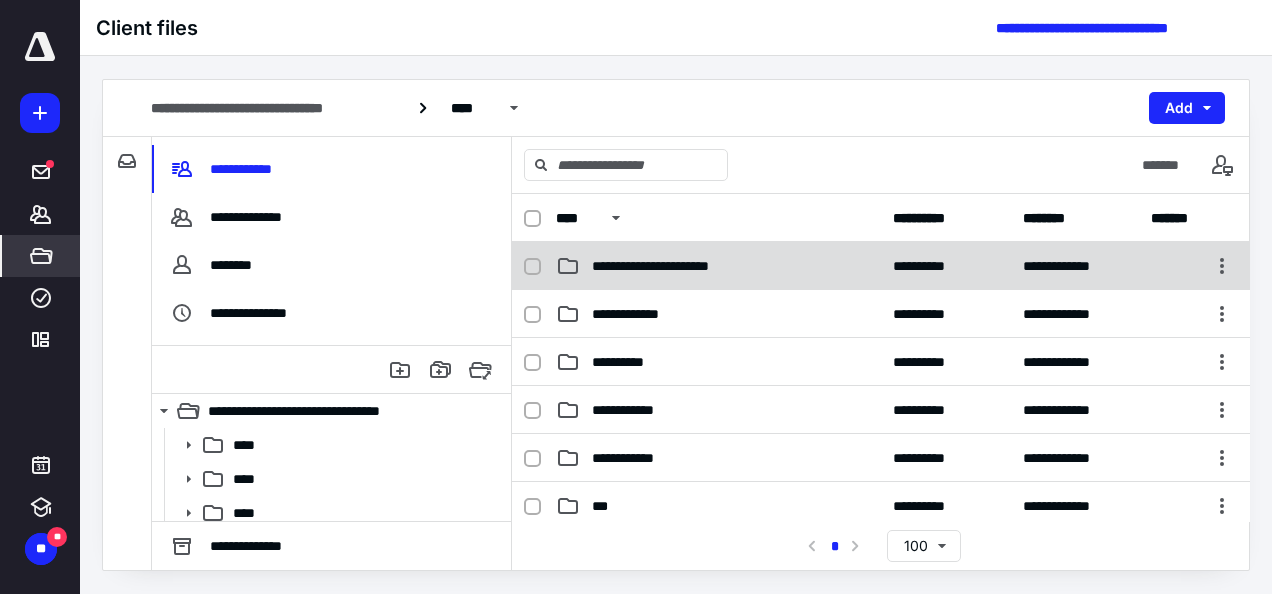 click on "**********" at bounding box center (679, 266) 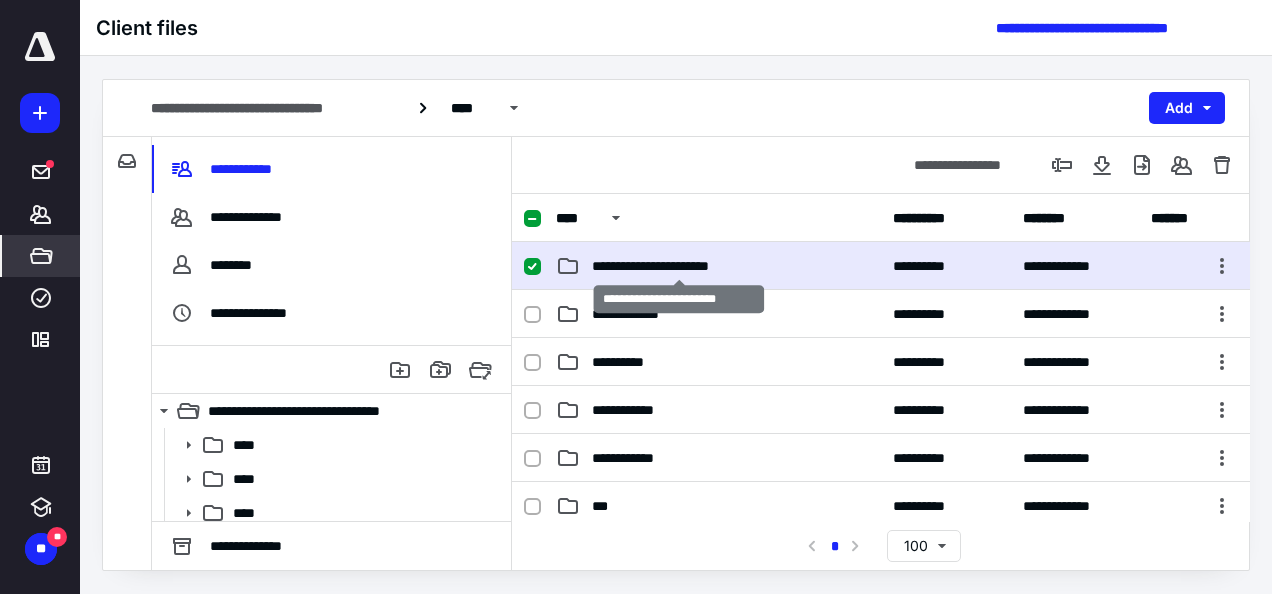 click on "**********" at bounding box center [679, 266] 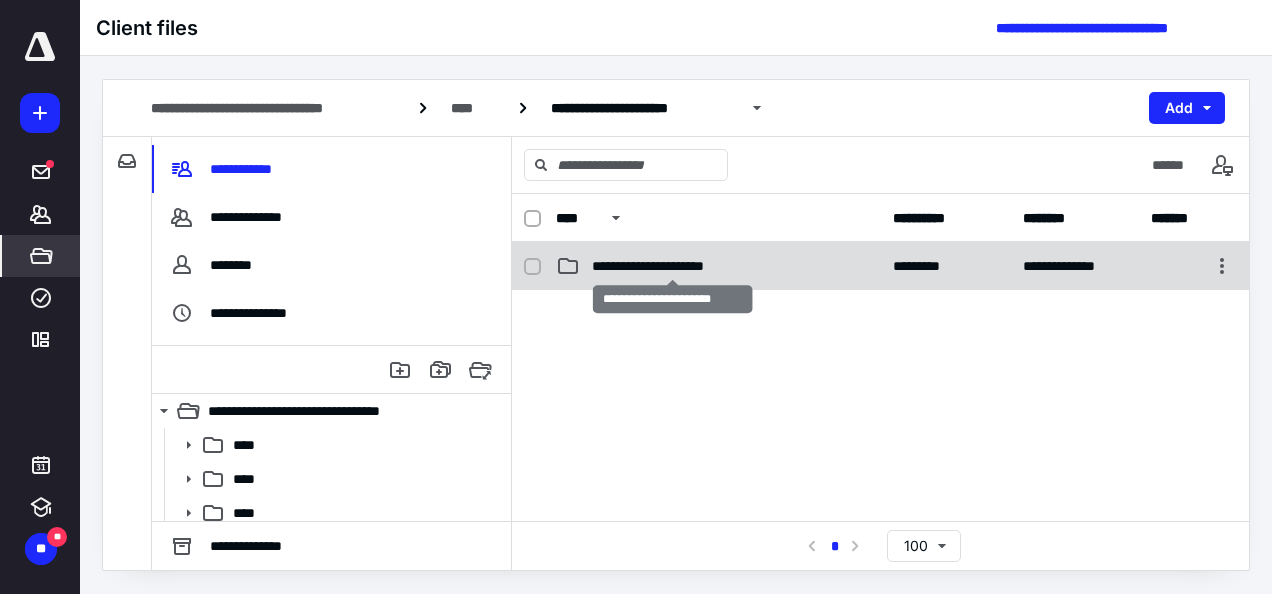 click on "**********" at bounding box center (673, 266) 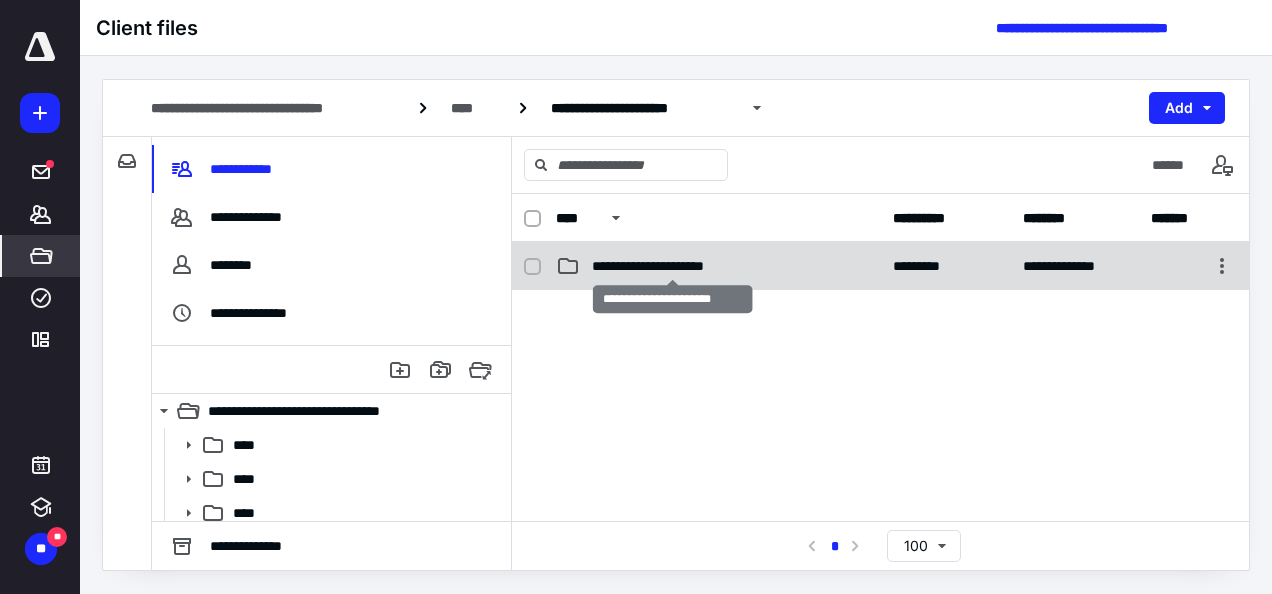 checkbox on "false" 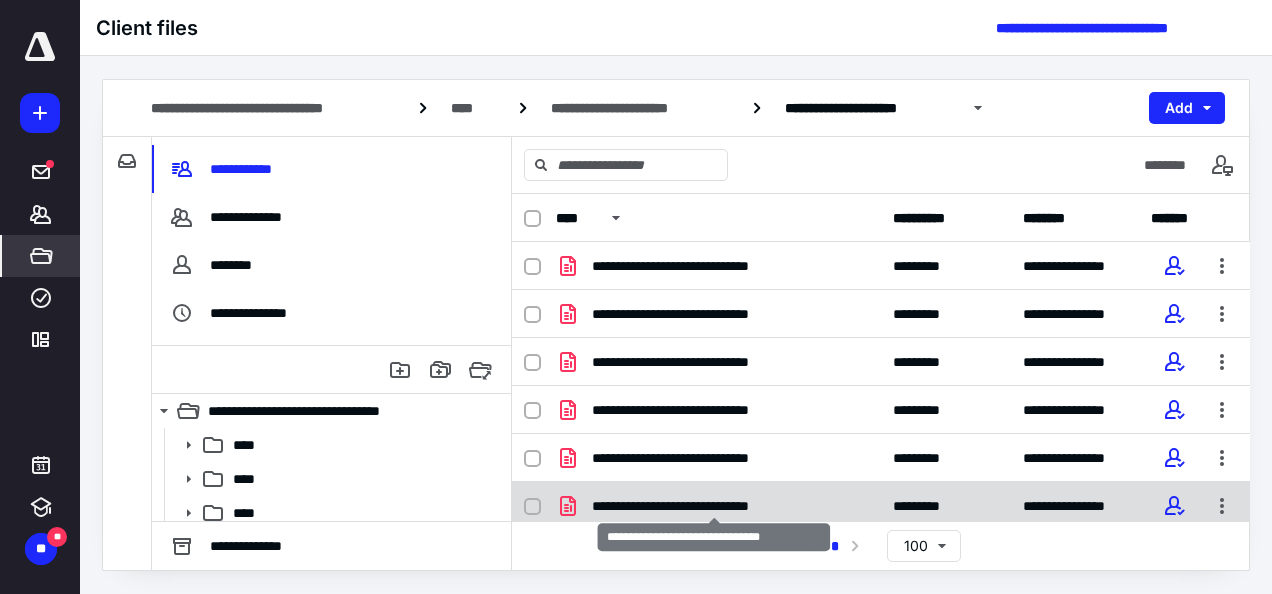 click on "**********" at bounding box center (715, 506) 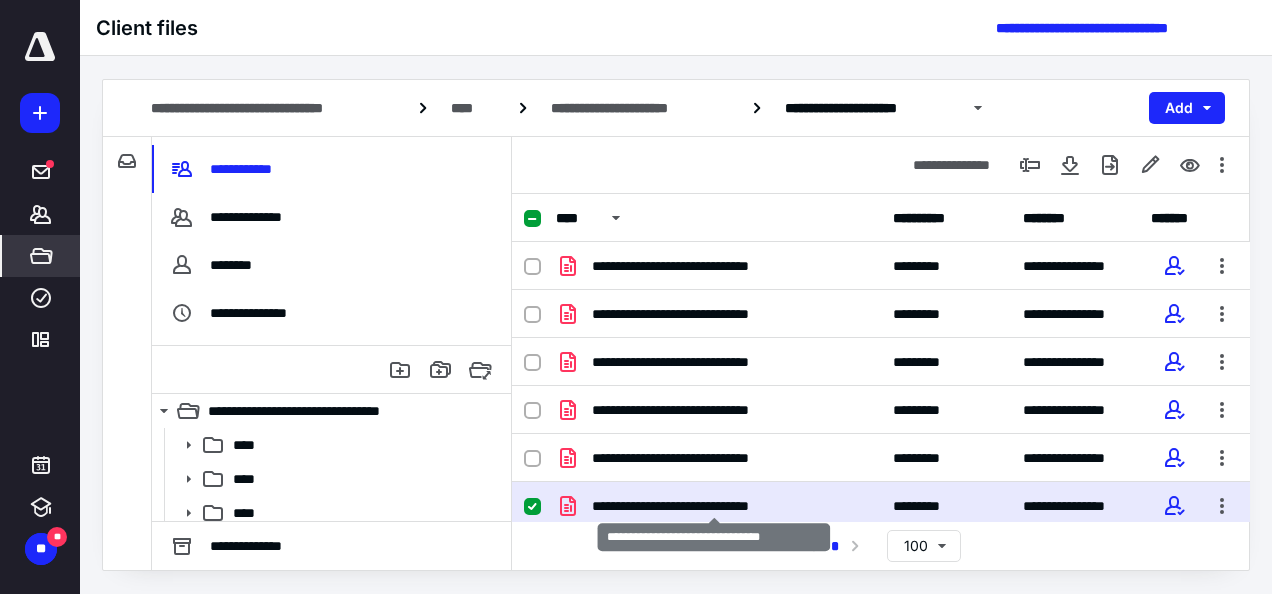 click on "**********" at bounding box center [715, 506] 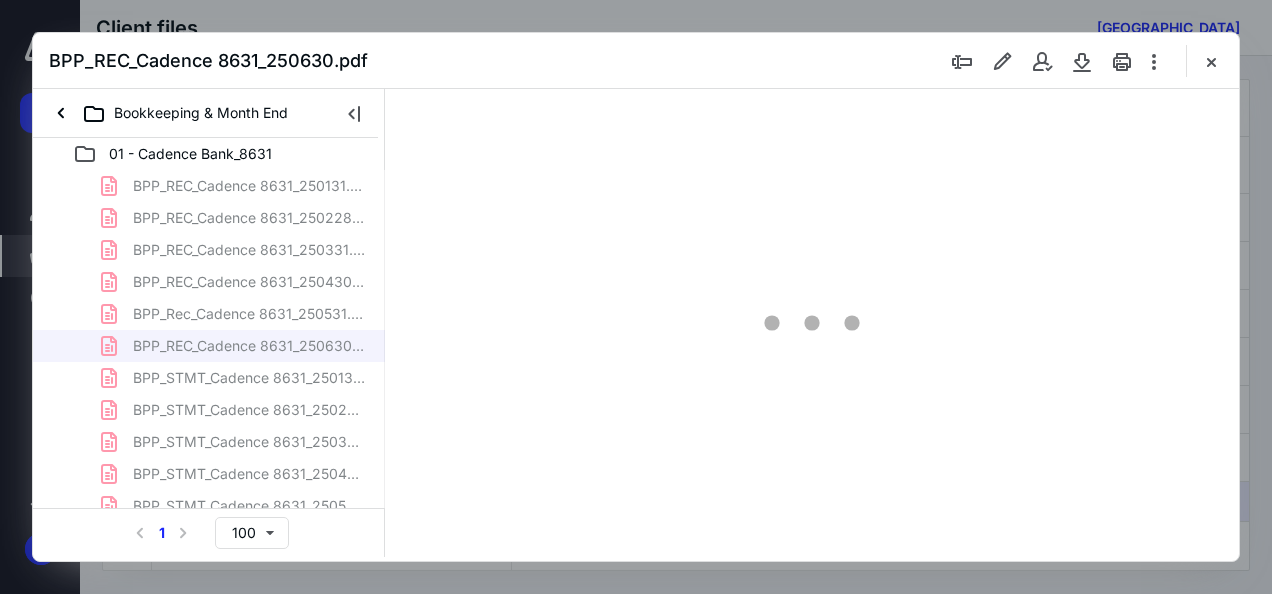 scroll, scrollTop: 0, scrollLeft: 0, axis: both 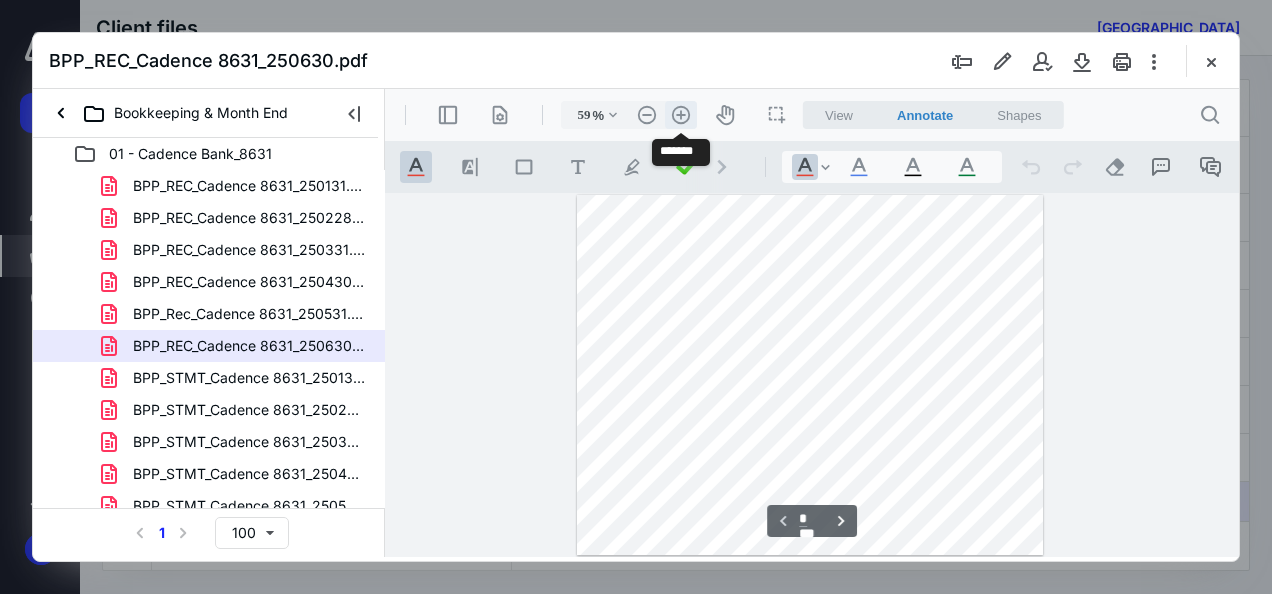 click on ".cls-1{fill:#abb0c4;} icon - header - zoom - in - line" at bounding box center (681, 115) 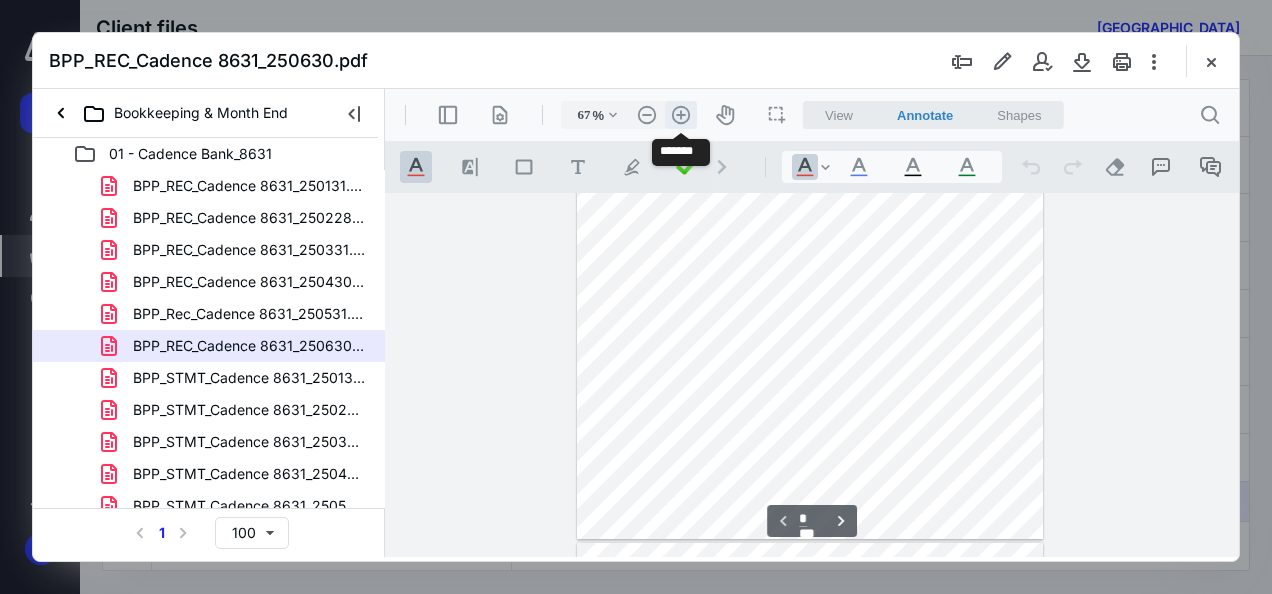 click on ".cls-1{fill:#abb0c4;} icon - header - zoom - in - line" at bounding box center (681, 115) 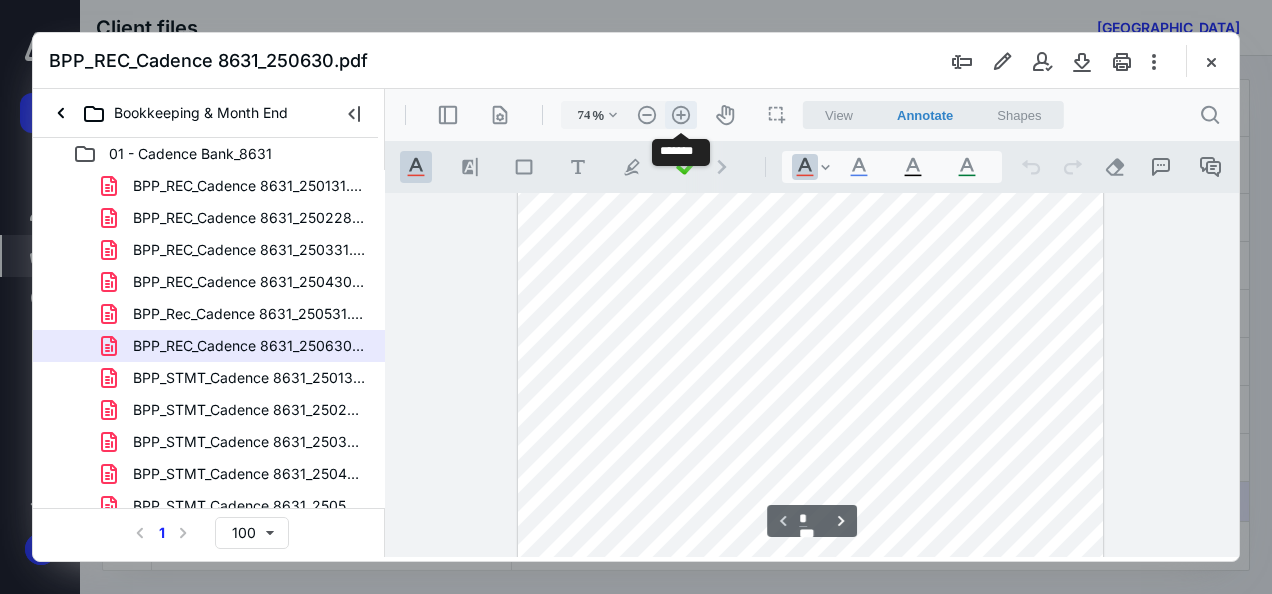 click on ".cls-1{fill:#abb0c4;} icon - header - zoom - in - line" at bounding box center [681, 115] 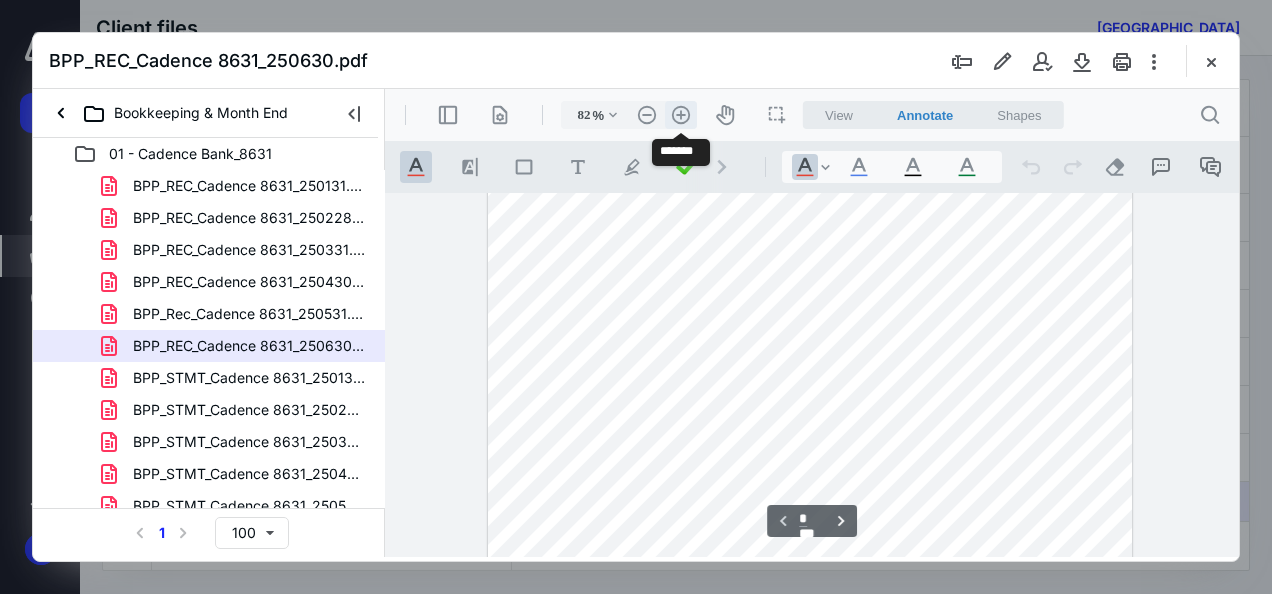 scroll, scrollTop: 50, scrollLeft: 0, axis: vertical 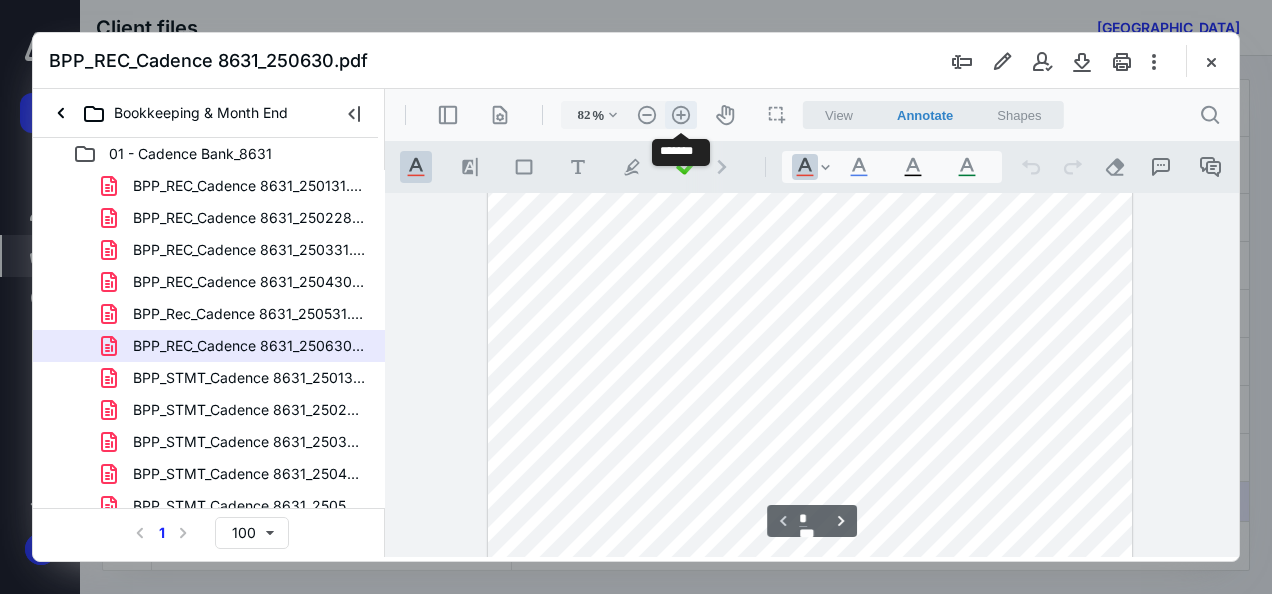 click on ".cls-1{fill:#abb0c4;} icon - header - zoom - in - line" at bounding box center (681, 115) 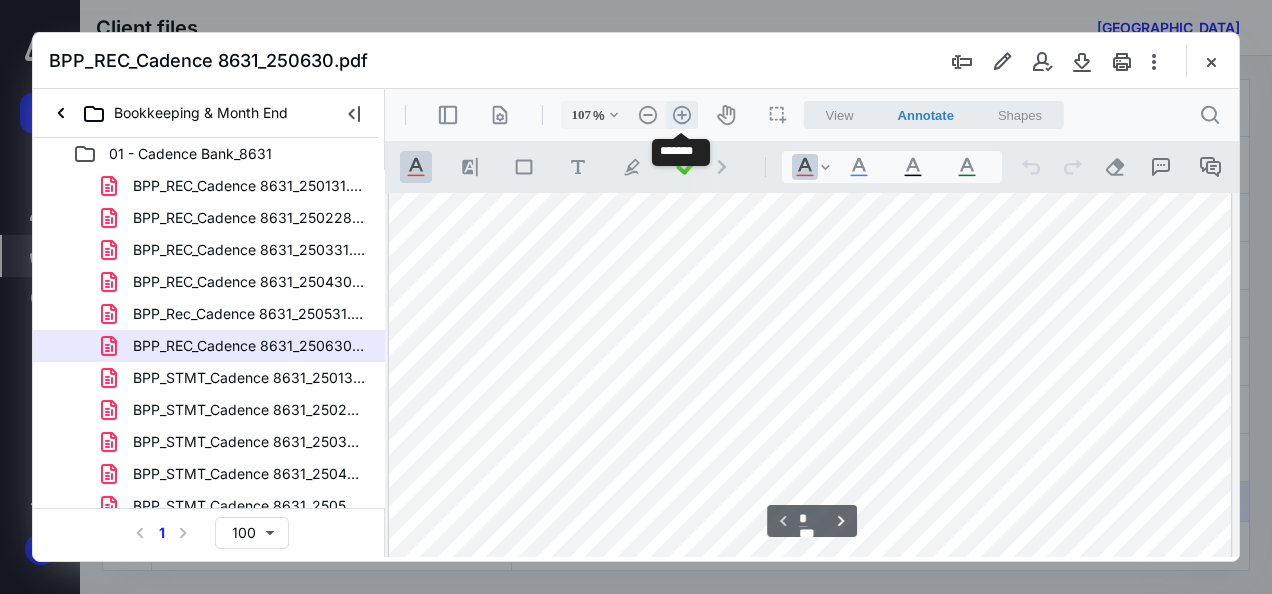 click on ".cls-1{fill:#abb0c4;} icon - header - zoom - in - line" at bounding box center [682, 115] 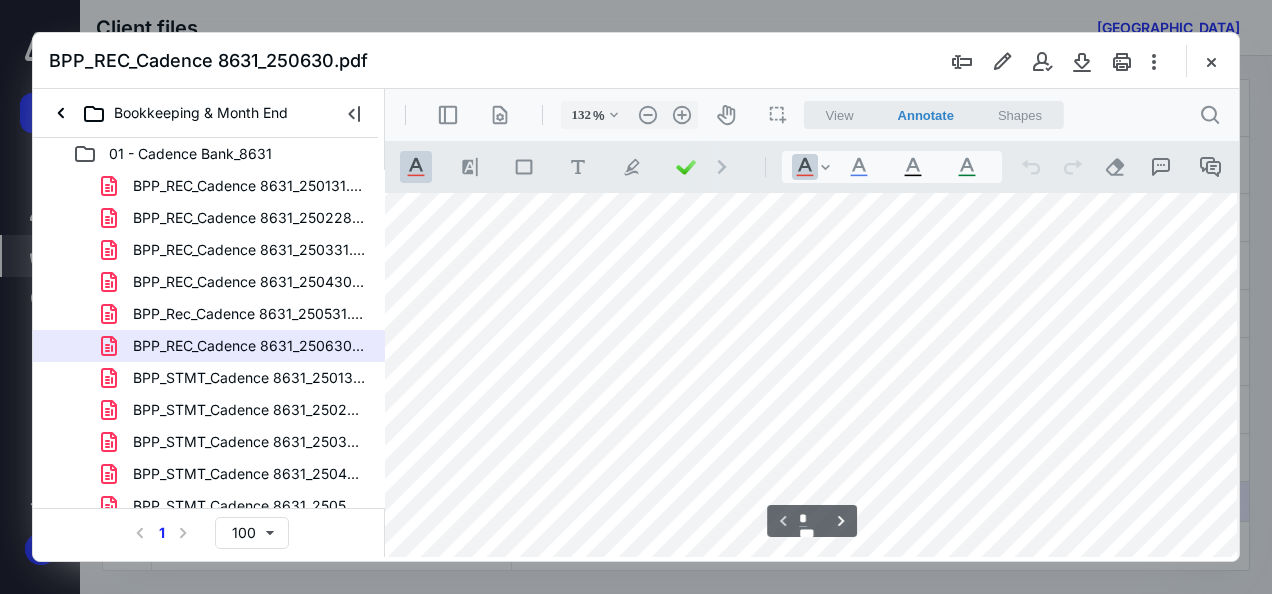 scroll, scrollTop: 160, scrollLeft: 192, axis: both 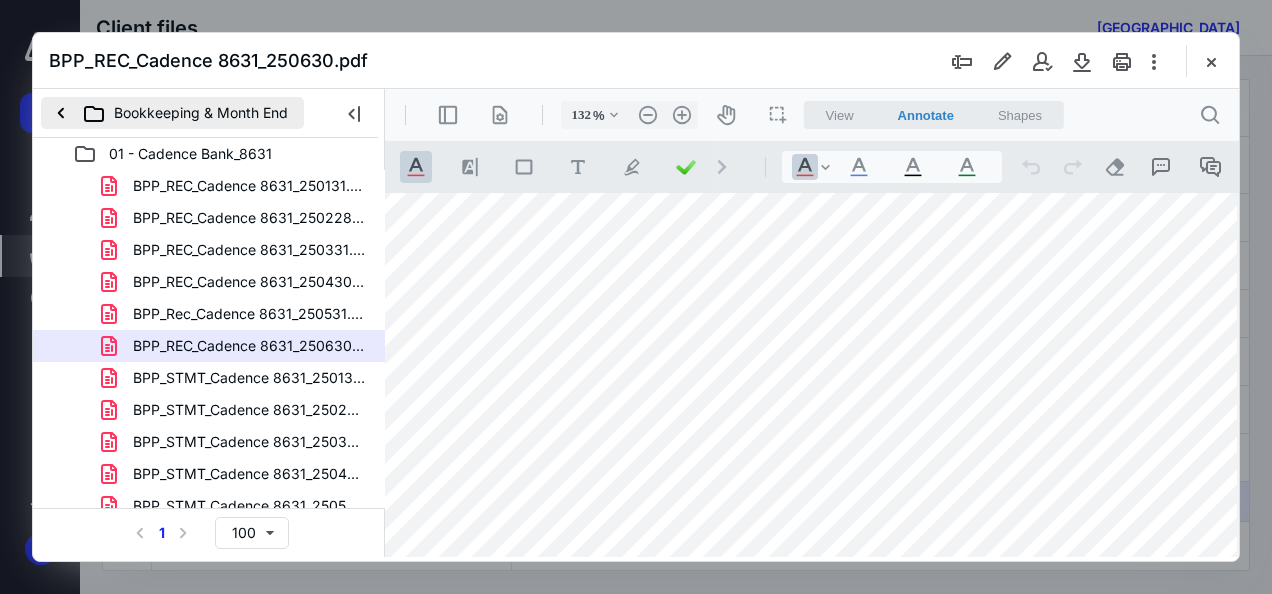 click on "Bookkeeping & Month End" at bounding box center (172, 113) 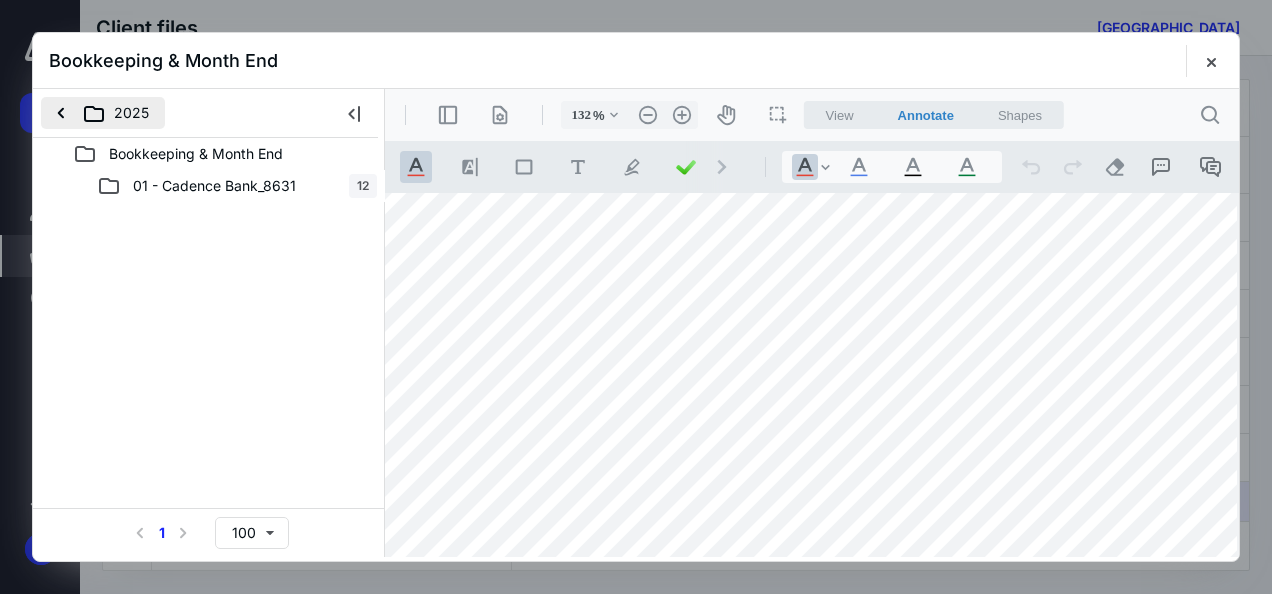 click on "2025" at bounding box center (103, 113) 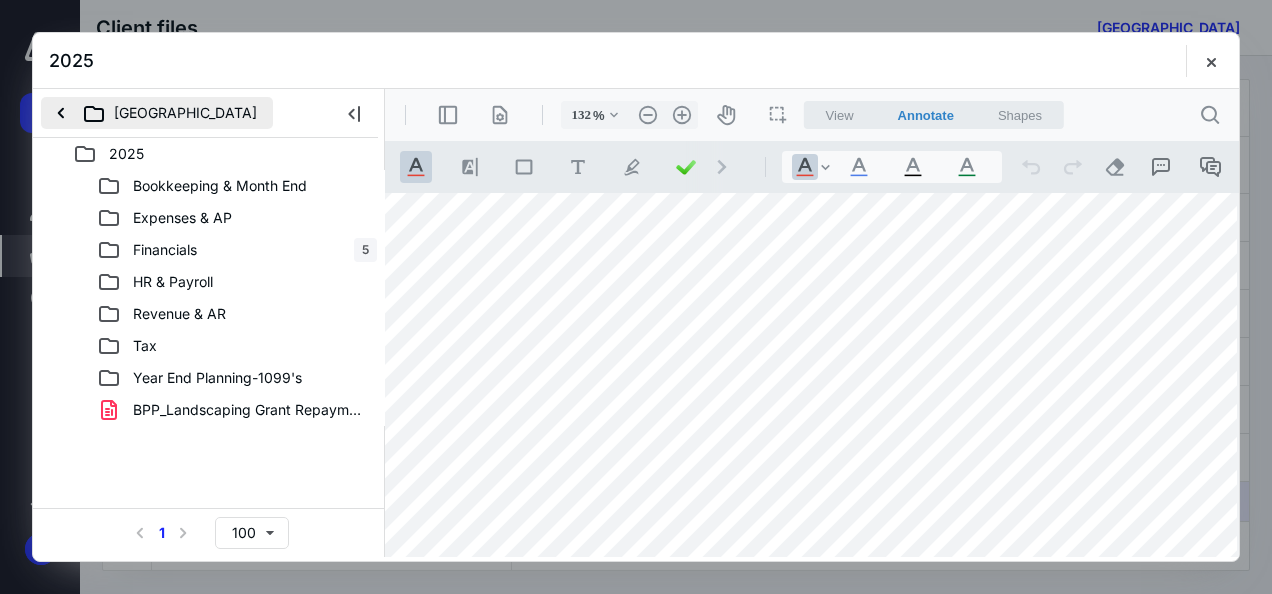 click on "[GEOGRAPHIC_DATA]" at bounding box center [157, 113] 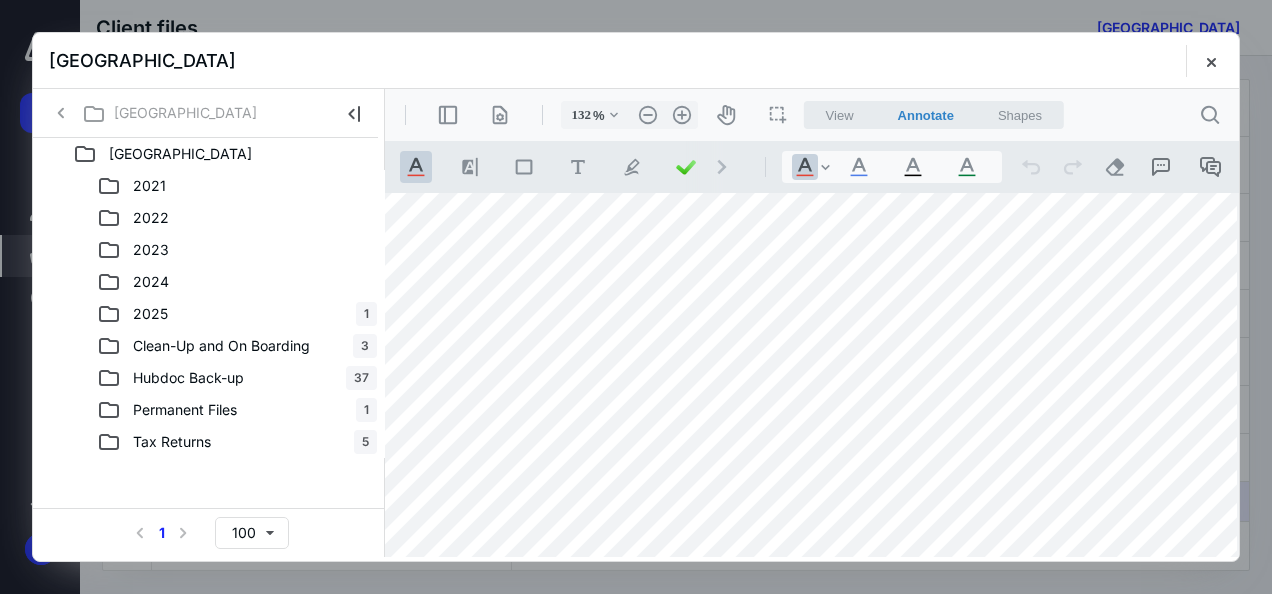 click 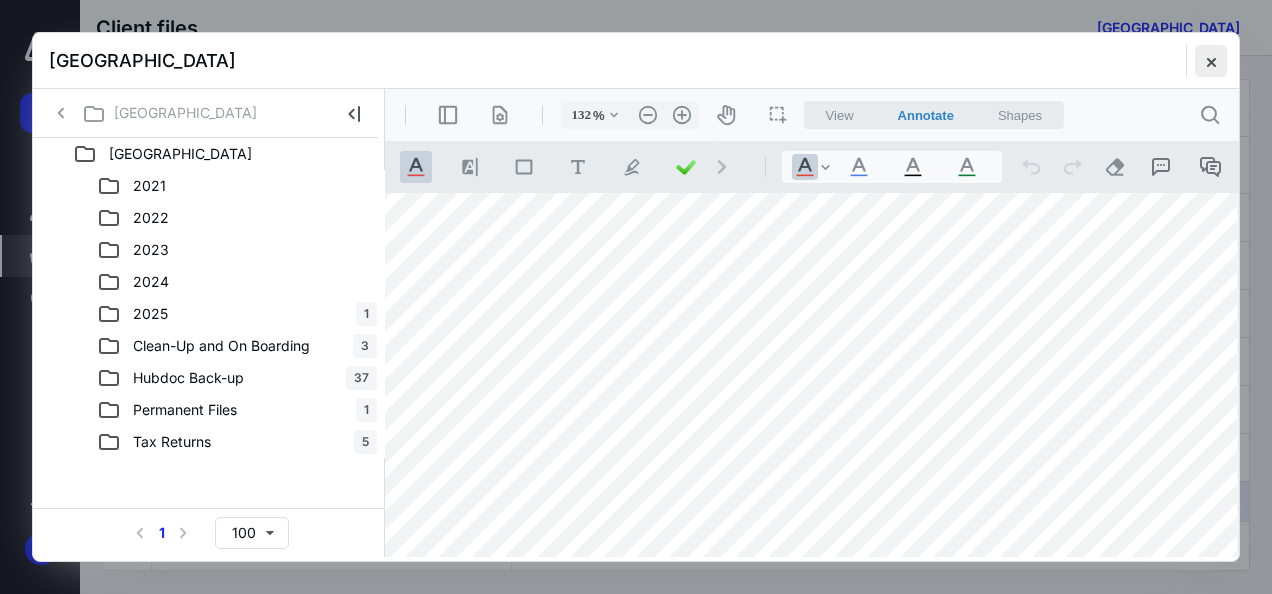 click at bounding box center (1211, 61) 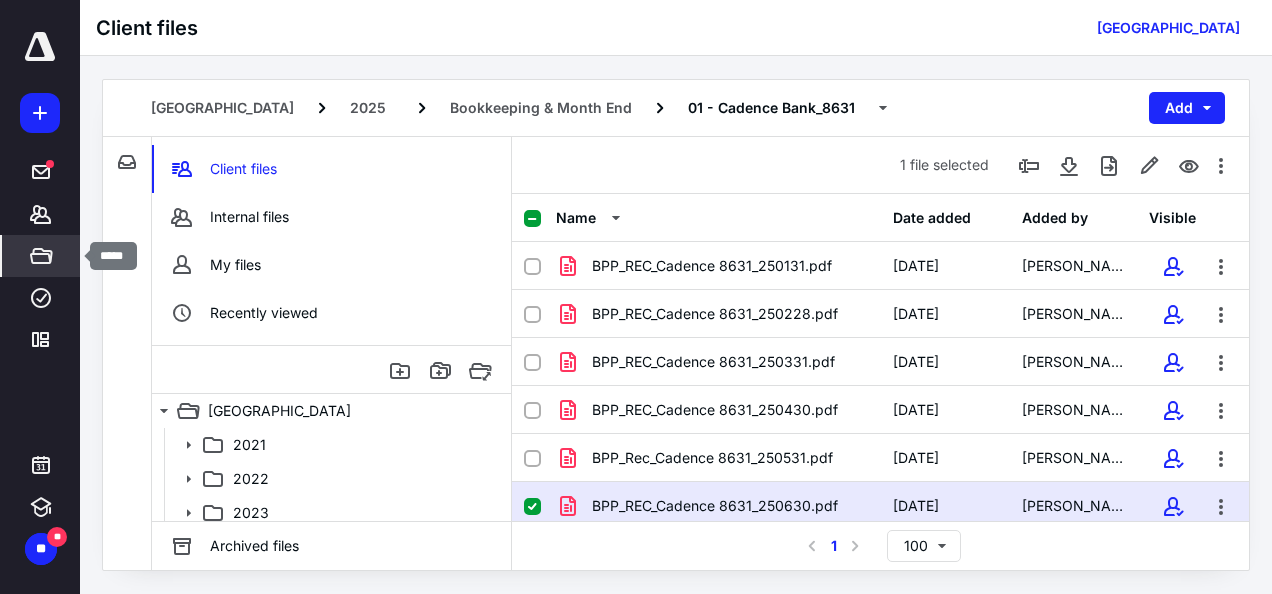 click 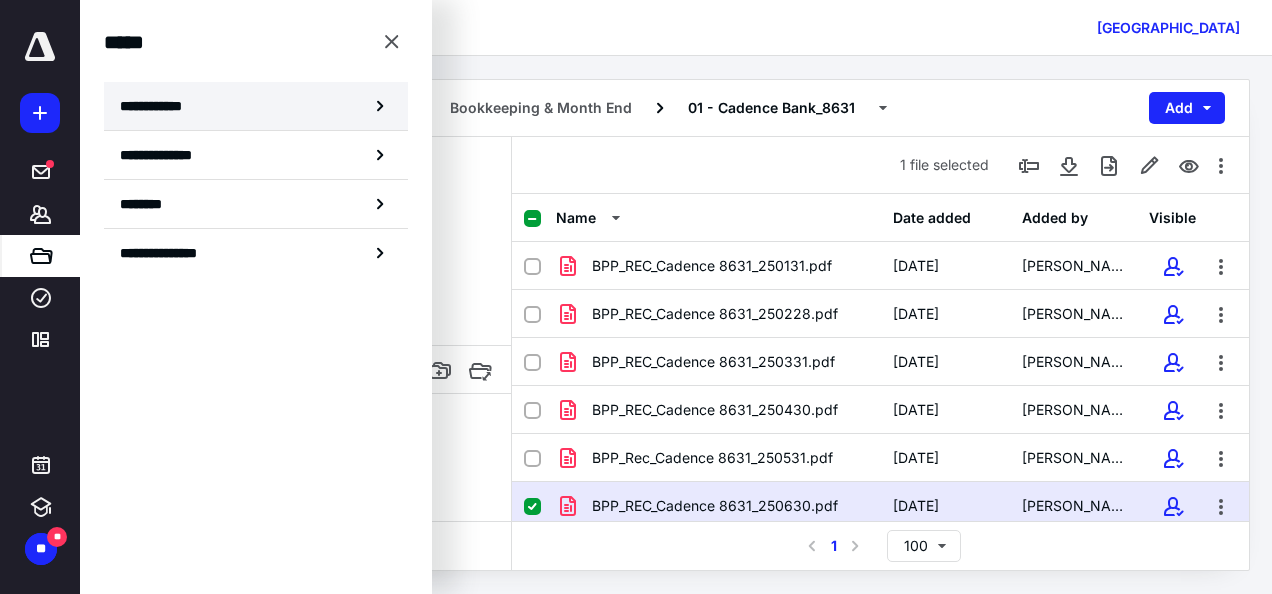 click on "**********" at bounding box center (256, 106) 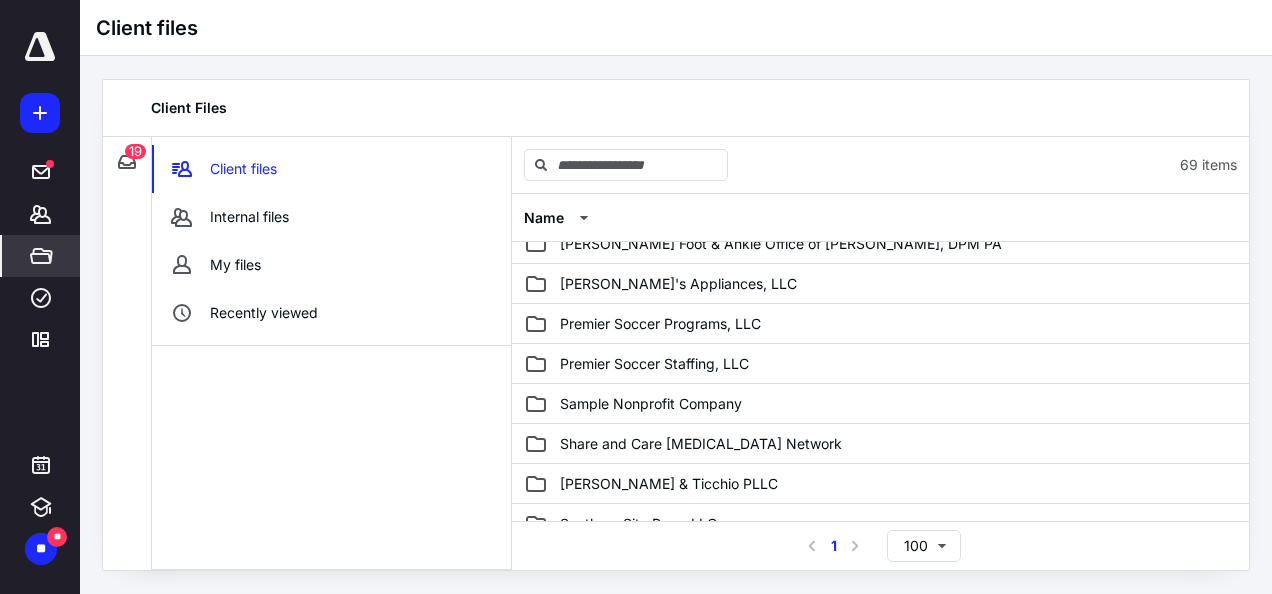 scroll, scrollTop: 1956, scrollLeft: 0, axis: vertical 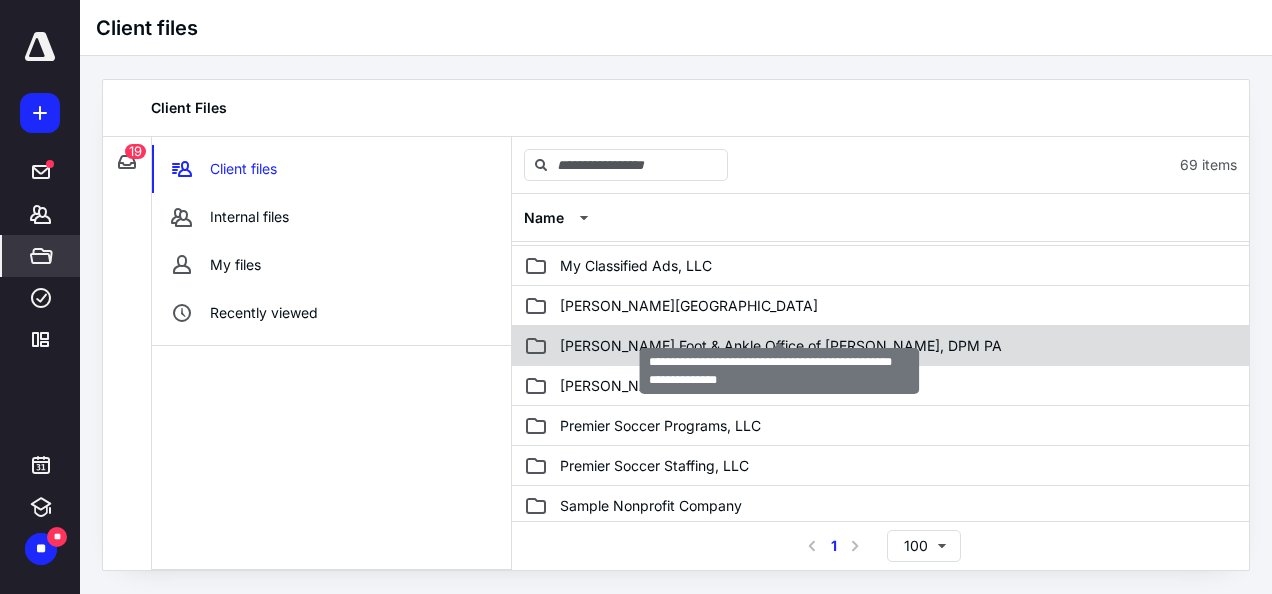 click on "[PERSON_NAME] Foot & Ankle   Office of [PERSON_NAME], DPM PA" at bounding box center (781, 346) 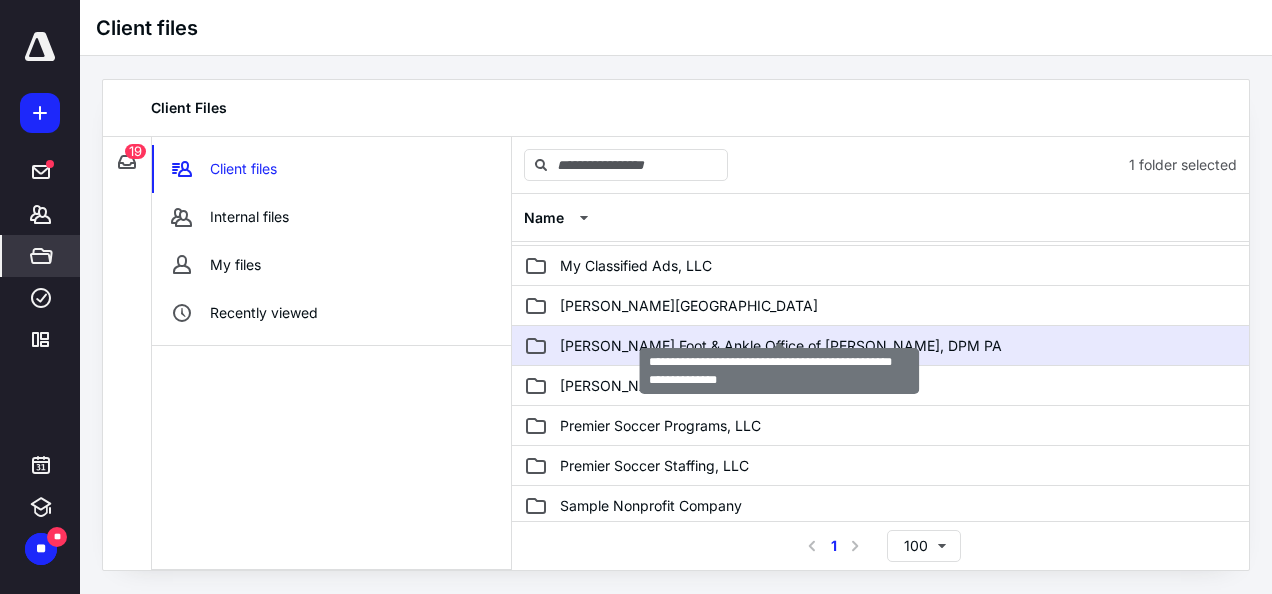 click on "[PERSON_NAME] Foot & Ankle   Office of [PERSON_NAME], DPM PA" at bounding box center (781, 346) 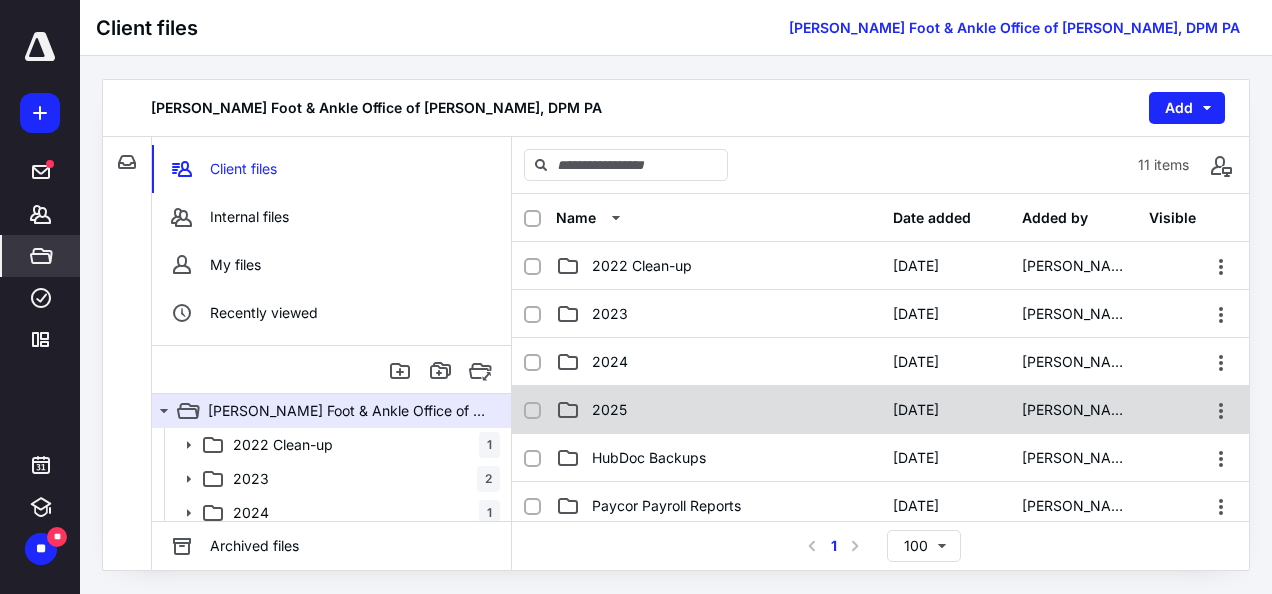 click on "2025" at bounding box center (609, 410) 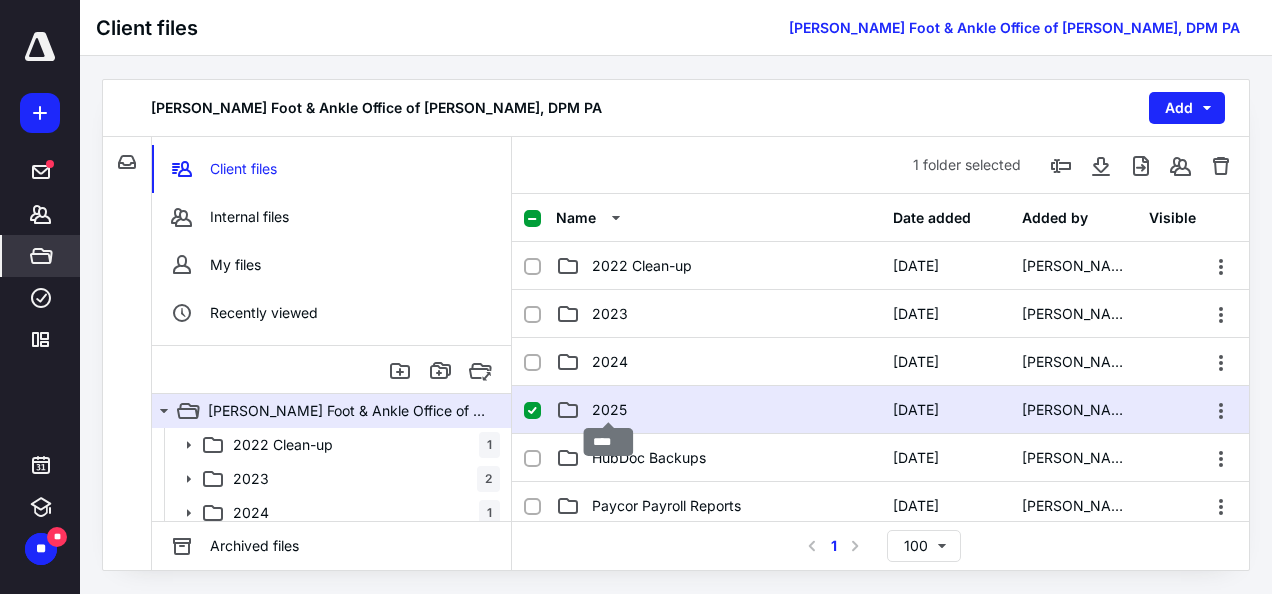click on "2025" at bounding box center [609, 410] 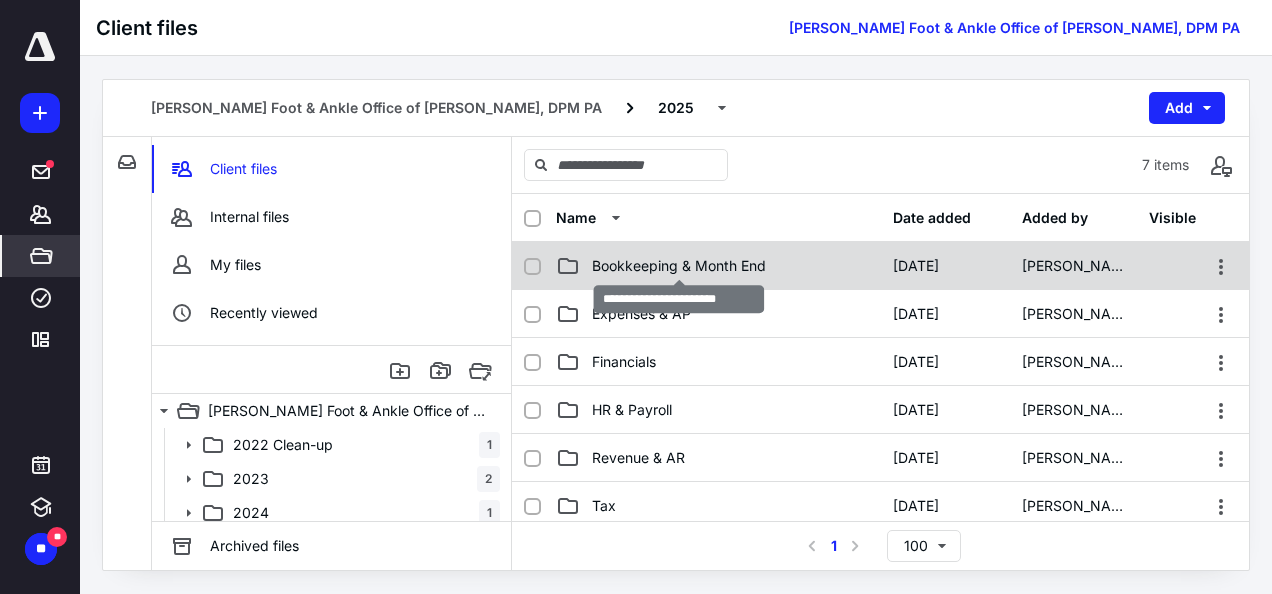 click on "Bookkeeping & Month End" at bounding box center (679, 266) 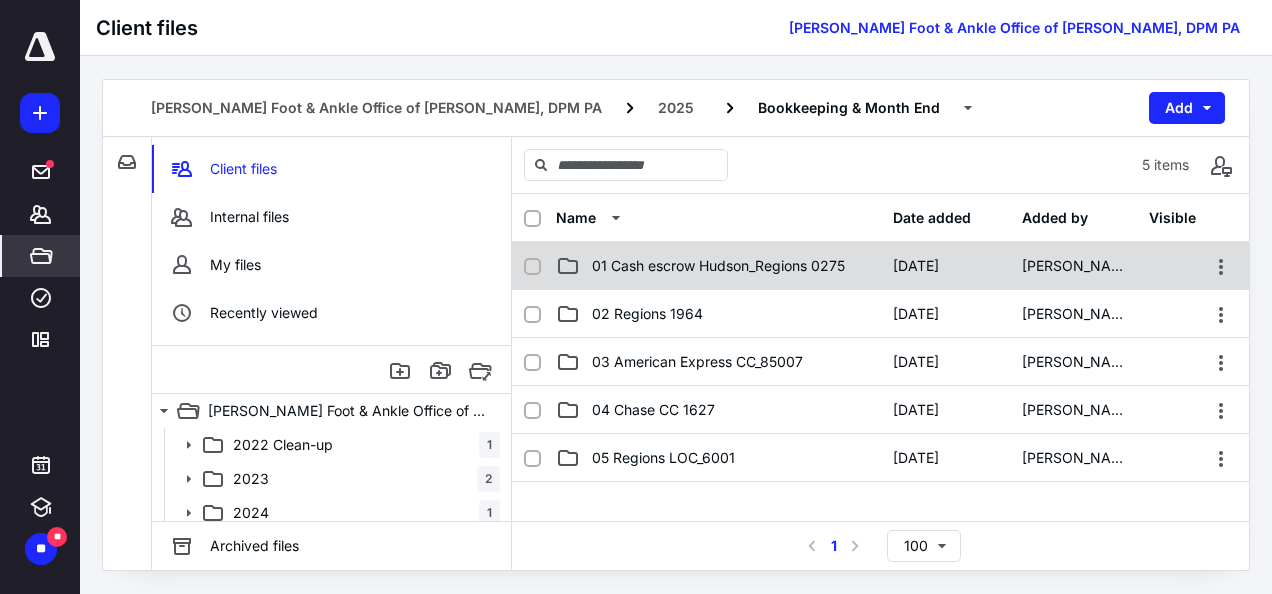 click on "01 Cash escrow Hudson_Regions 0275" at bounding box center (718, 266) 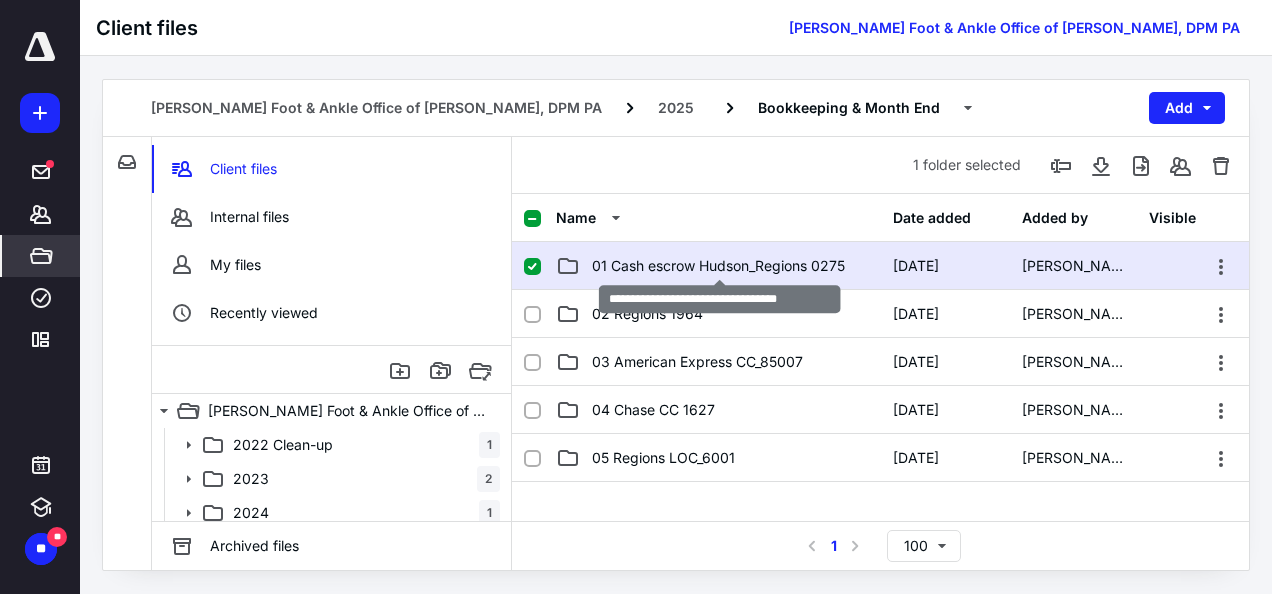 click on "01 Cash escrow Hudson_Regions 0275" at bounding box center [718, 266] 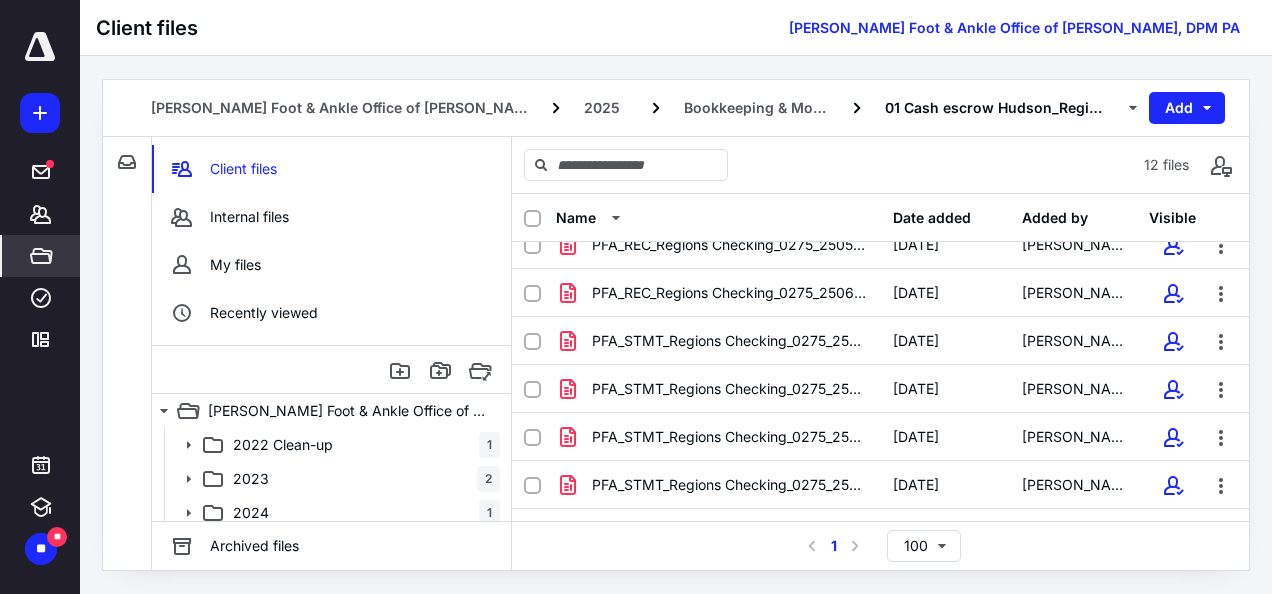 scroll, scrollTop: 291, scrollLeft: 0, axis: vertical 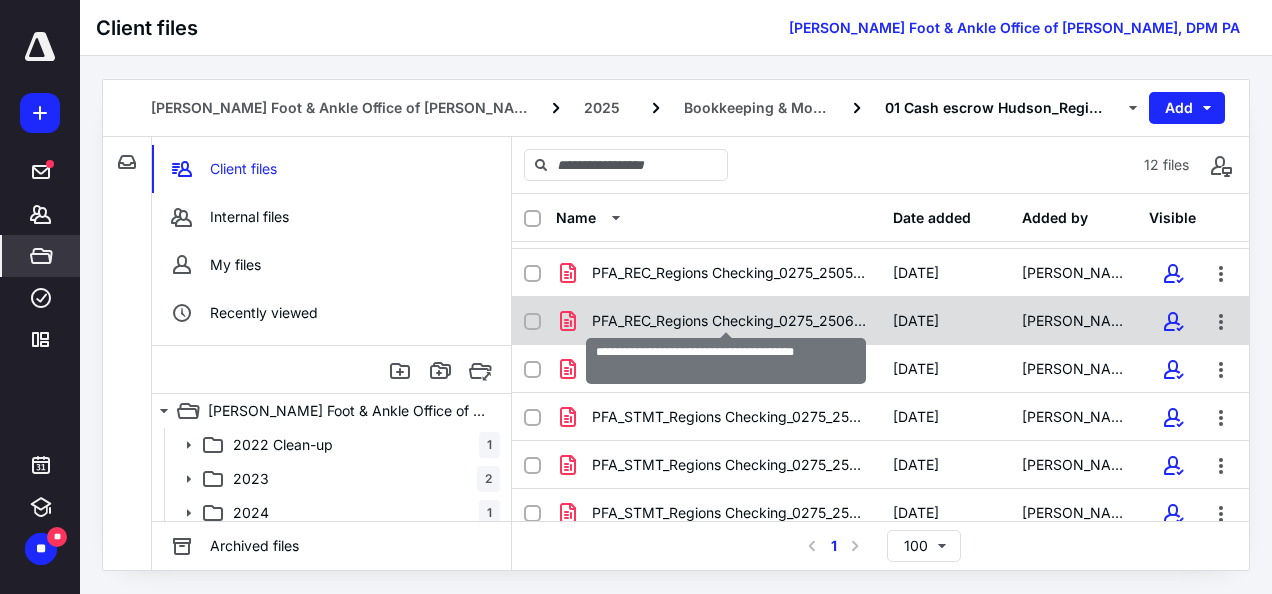 click on "PFA_REC_Regions Checking_0275_250630.pdf" at bounding box center (730, 321) 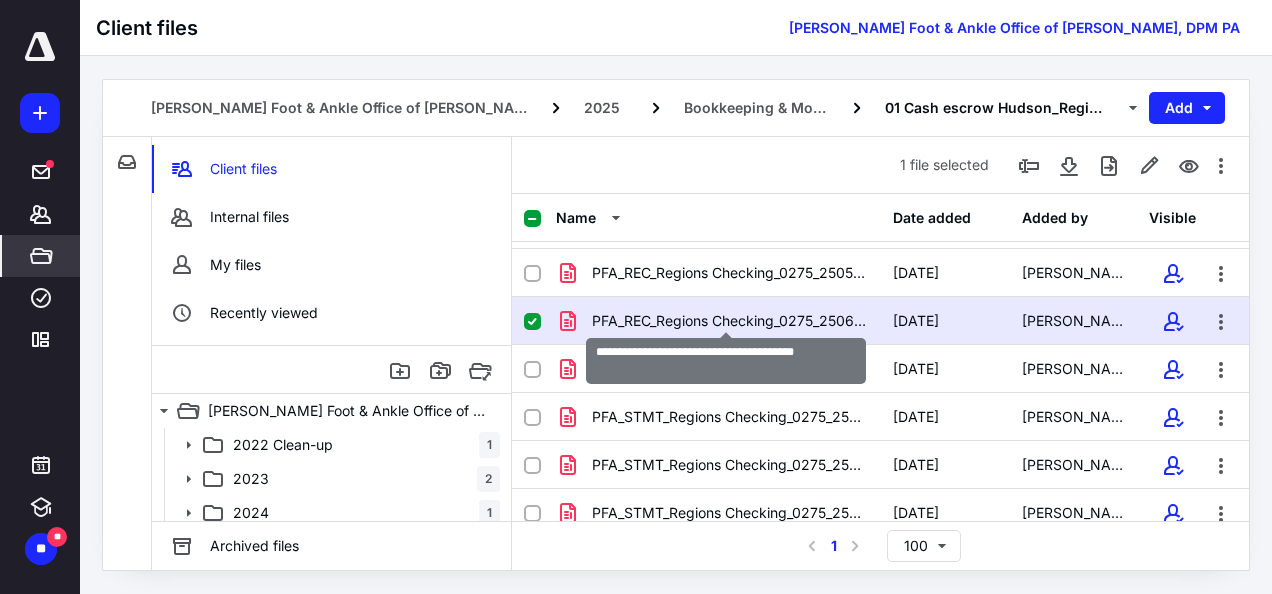 click on "PFA_REC_Regions Checking_0275_250630.pdf" at bounding box center (730, 321) 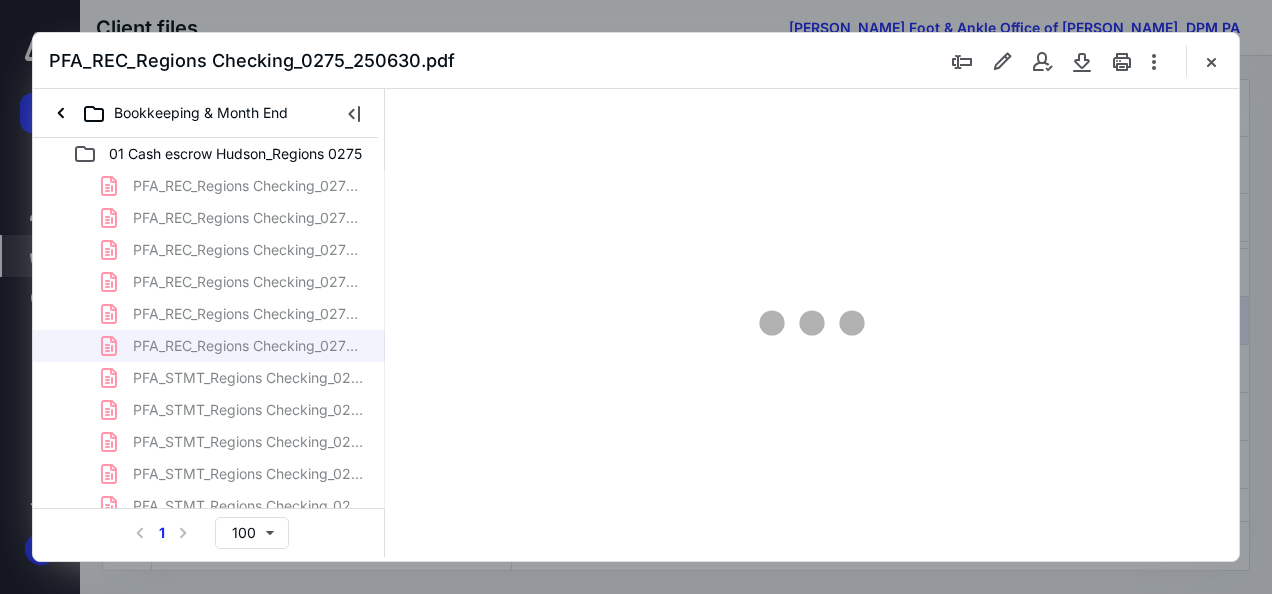 scroll, scrollTop: 0, scrollLeft: 0, axis: both 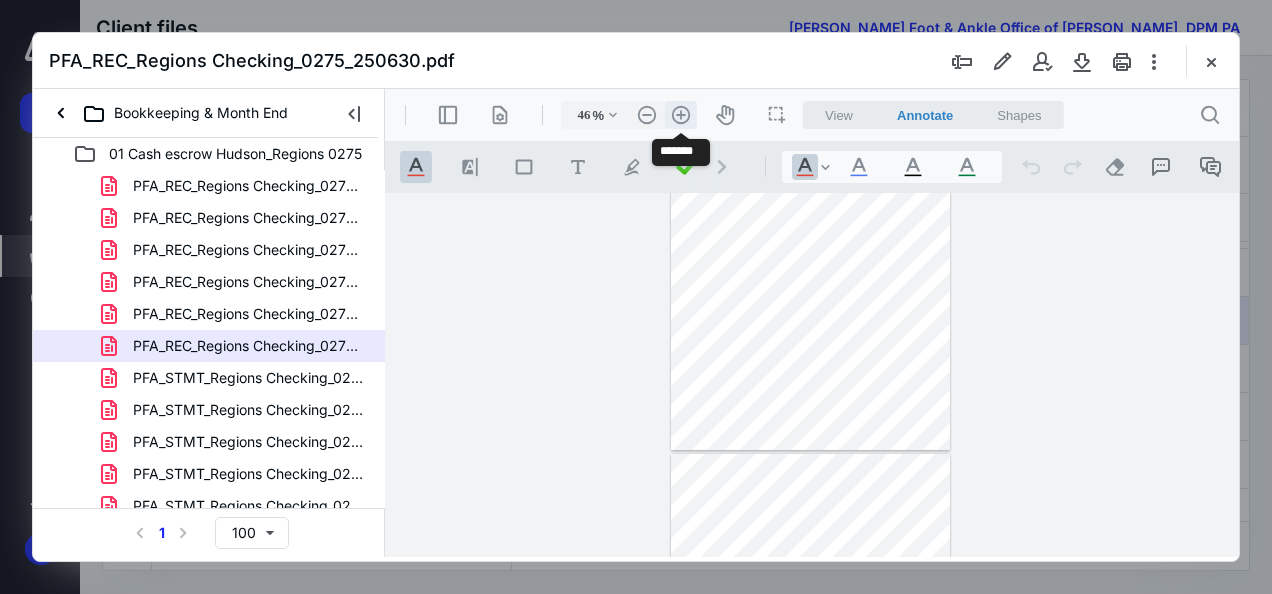 click on ".cls-1{fill:#abb0c4;} icon - header - zoom - in - line" at bounding box center (681, 115) 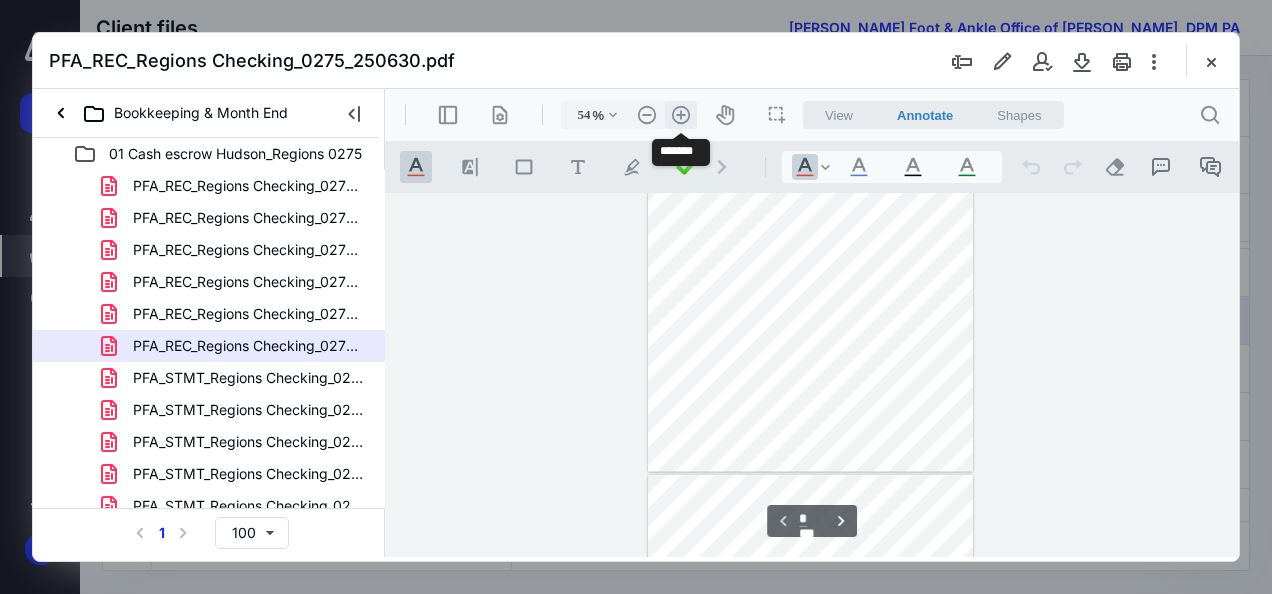 click on ".cls-1{fill:#abb0c4;} icon - header - zoom - in - line" at bounding box center [681, 115] 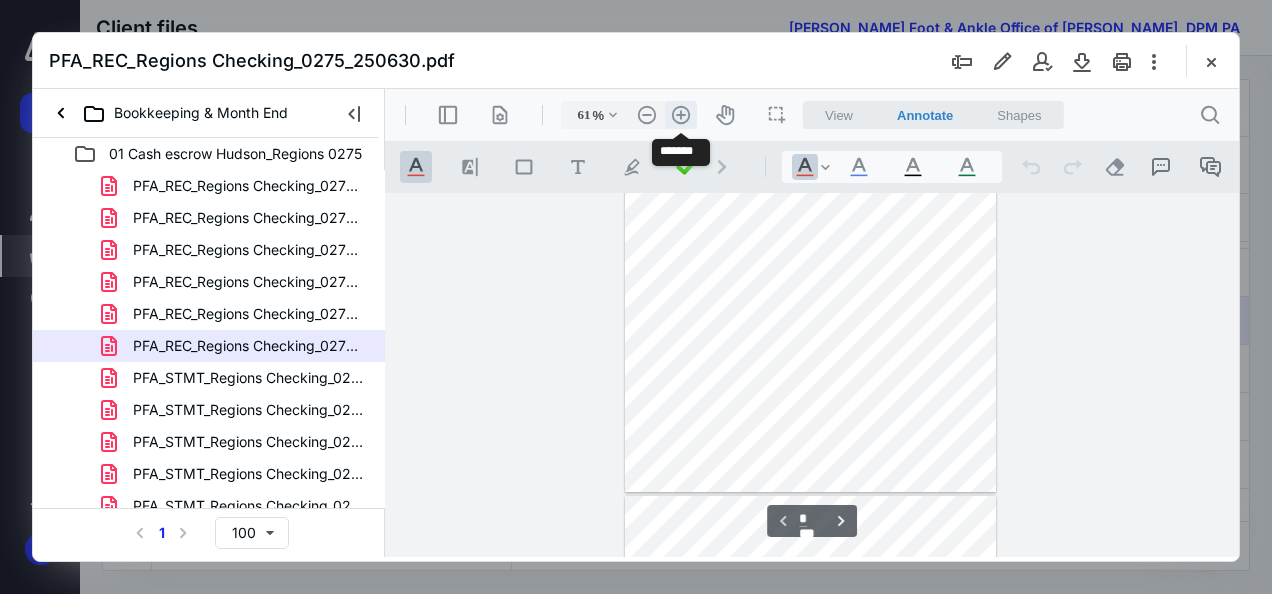 click on ".cls-1{fill:#abb0c4;} icon - header - zoom - in - line" at bounding box center [681, 115] 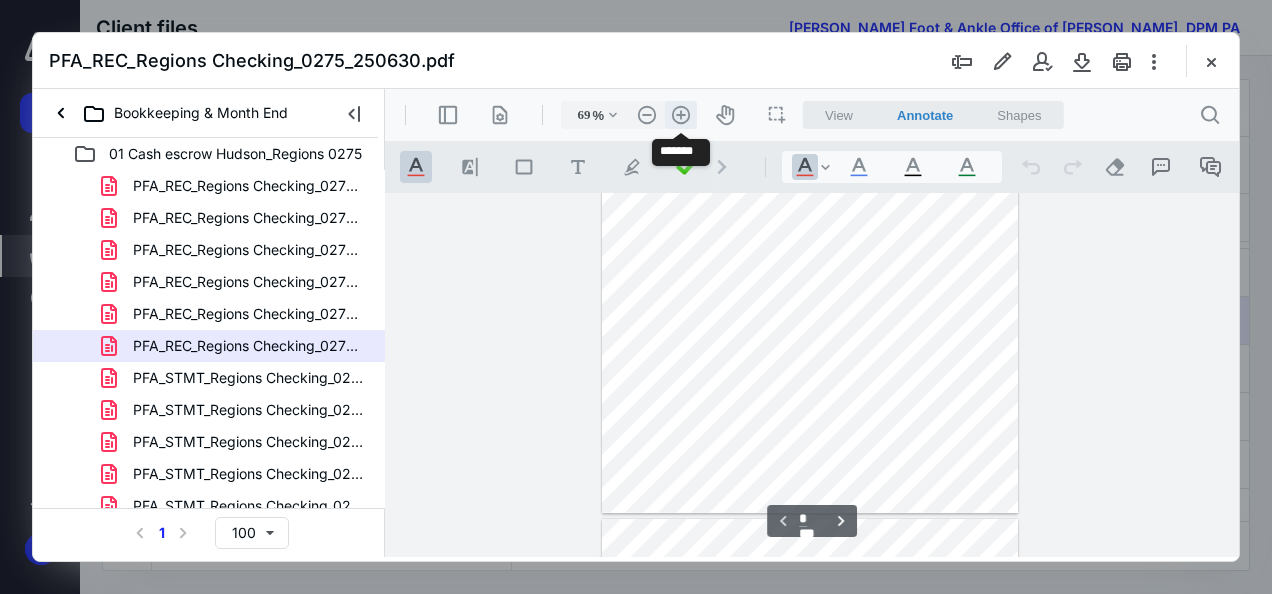 click on ".cls-1{fill:#abb0c4;} icon - header - zoom - in - line" at bounding box center [681, 115] 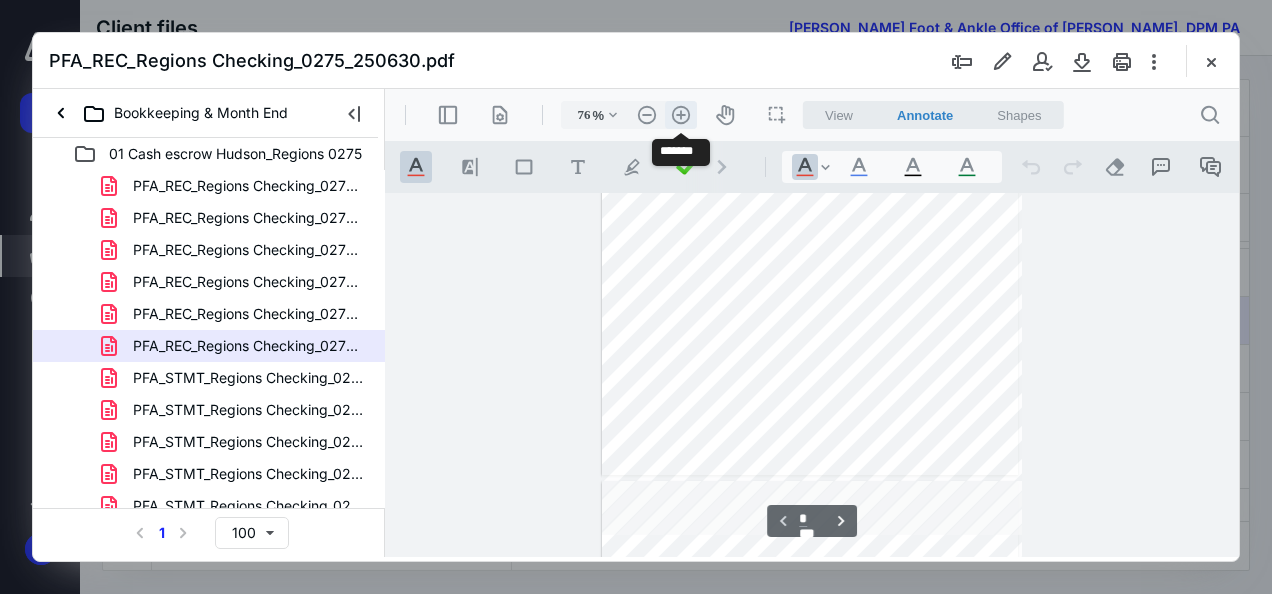 click on ".cls-1{fill:#abb0c4;} icon - header - zoom - in - line" at bounding box center (681, 115) 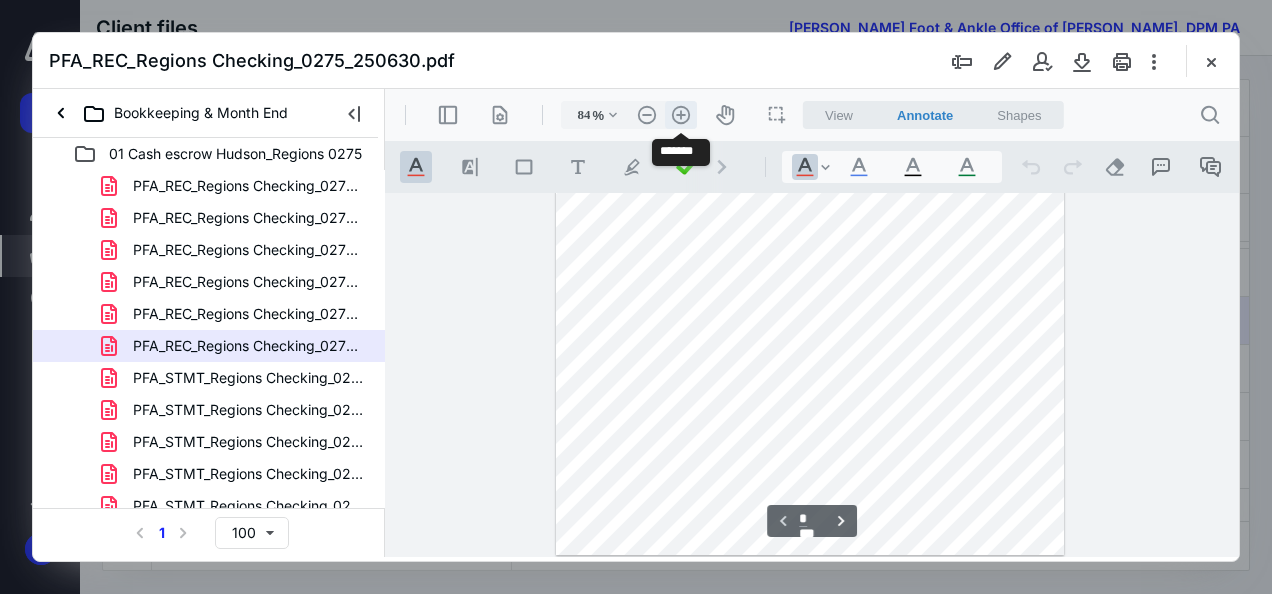 click on ".cls-1{fill:#abb0c4;} icon - header - zoom - in - line" at bounding box center (681, 115) 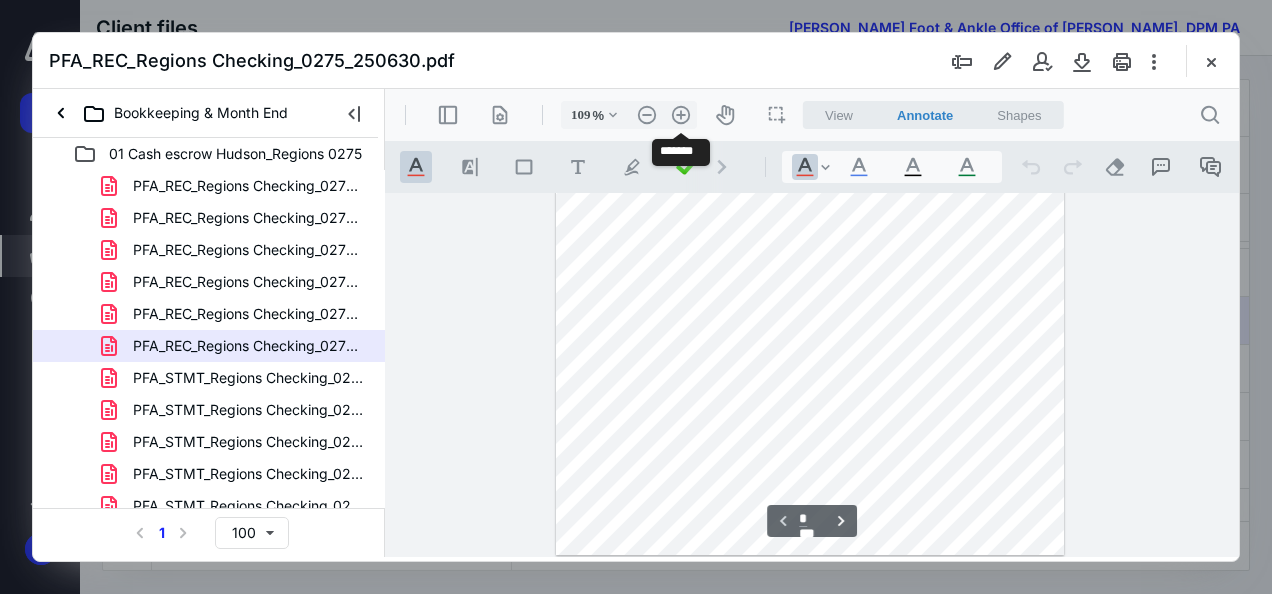 scroll, scrollTop: 428, scrollLeft: 0, axis: vertical 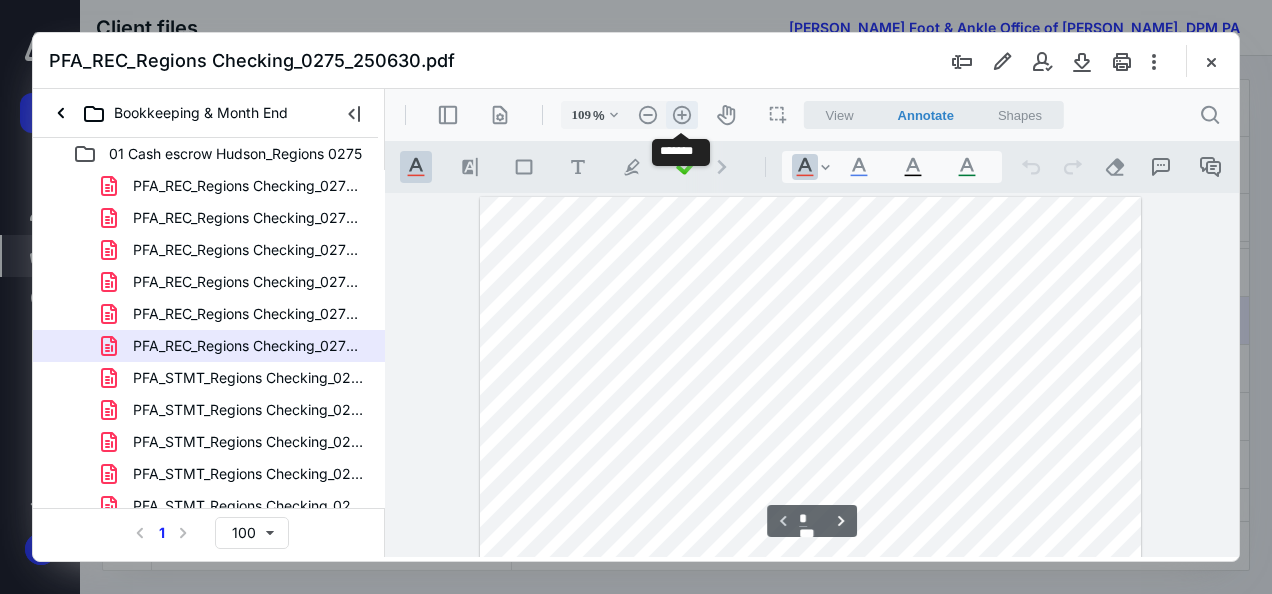 click on ".cls-1{fill:#abb0c4;} icon - header - zoom - in - line" at bounding box center [682, 115] 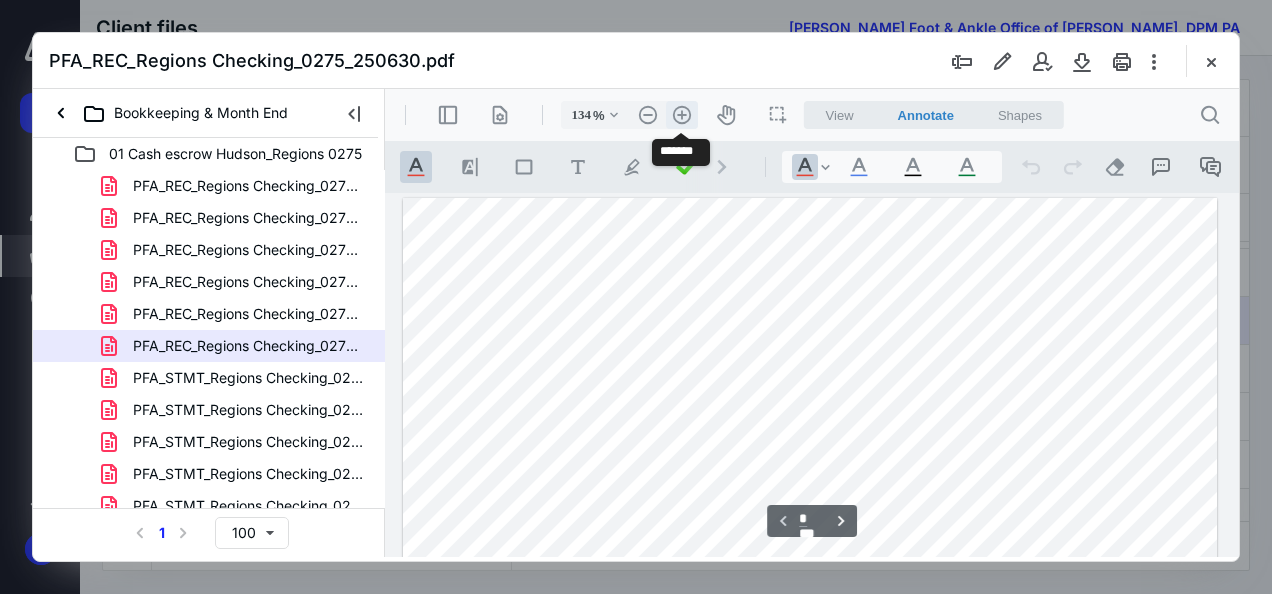 scroll, scrollTop: 30, scrollLeft: 0, axis: vertical 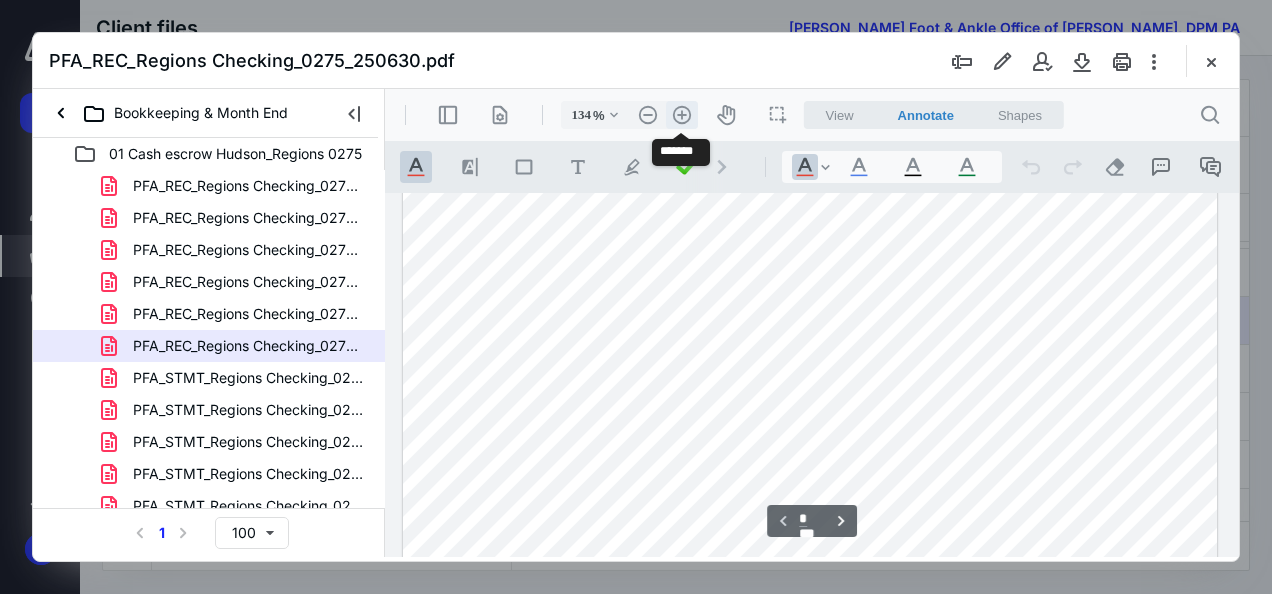 click on ".cls-1{fill:#abb0c4;} icon - header - zoom - in - line" at bounding box center [682, 115] 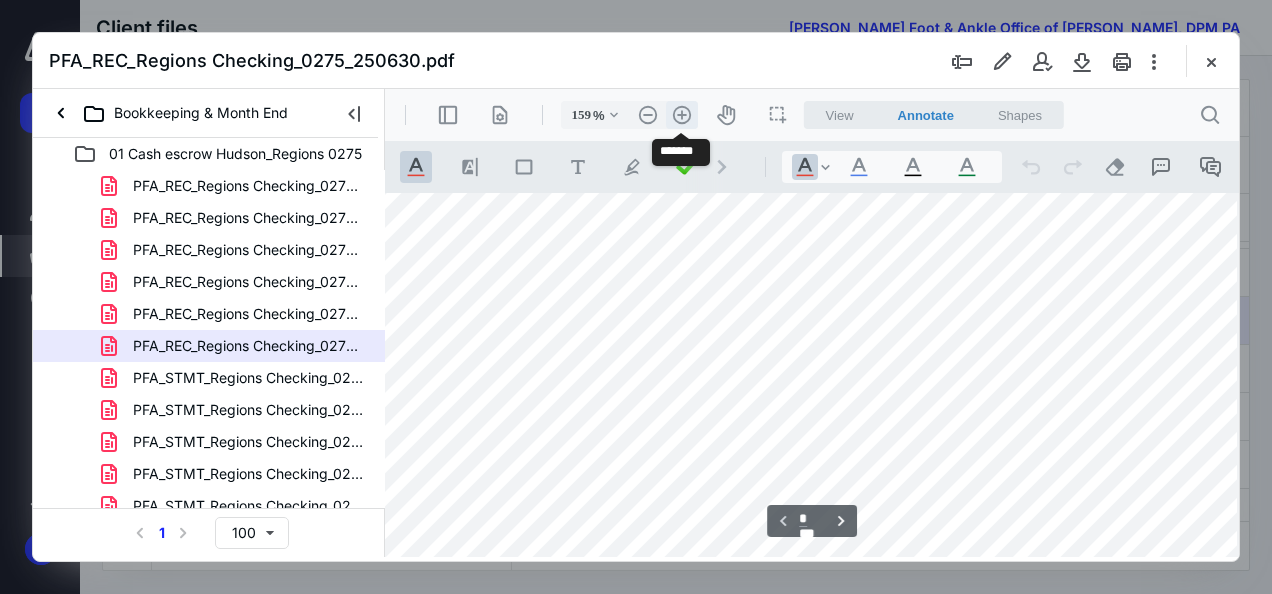 click on ".cls-1{fill:#abb0c4;} icon - header - zoom - in - line" at bounding box center (682, 115) 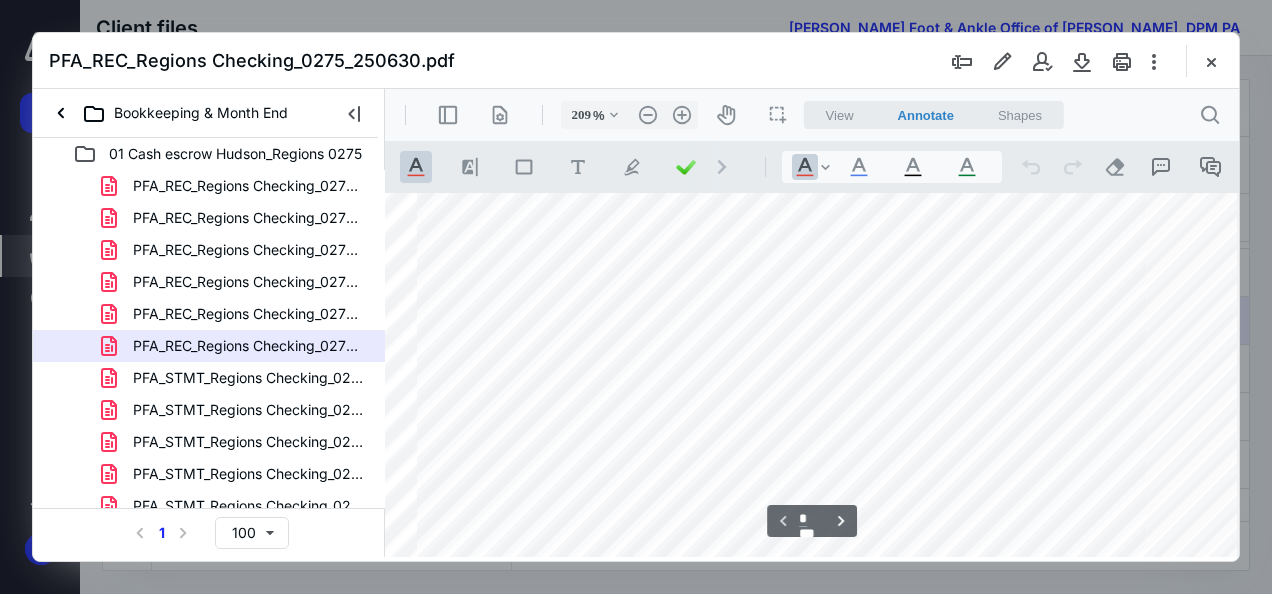 scroll, scrollTop: 120, scrollLeft: 444, axis: both 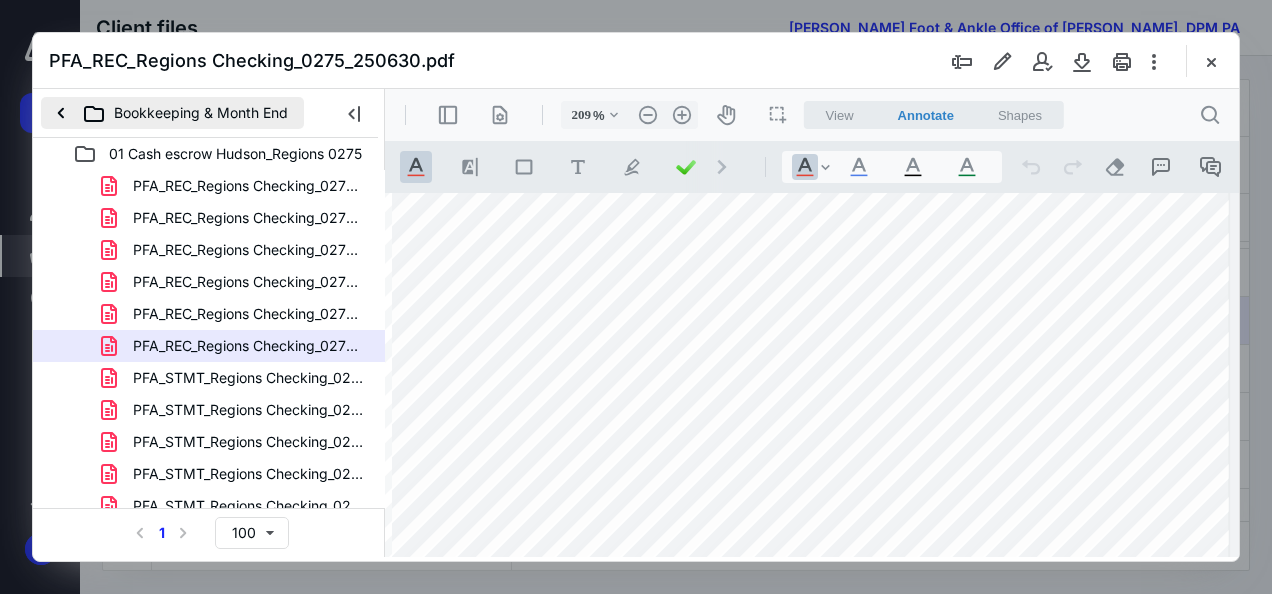 click on "Bookkeeping & Month End" at bounding box center [172, 113] 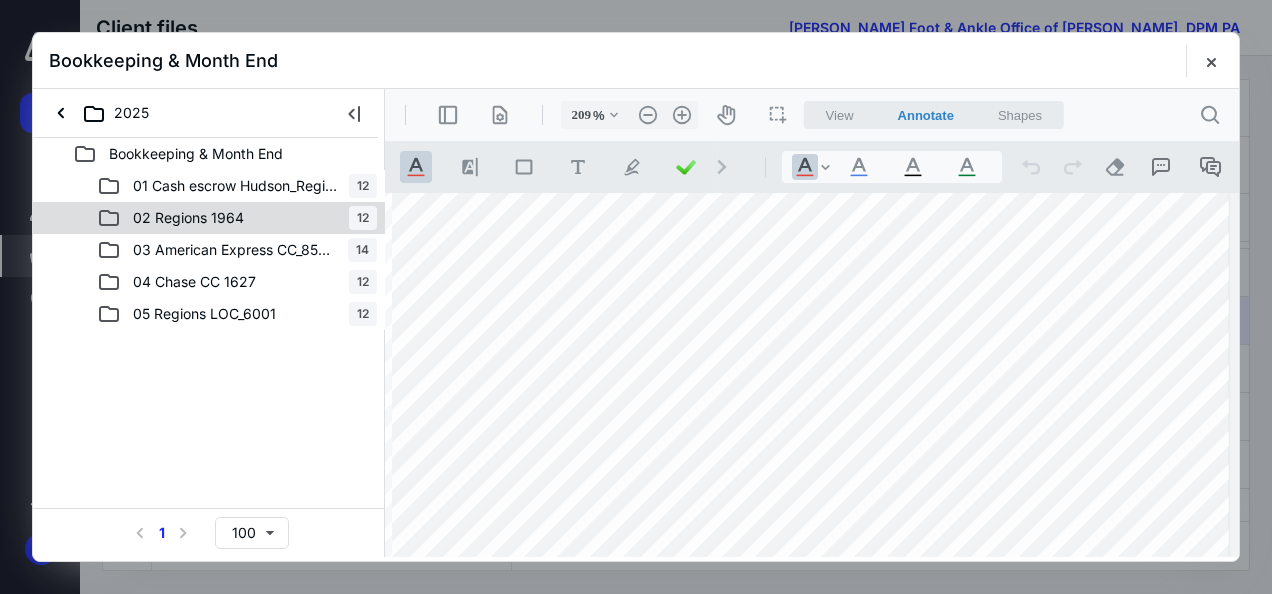 click on "02 Regions 1964" at bounding box center (188, 218) 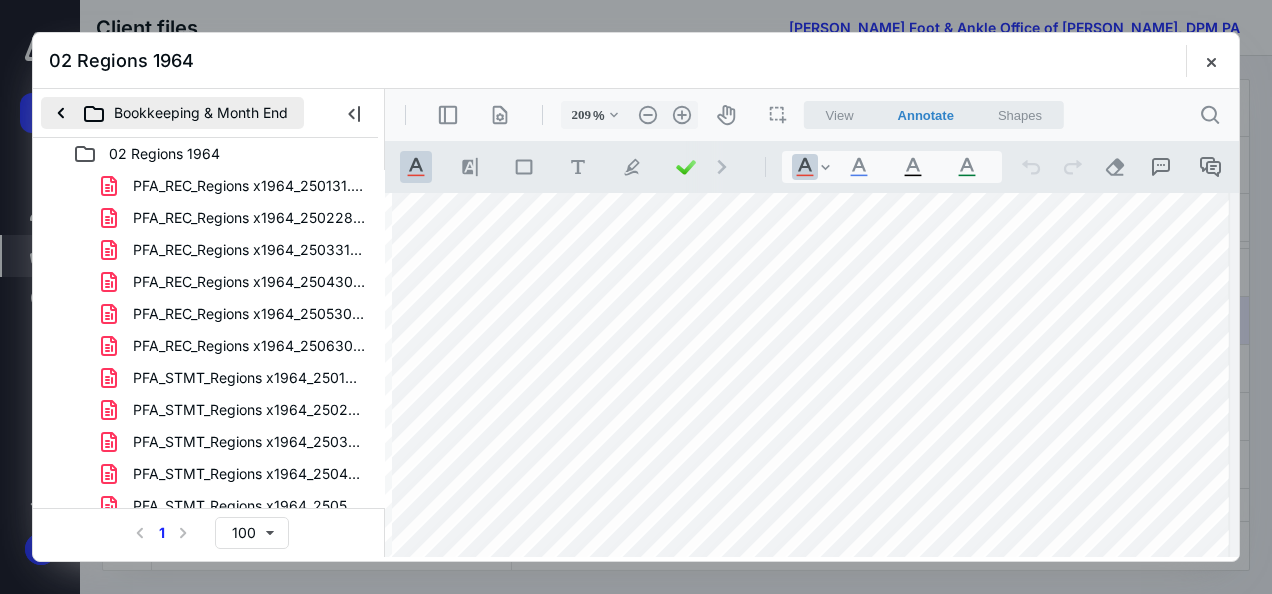 click on "Bookkeeping & Month End" at bounding box center (172, 113) 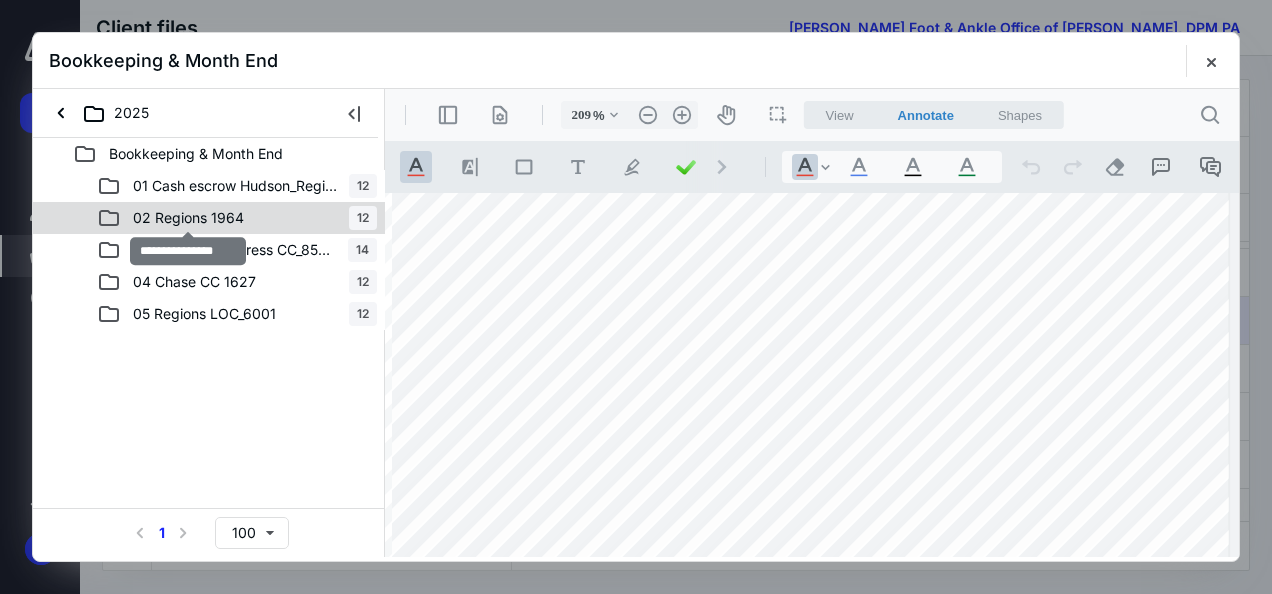 click on "02 Regions 1964" at bounding box center (188, 218) 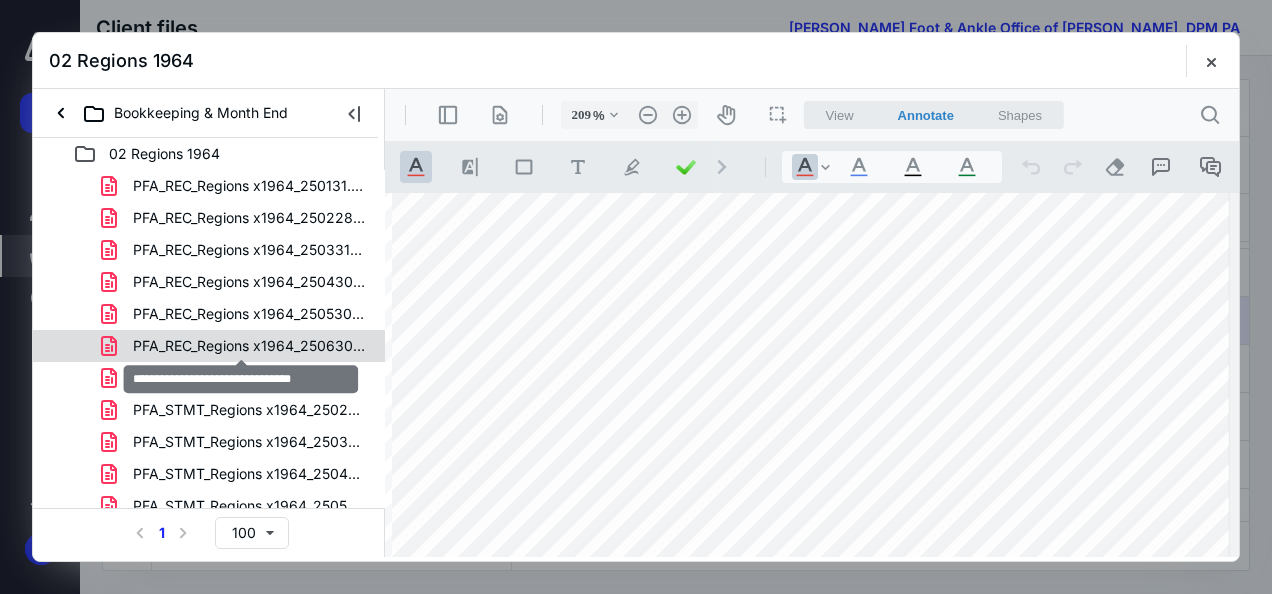 click on "PFA_REC_Regions x1964_250630.pdf" at bounding box center (249, 346) 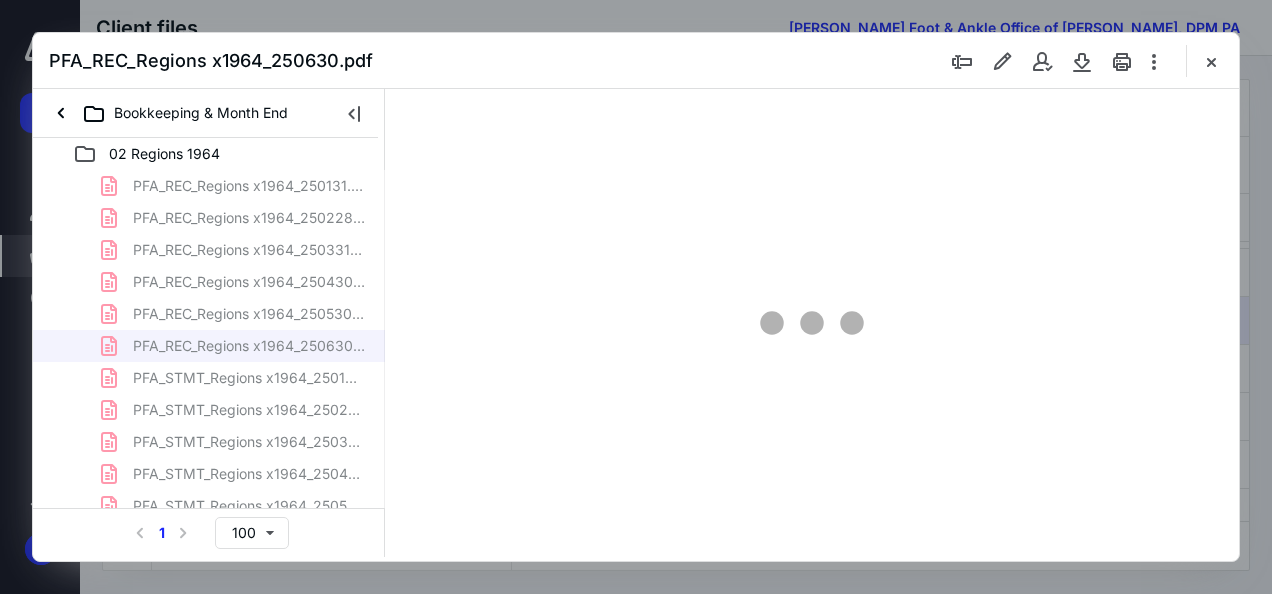 scroll, scrollTop: 0, scrollLeft: 0, axis: both 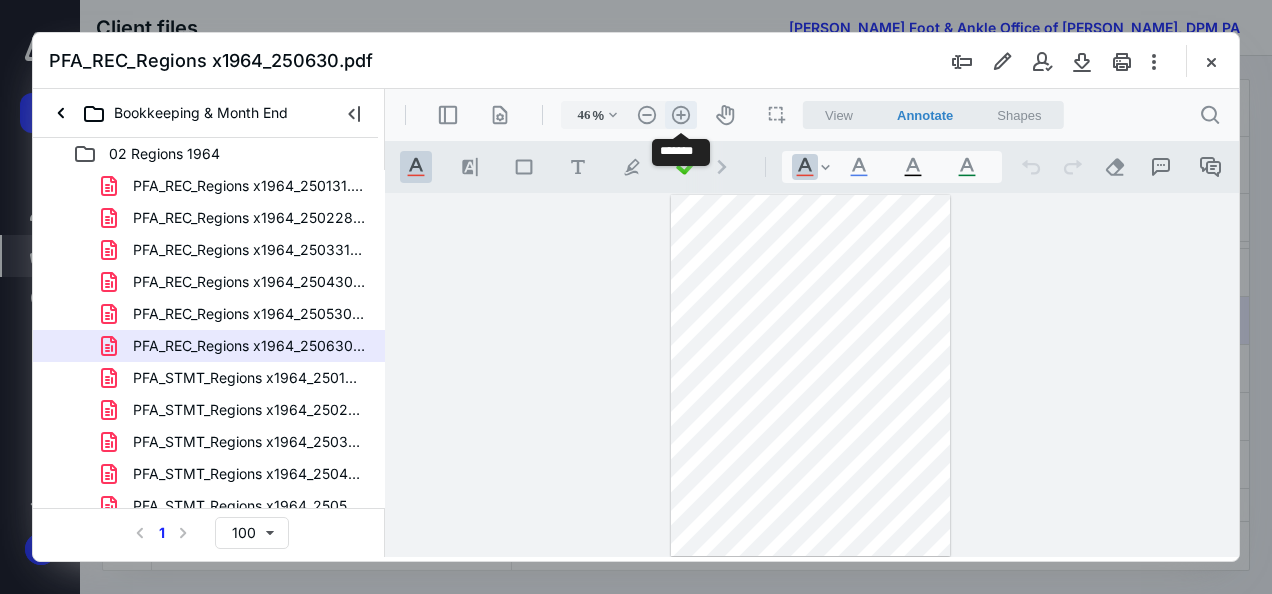 click on ".cls-1{fill:#abb0c4;} icon - header - zoom - in - line" at bounding box center [681, 115] 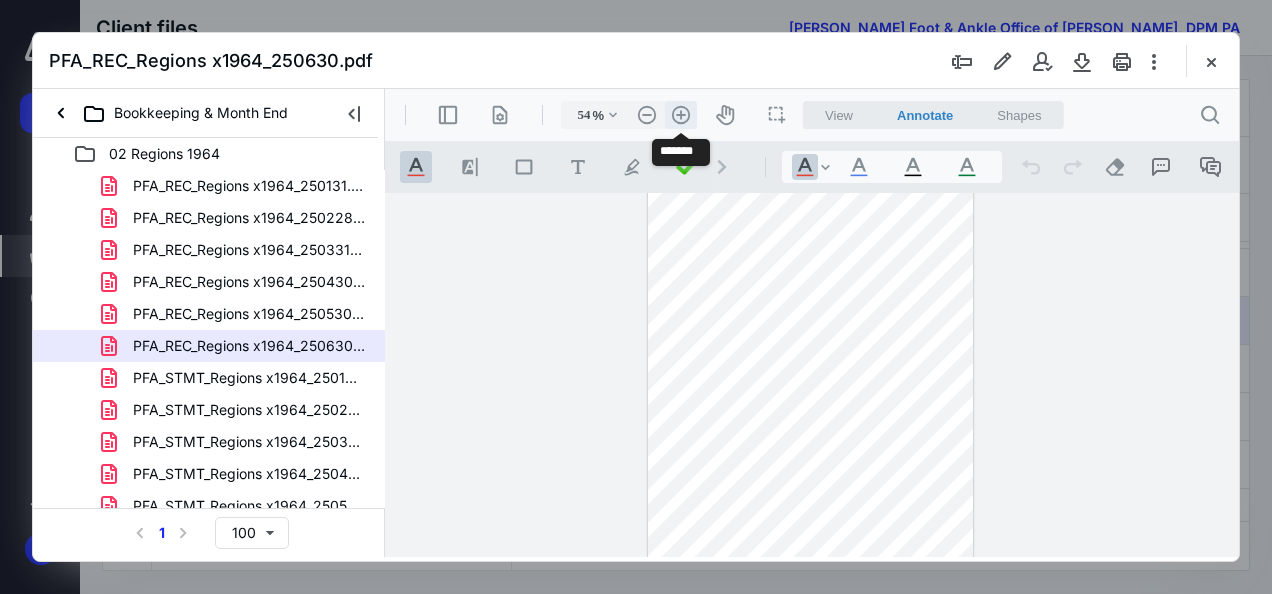 click on ".cls-1{fill:#abb0c4;} icon - header - zoom - in - line" at bounding box center (681, 115) 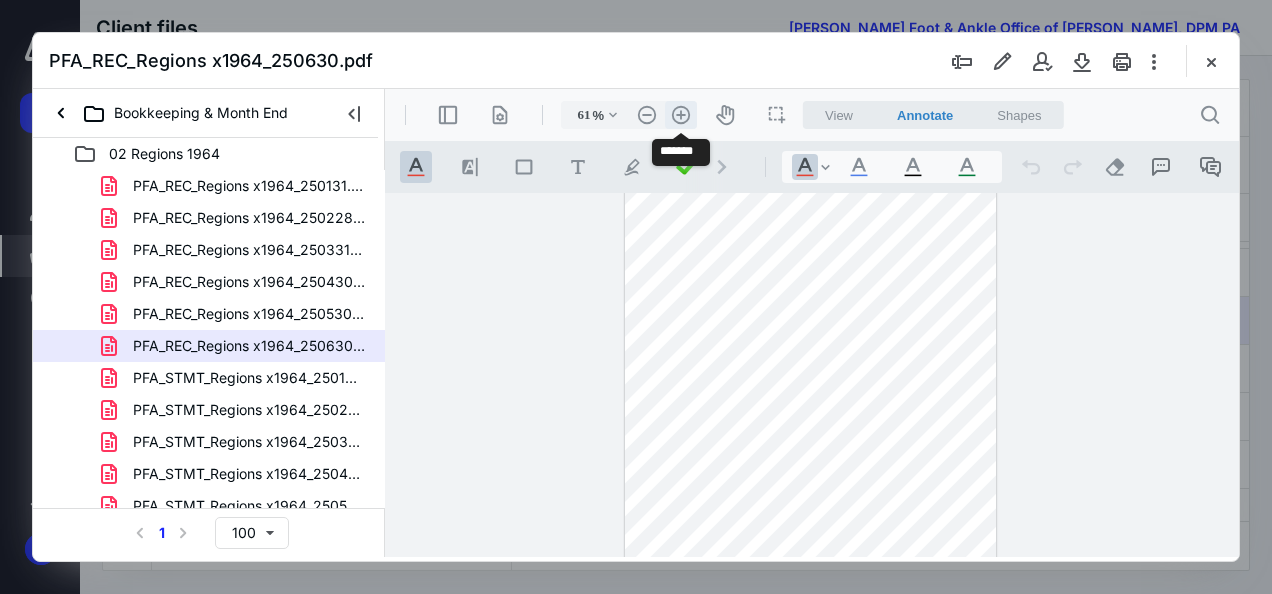 click on ".cls-1{fill:#abb0c4;} icon - header - zoom - in - line" at bounding box center [681, 115] 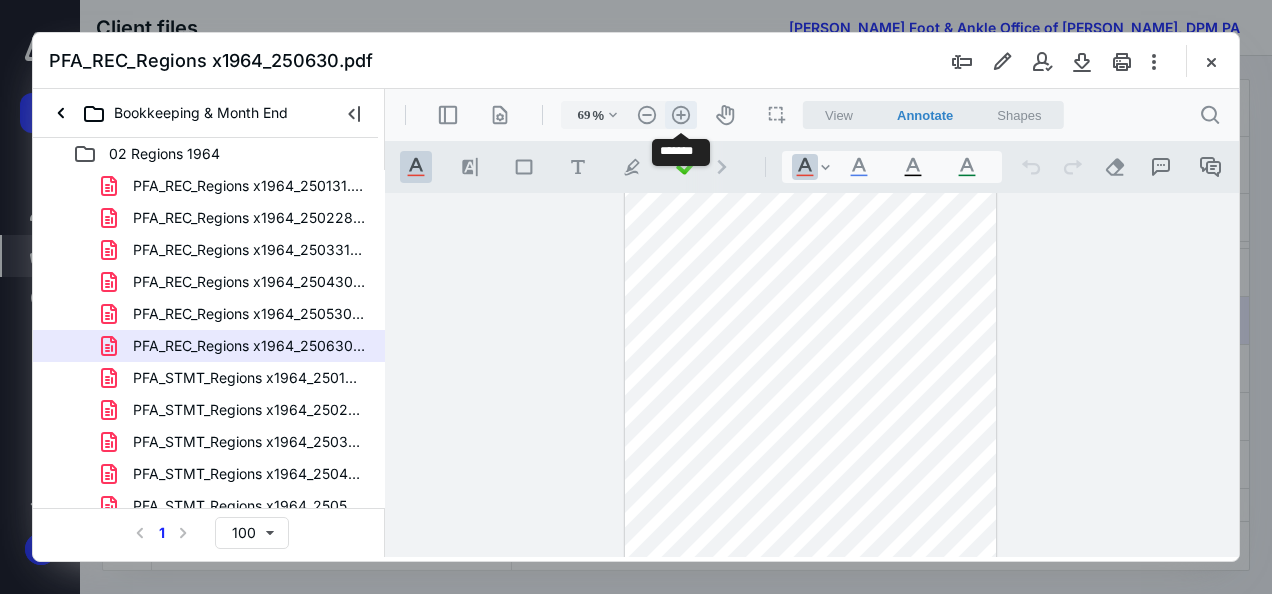 click on ".cls-1{fill:#abb0c4;} icon - header - zoom - in - line" at bounding box center (681, 115) 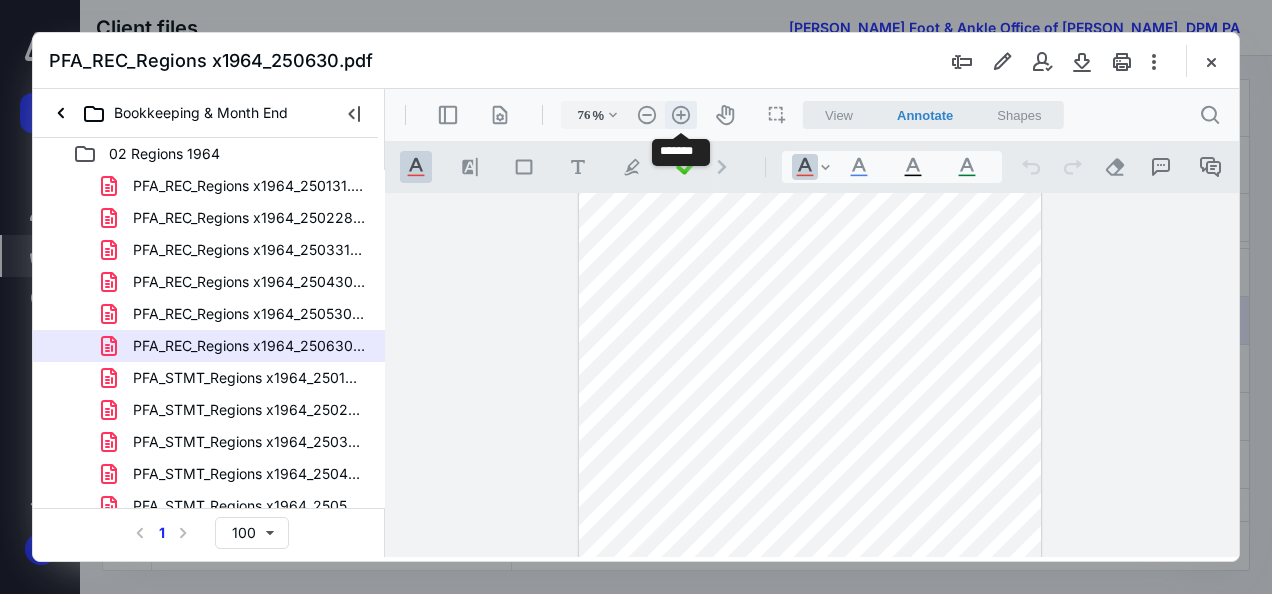 click on ".cls-1{fill:#abb0c4;} icon - header - zoom - in - line" at bounding box center [681, 115] 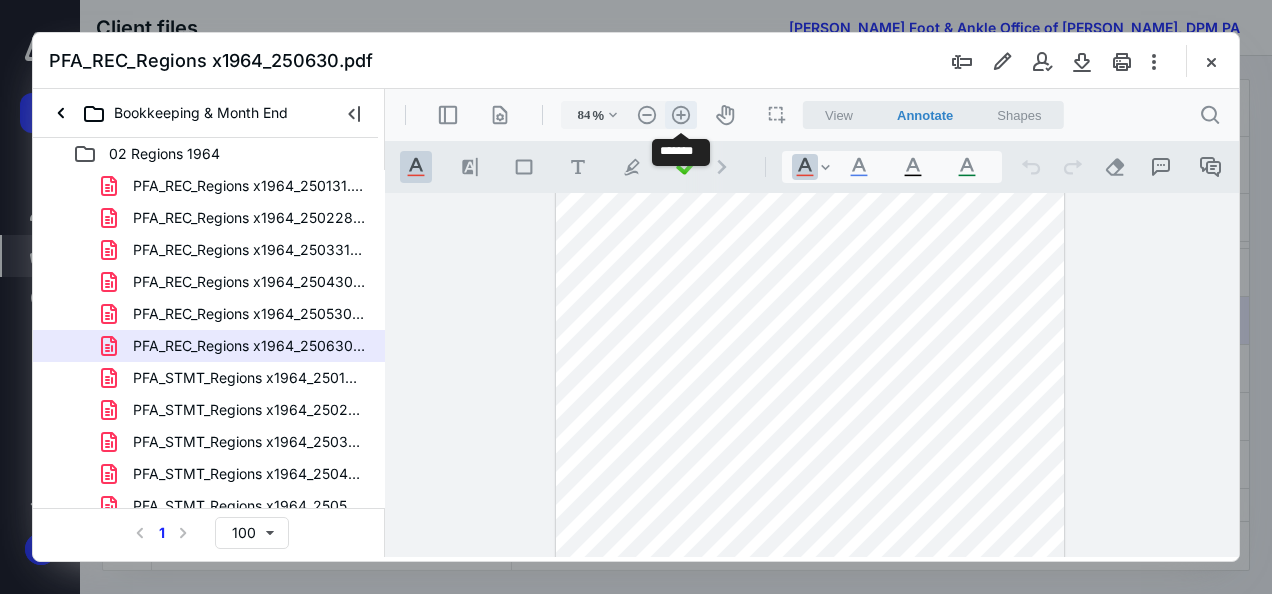 click on ".cls-1{fill:#abb0c4;} icon - header - zoom - in - line" at bounding box center [681, 115] 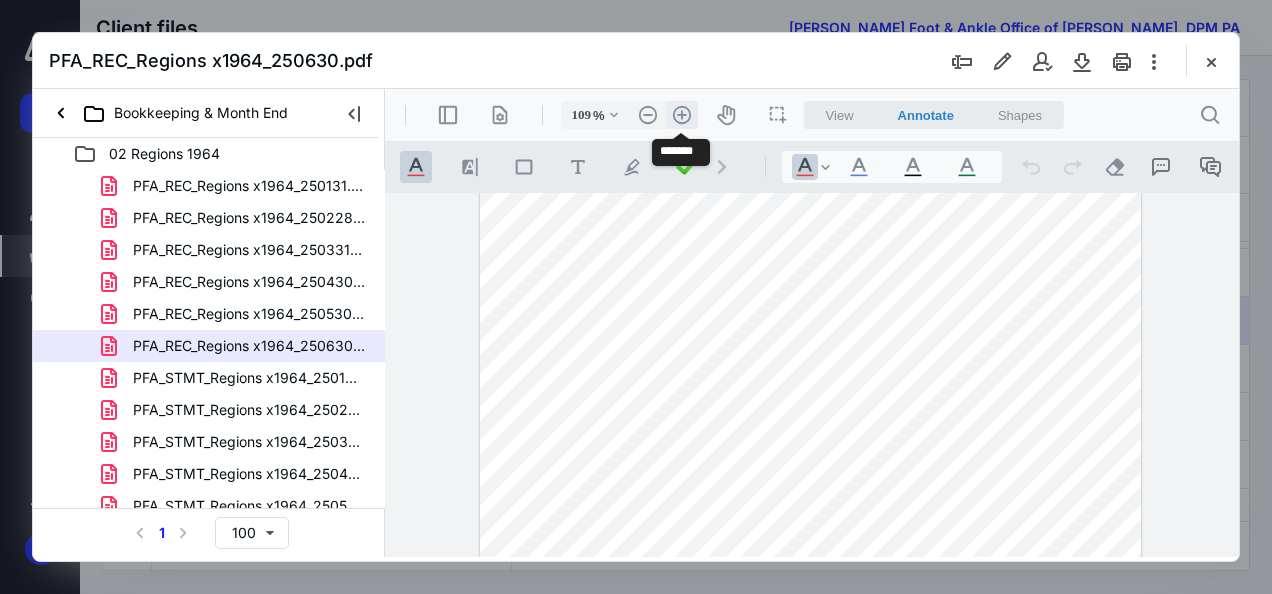 scroll, scrollTop: 178, scrollLeft: 0, axis: vertical 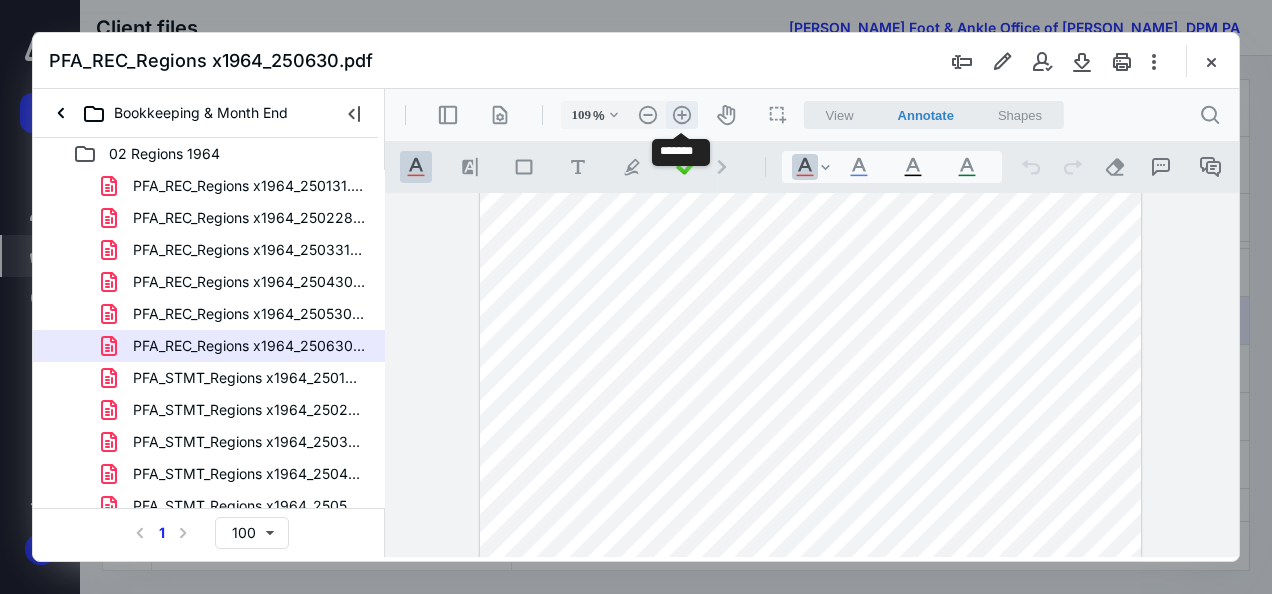 click on ".cls-1{fill:#abb0c4;} icon - header - zoom - in - line" at bounding box center [682, 115] 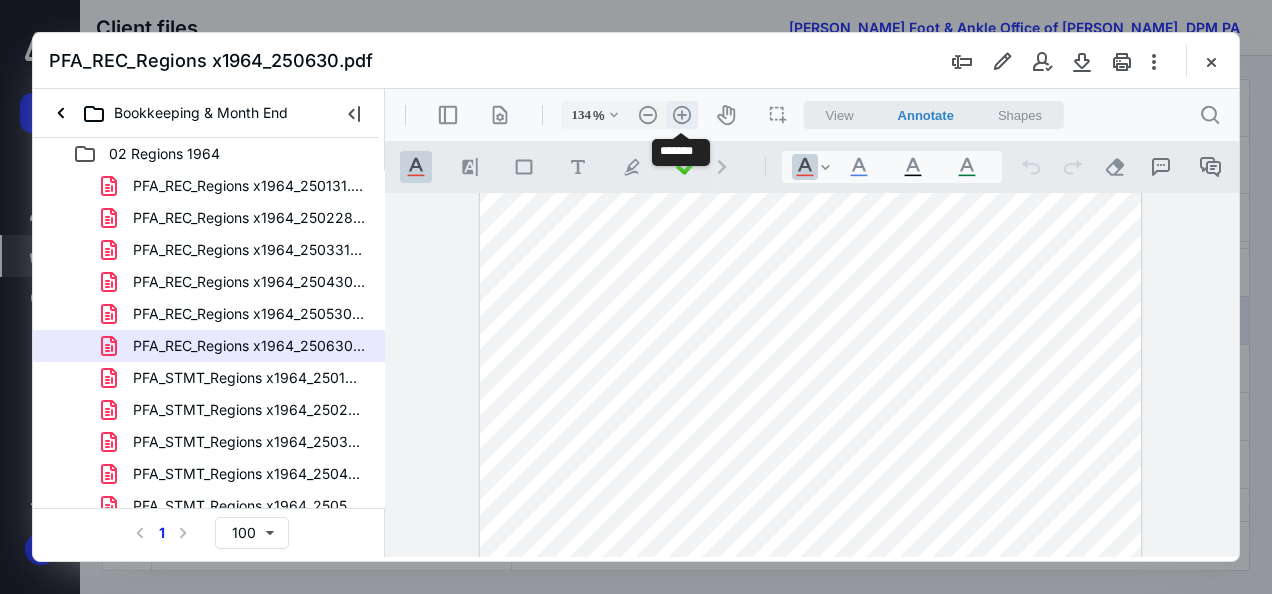 scroll, scrollTop: 249, scrollLeft: 0, axis: vertical 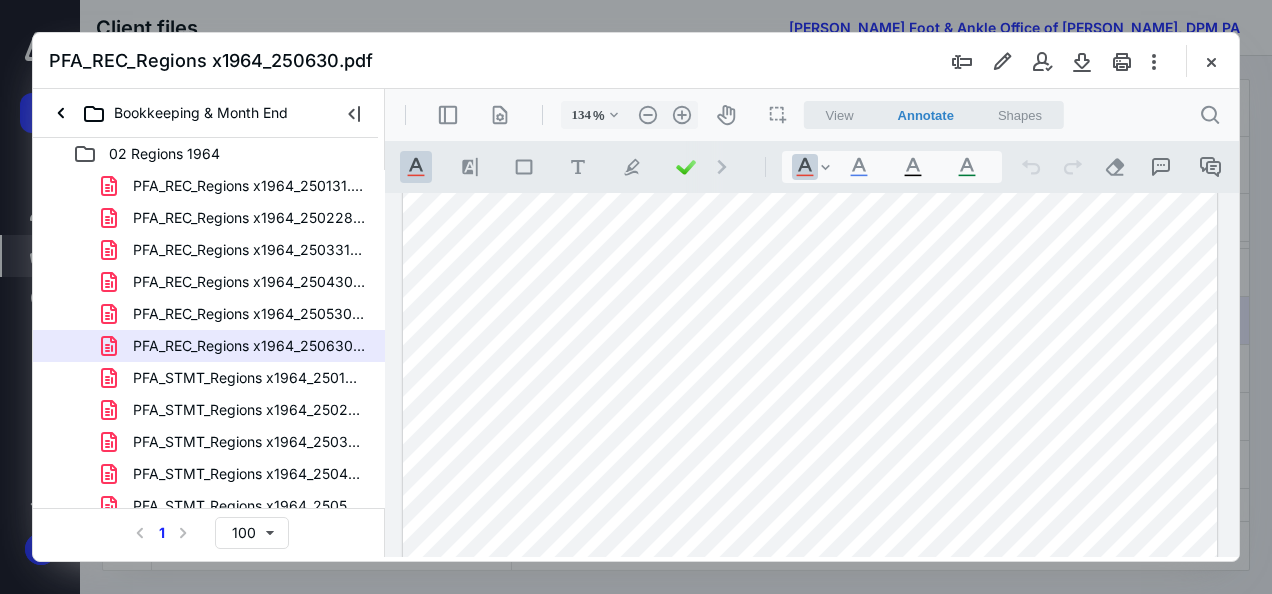 drag, startPoint x: 1237, startPoint y: 318, endPoint x: 1227, endPoint y: 240, distance: 78.63841 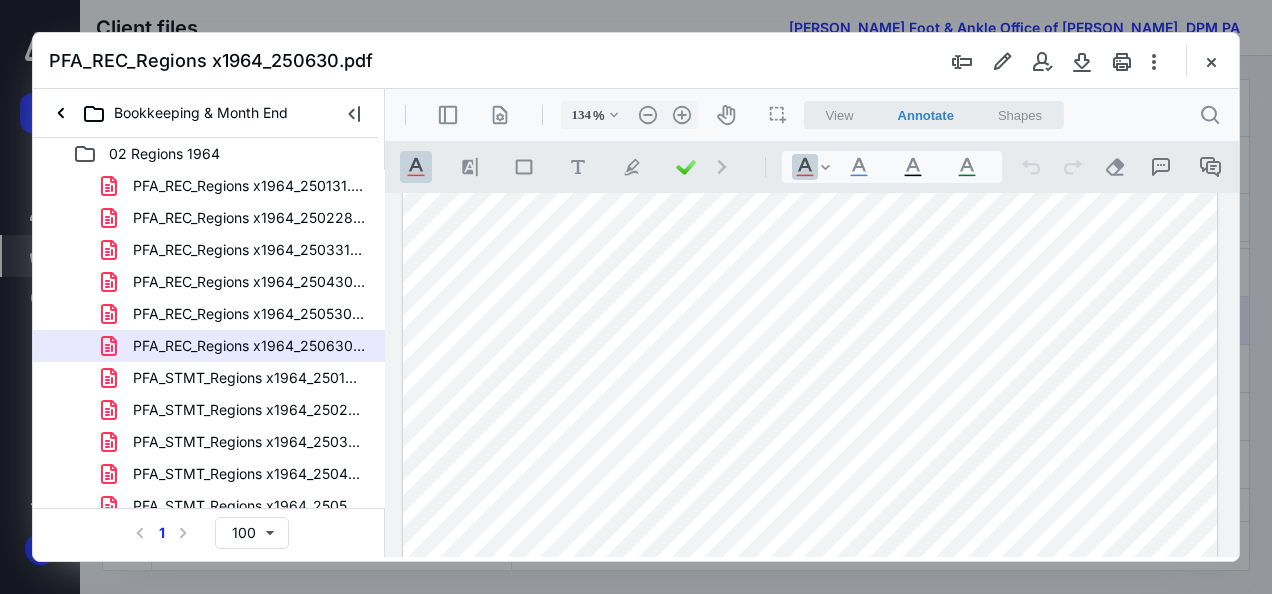 scroll, scrollTop: 38, scrollLeft: 0, axis: vertical 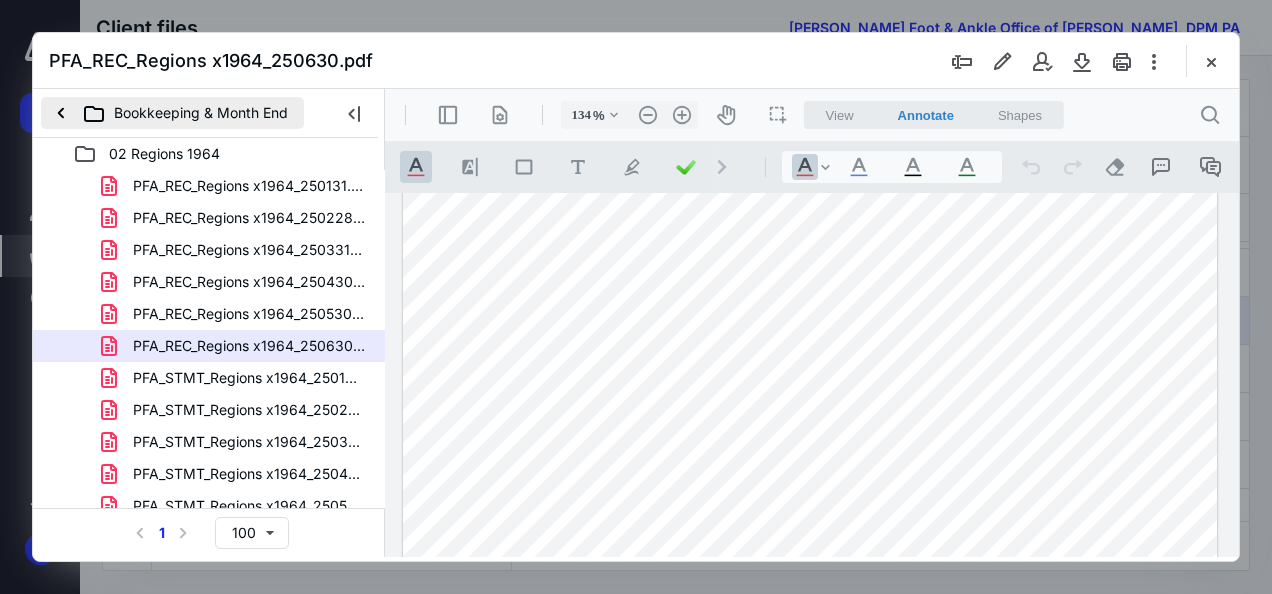click on "Bookkeeping & Month End" at bounding box center [172, 113] 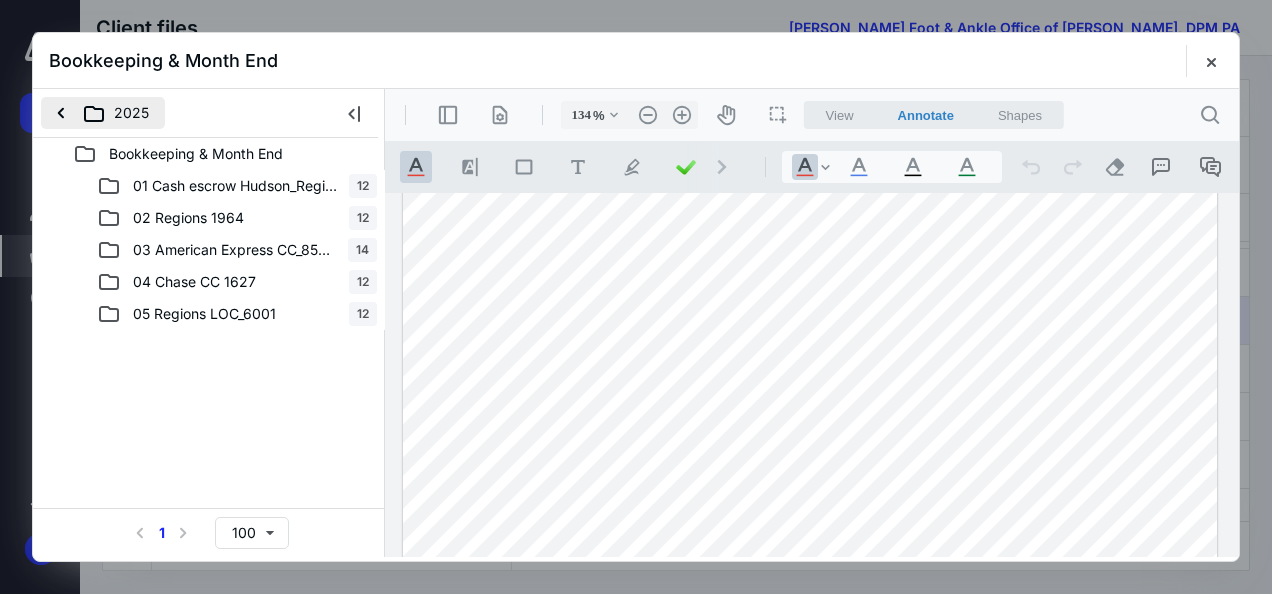 click on "2025" at bounding box center [103, 113] 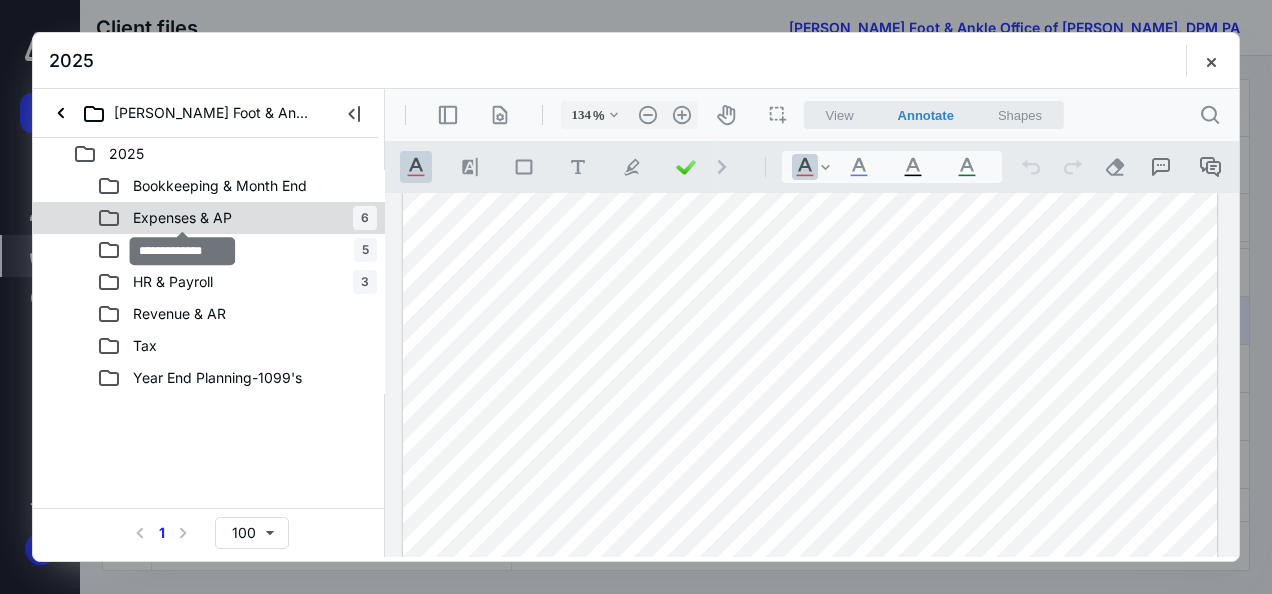 click on "Expenses & AP" at bounding box center [182, 218] 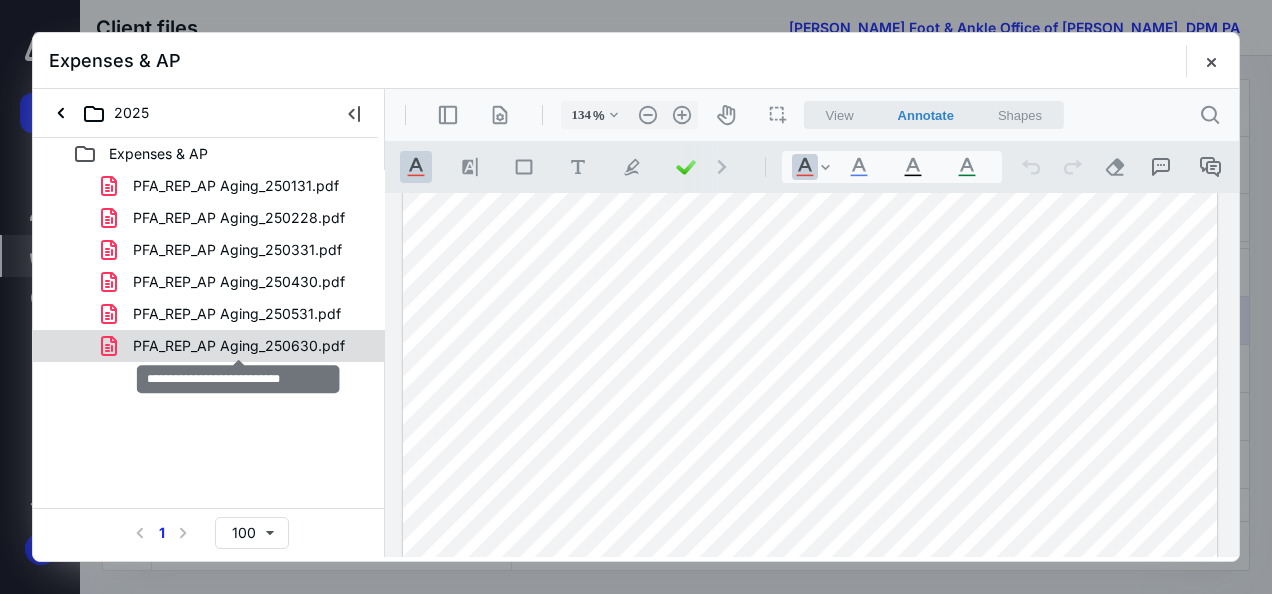 click on "PFA_REP_AP Aging_250630.pdf" at bounding box center [239, 346] 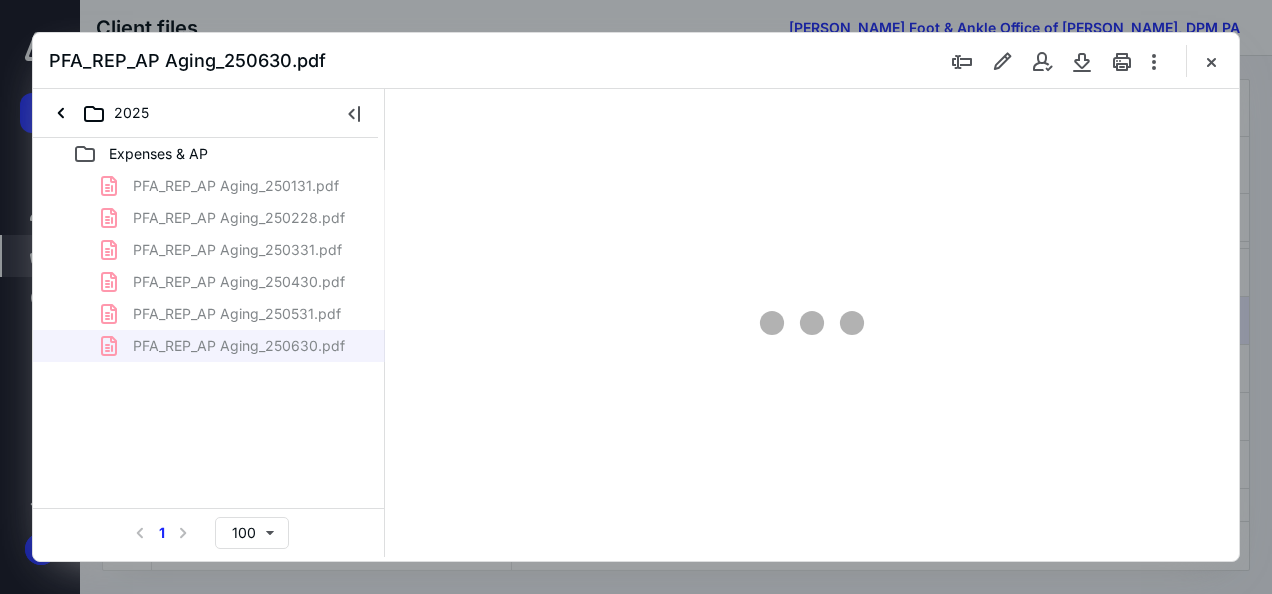 scroll, scrollTop: 0, scrollLeft: 0, axis: both 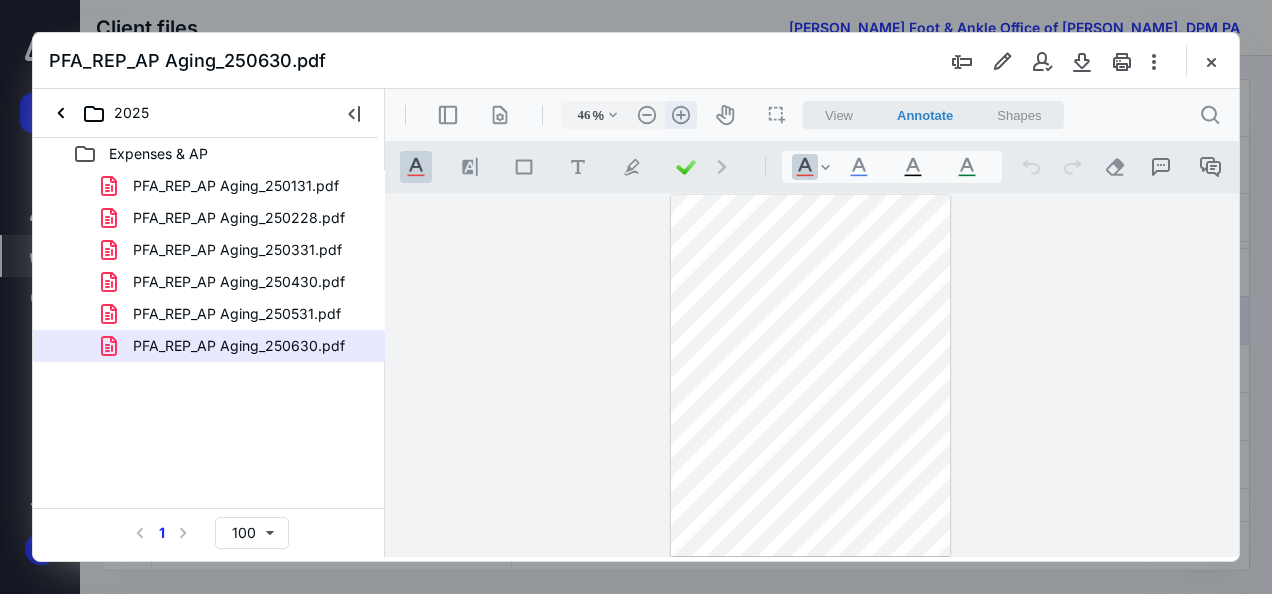 click on ".cls-1{fill:#abb0c4;} icon - header - zoom - in - line" at bounding box center [681, 115] 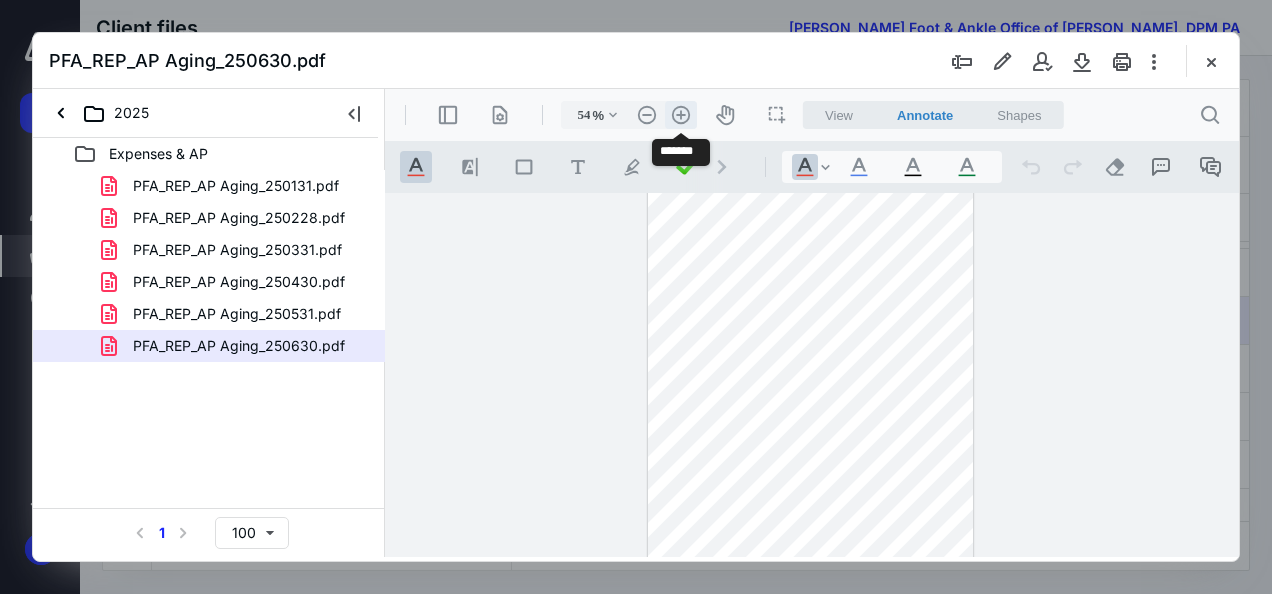 click on ".cls-1{fill:#abb0c4;} icon - header - zoom - in - line" at bounding box center [681, 115] 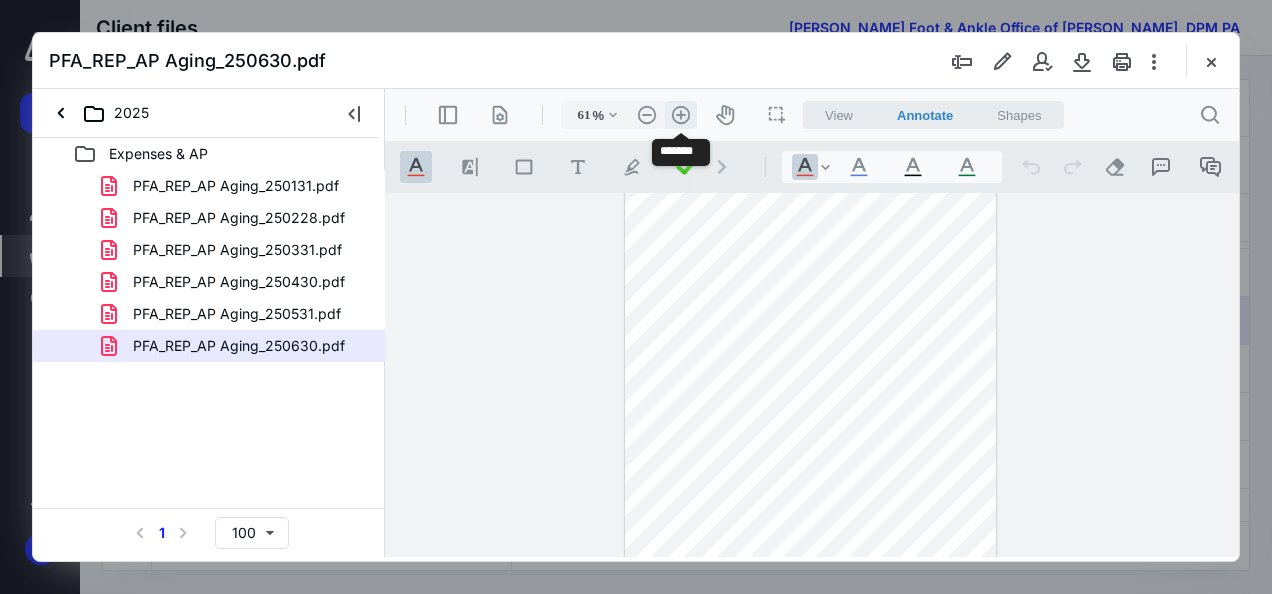 click on ".cls-1{fill:#abb0c4;} icon - header - zoom - in - line" at bounding box center (681, 115) 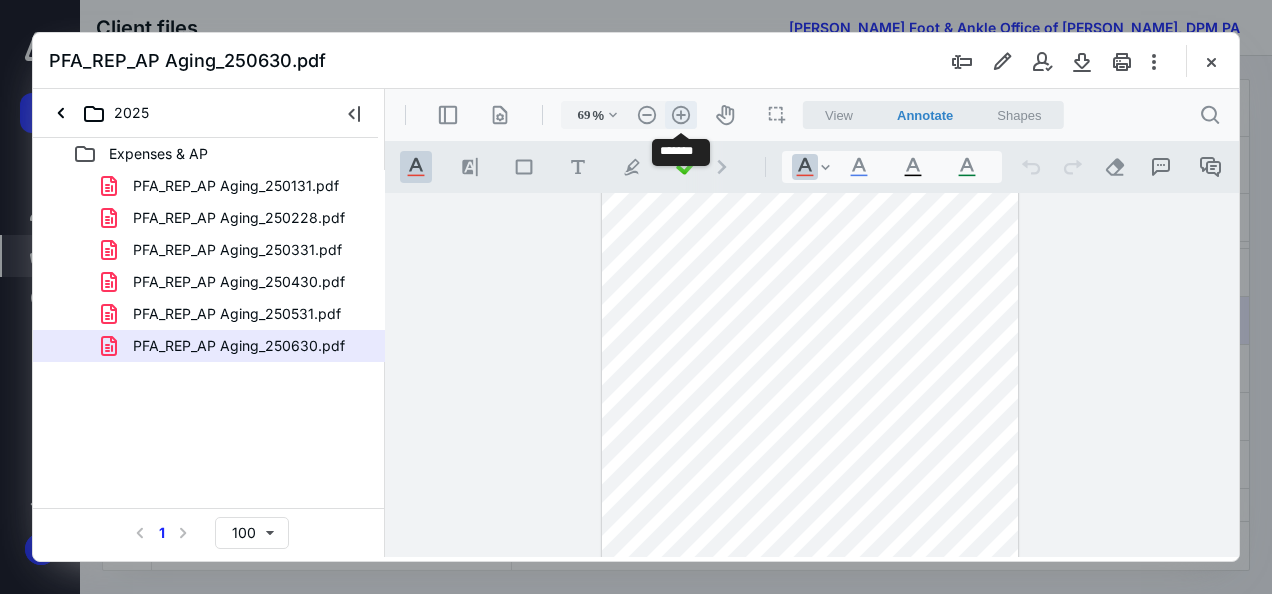 scroll, scrollTop: 64, scrollLeft: 0, axis: vertical 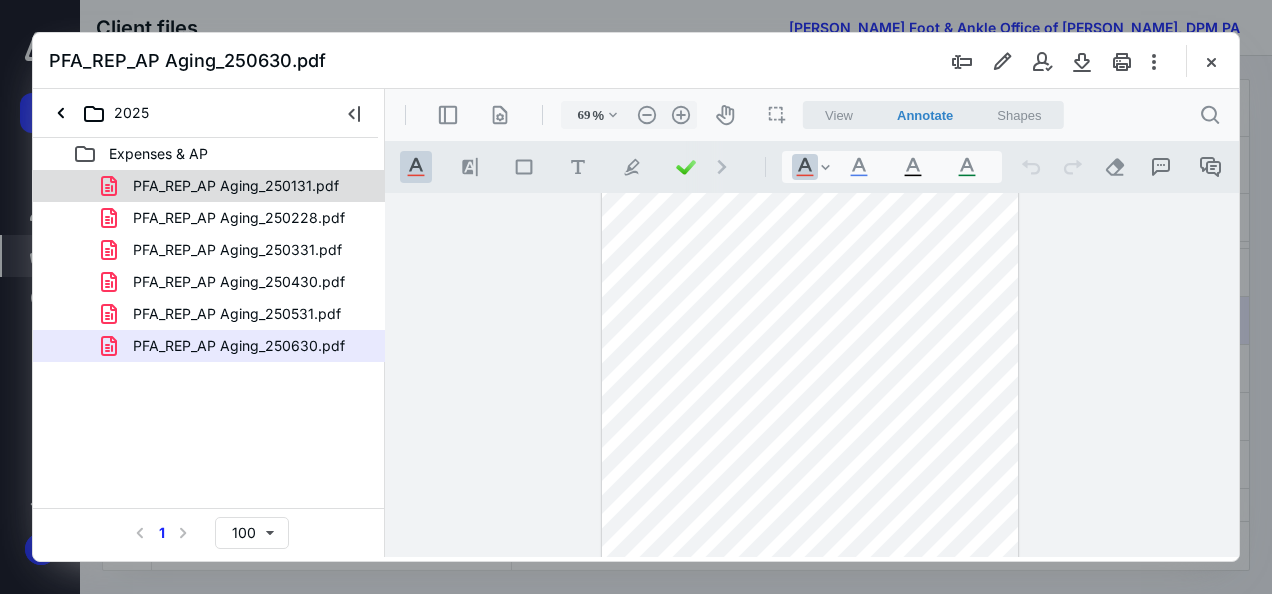 click on "PFA_REP_AP Aging_250131.pdf" at bounding box center (224, 186) 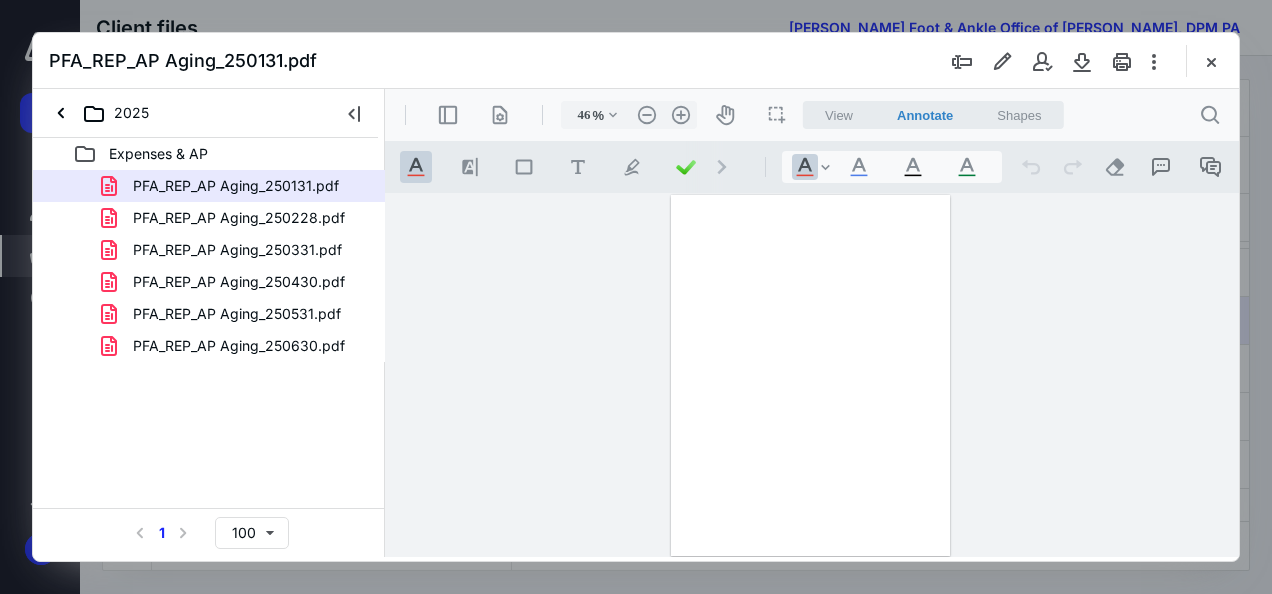 scroll, scrollTop: 0, scrollLeft: 0, axis: both 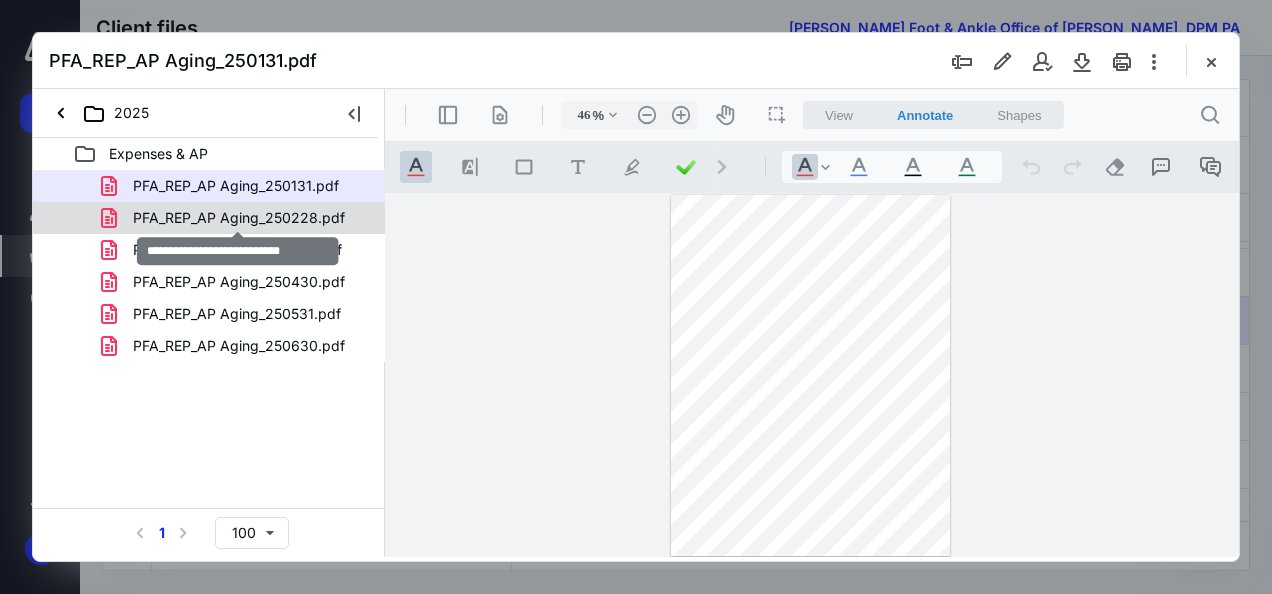 click on "PFA_REP_AP Aging_250228.pdf" at bounding box center (239, 218) 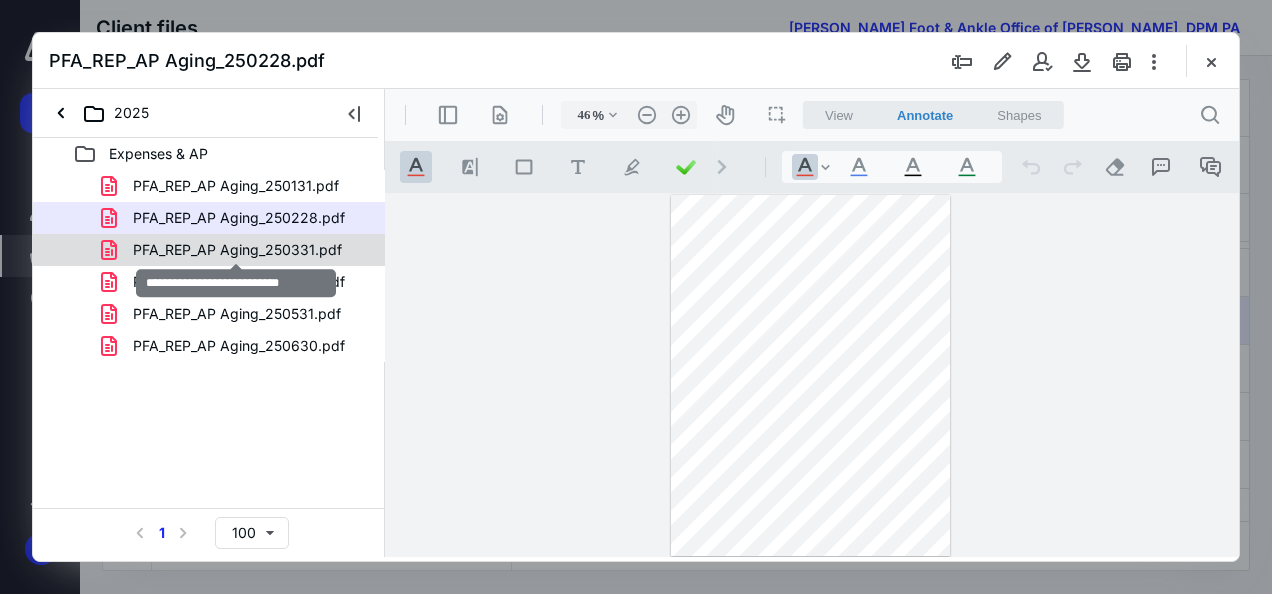 click on "PFA_REP_AP Aging_250331.pdf" at bounding box center [237, 250] 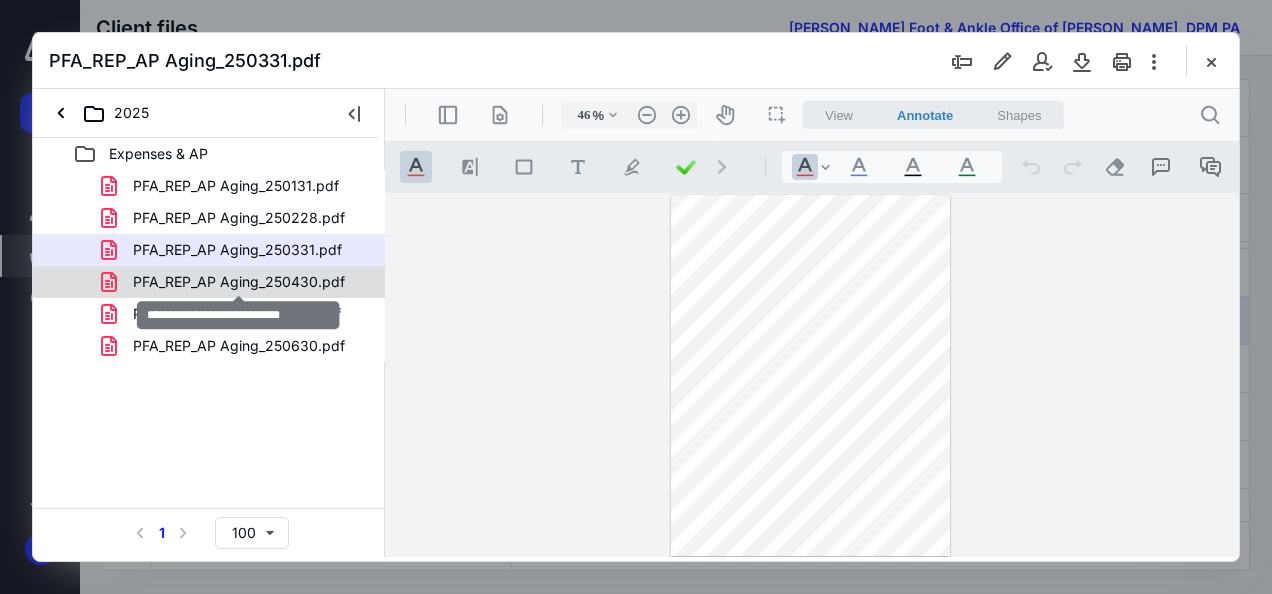 click on "PFA_REP_AP Aging_250430.pdf" at bounding box center [239, 282] 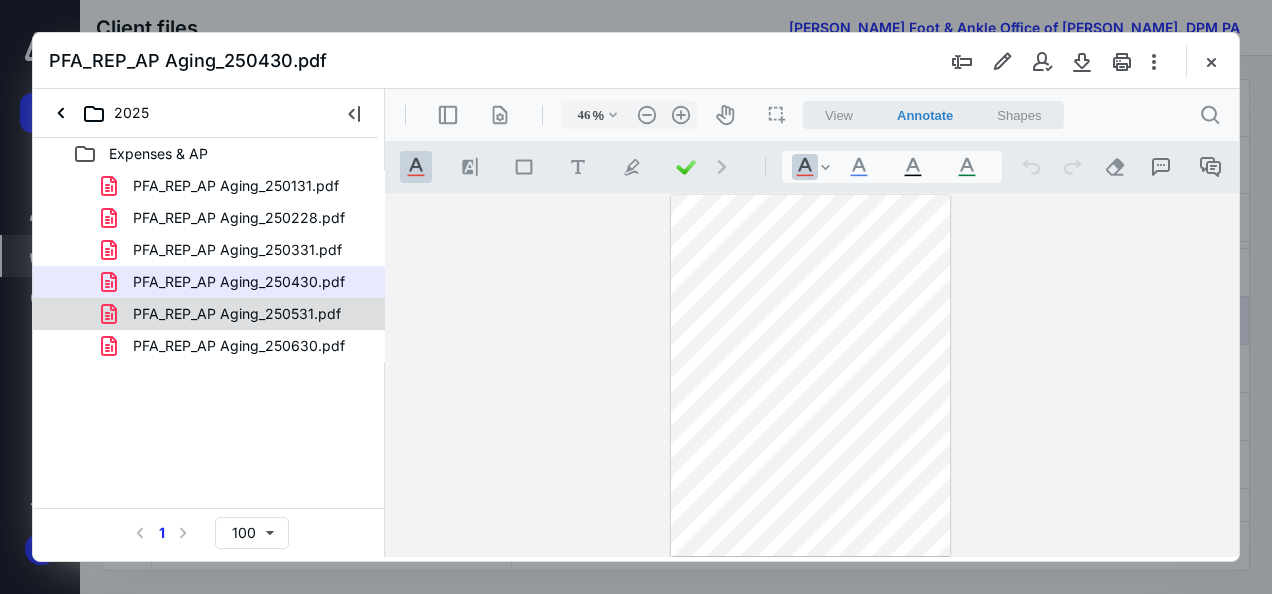 click on "PFA_REP_AP Aging_250531.pdf" at bounding box center (209, 314) 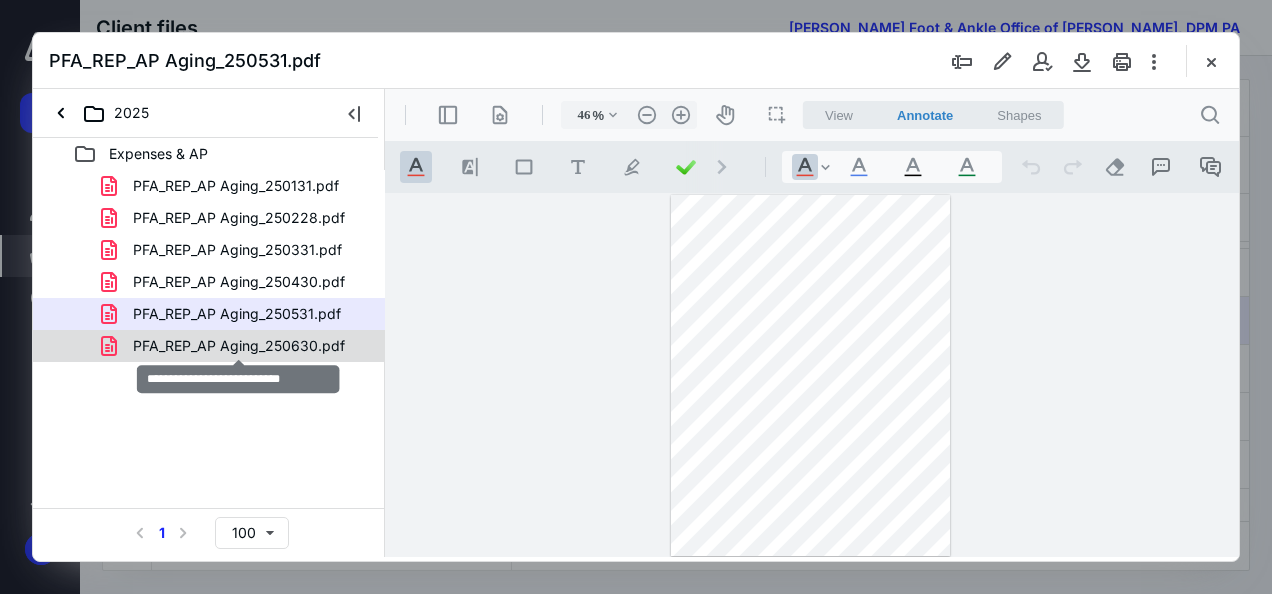 click on "PFA_REP_AP Aging_250630.pdf" at bounding box center [239, 346] 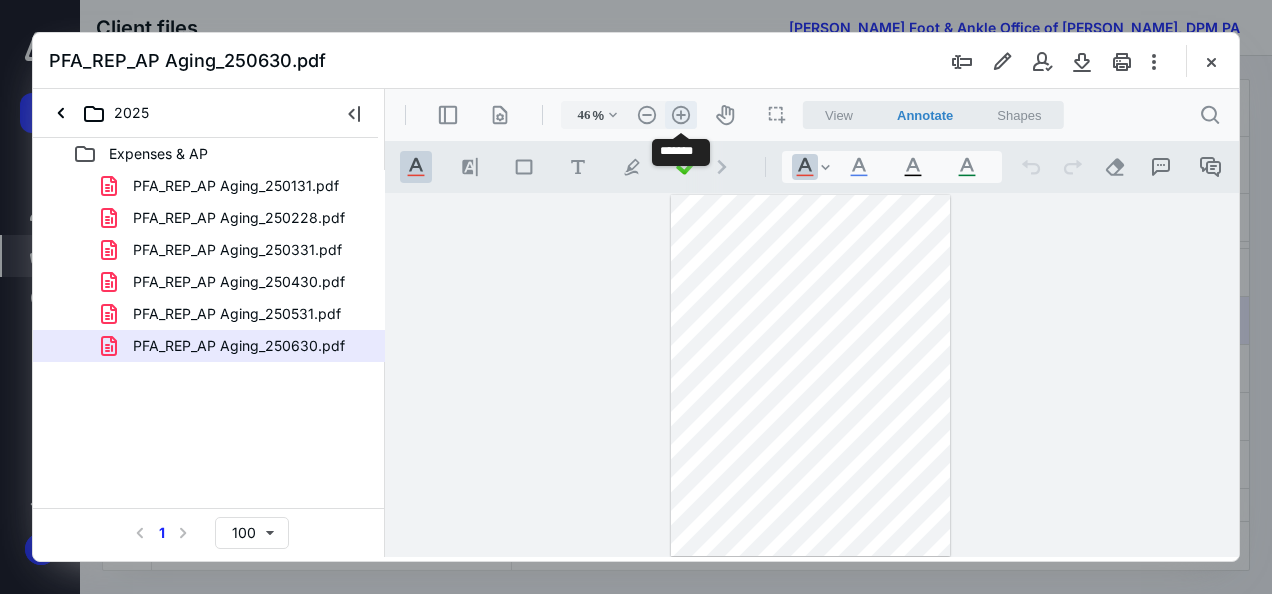 click on ".cls-1{fill:#abb0c4;} icon - header - zoom - in - line" at bounding box center [681, 115] 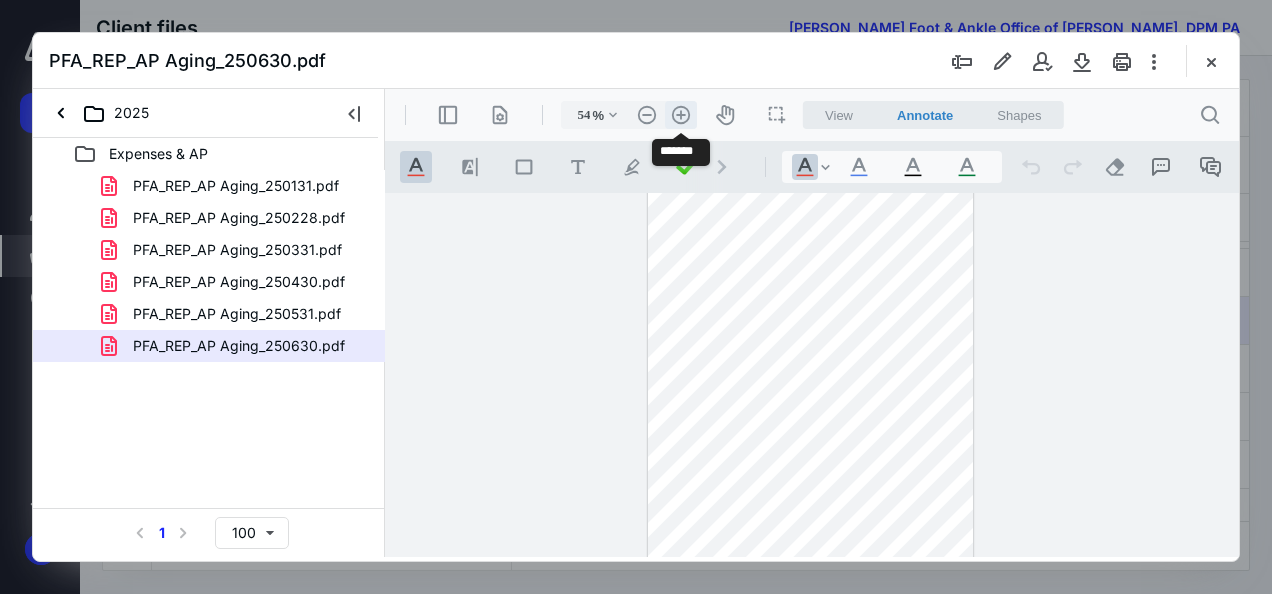 click on ".cls-1{fill:#abb0c4;} icon - header - zoom - in - line" at bounding box center (681, 115) 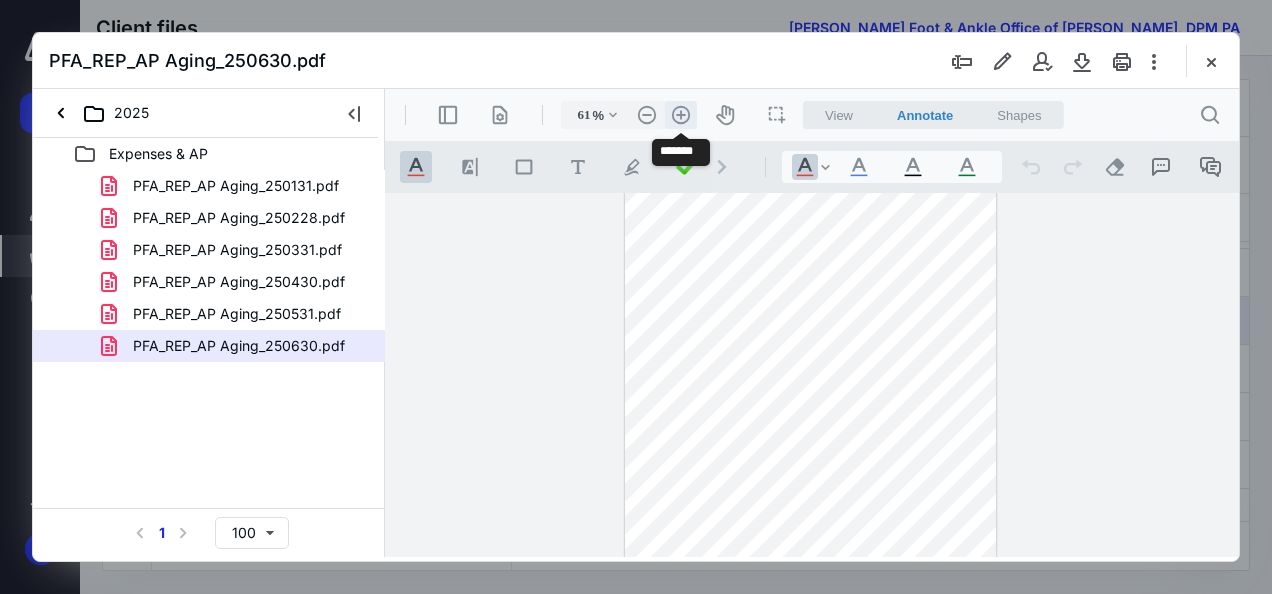 click on ".cls-1{fill:#abb0c4;} icon - header - zoom - in - line" at bounding box center [681, 115] 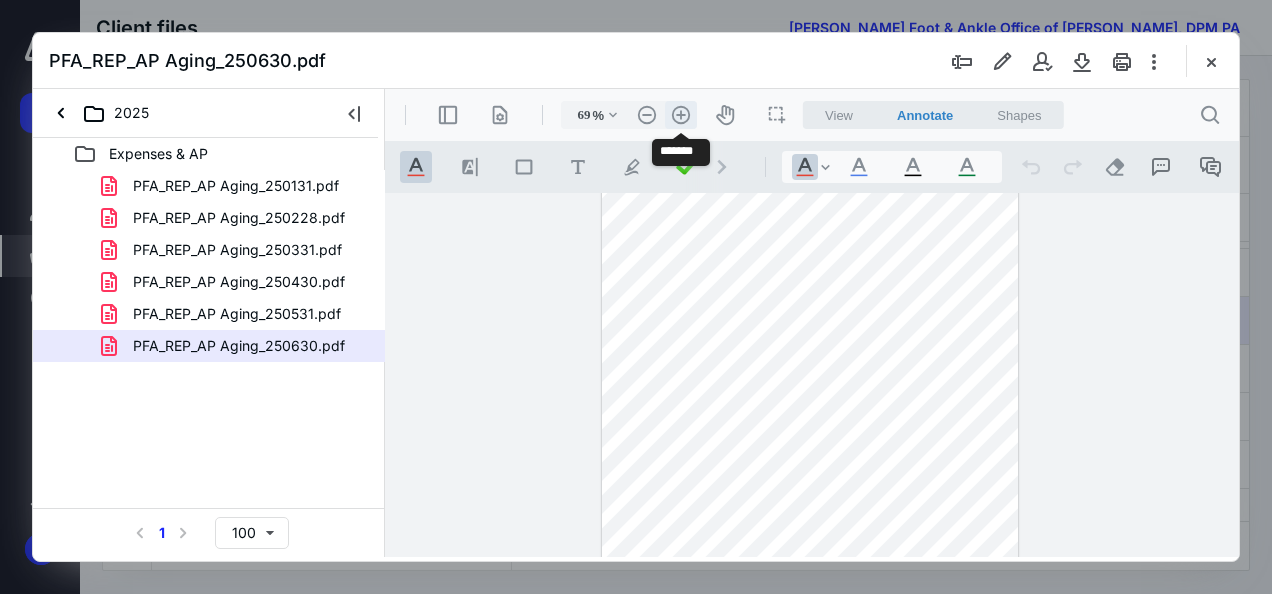 click on ".cls-1{fill:#abb0c4;} icon - header - zoom - in - line" at bounding box center (681, 115) 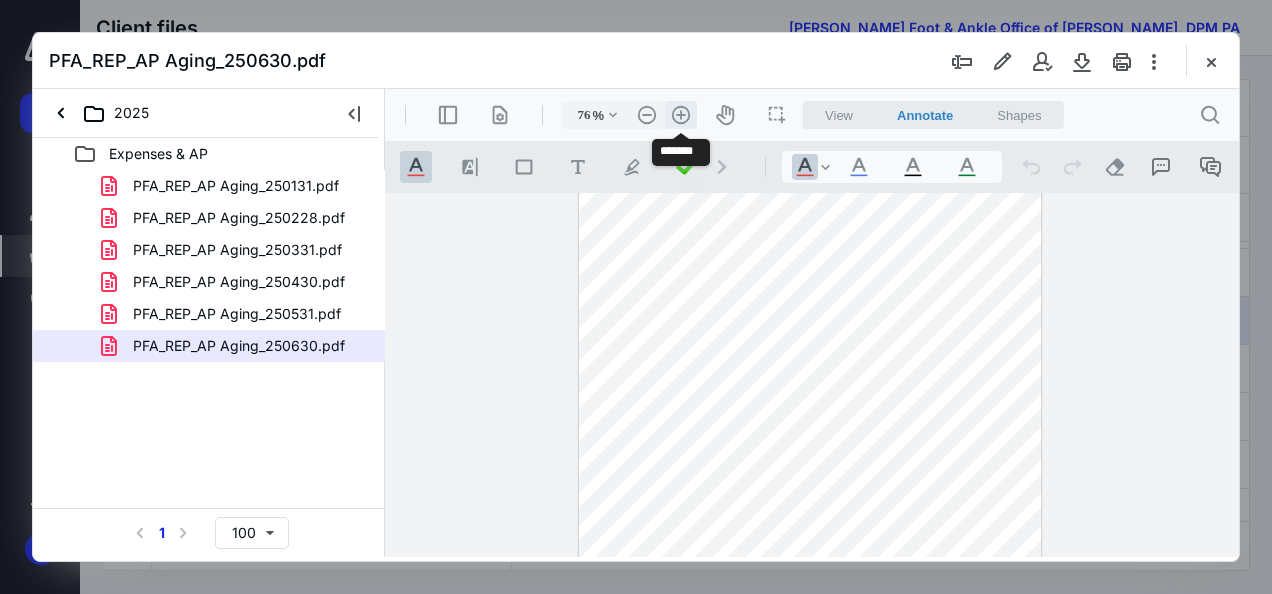 click on ".cls-1{fill:#abb0c4;} icon - header - zoom - in - line" at bounding box center (681, 115) 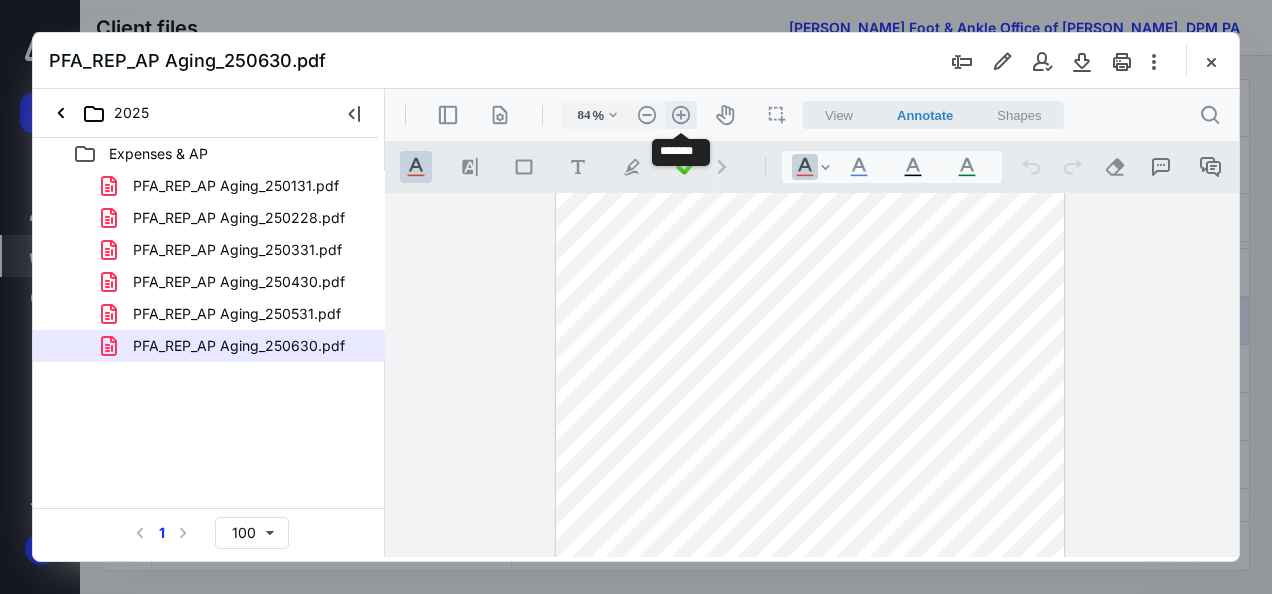 scroll, scrollTop: 106, scrollLeft: 0, axis: vertical 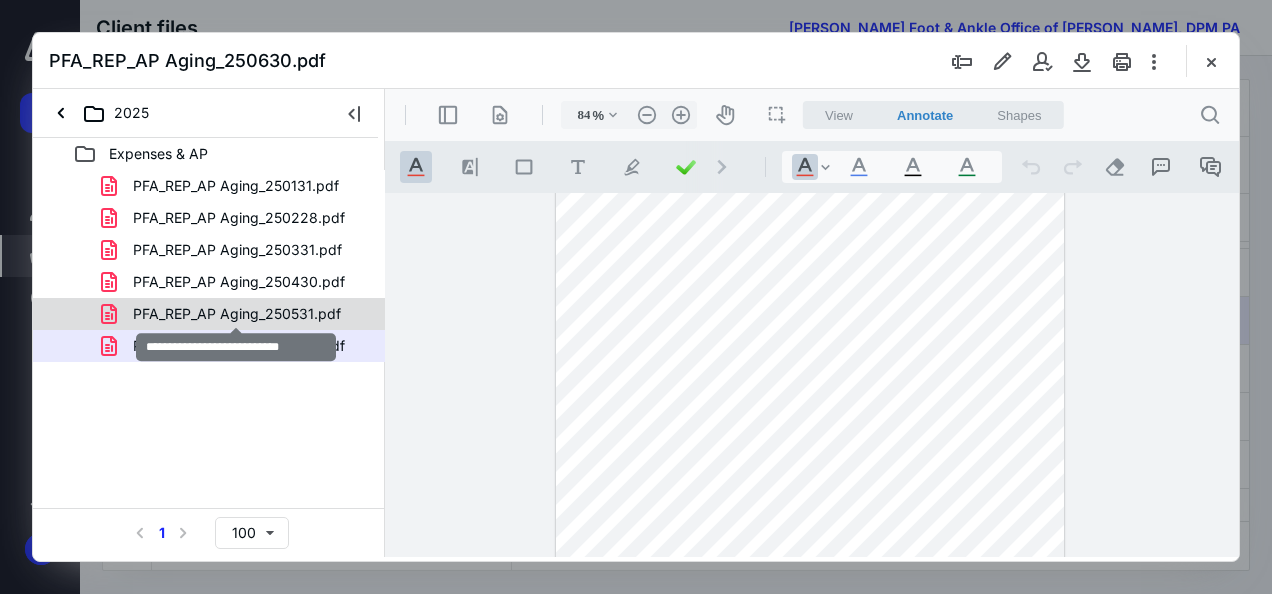 click on "PFA_REP_AP Aging_250531.pdf" at bounding box center [237, 314] 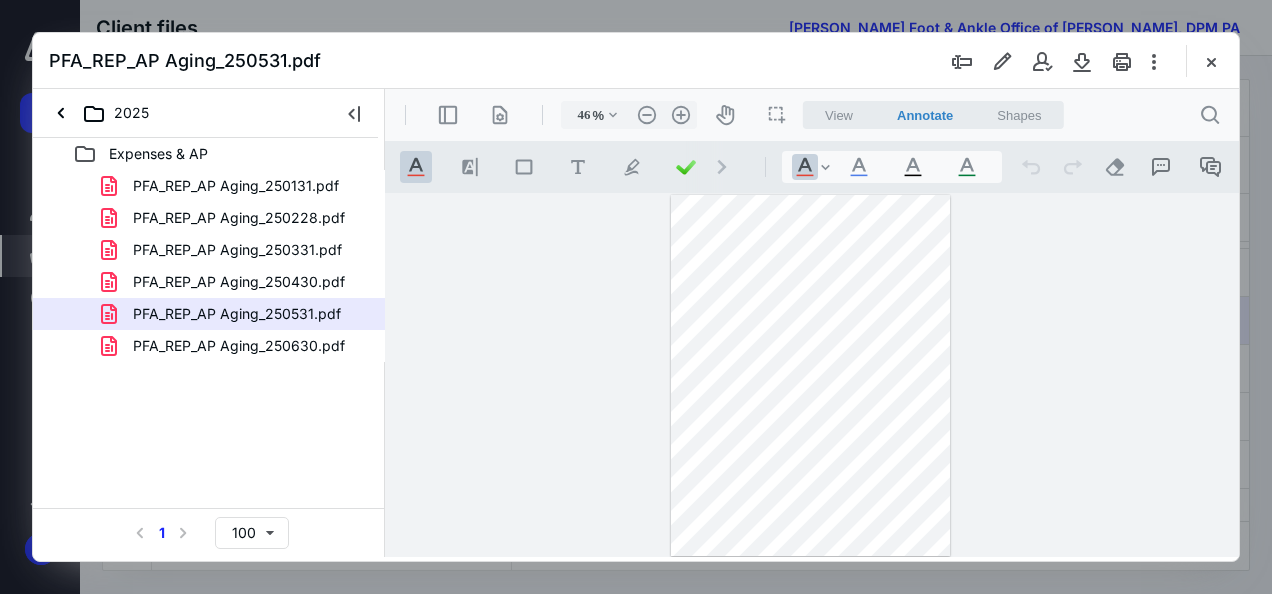 scroll, scrollTop: 0, scrollLeft: 0, axis: both 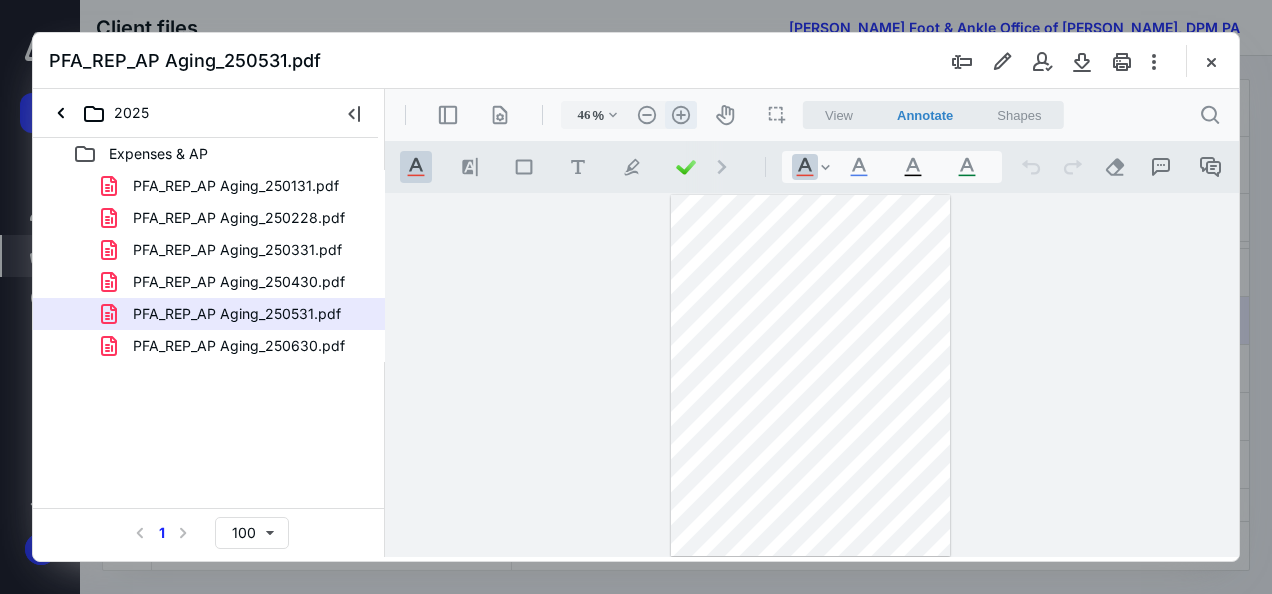 click on ".cls-1{fill:#abb0c4;} icon - header - zoom - in - line" at bounding box center [681, 115] 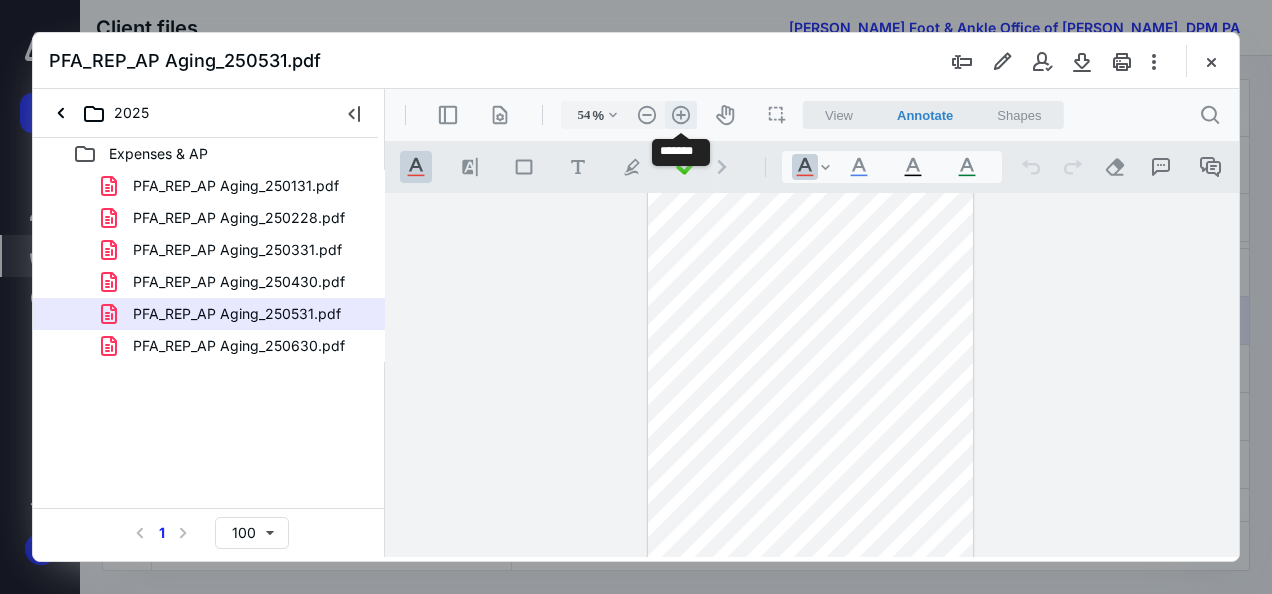 click on ".cls-1{fill:#abb0c4;} icon - header - zoom - in - line" at bounding box center [681, 115] 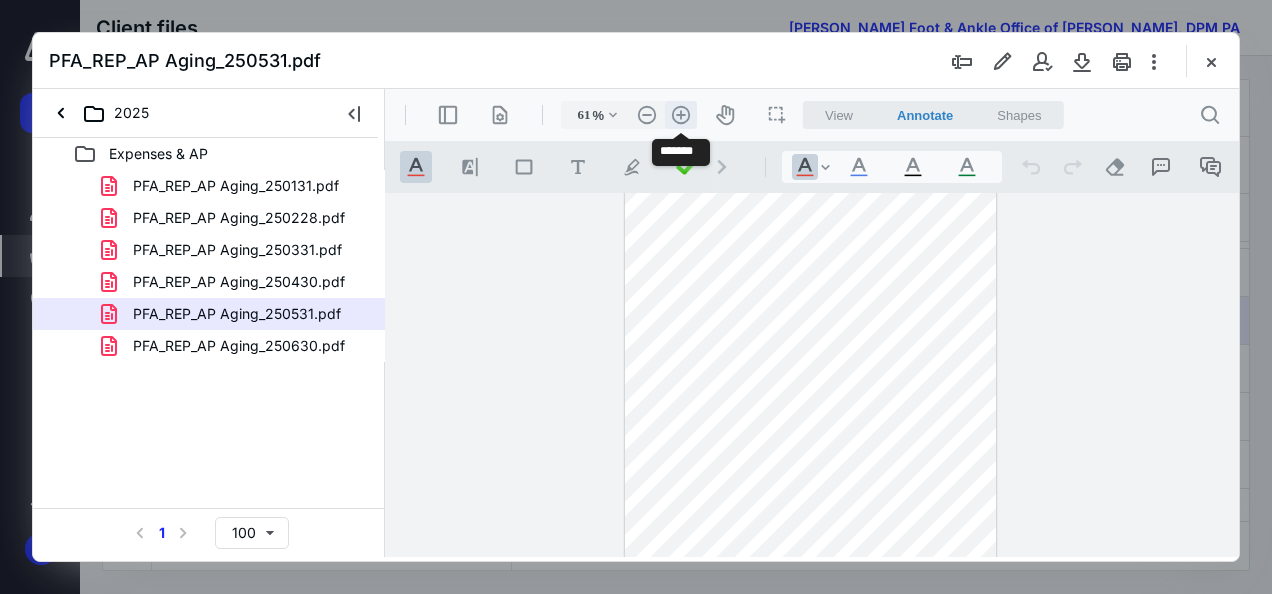 click on ".cls-1{fill:#abb0c4;} icon - header - zoom - in - line" at bounding box center [681, 115] 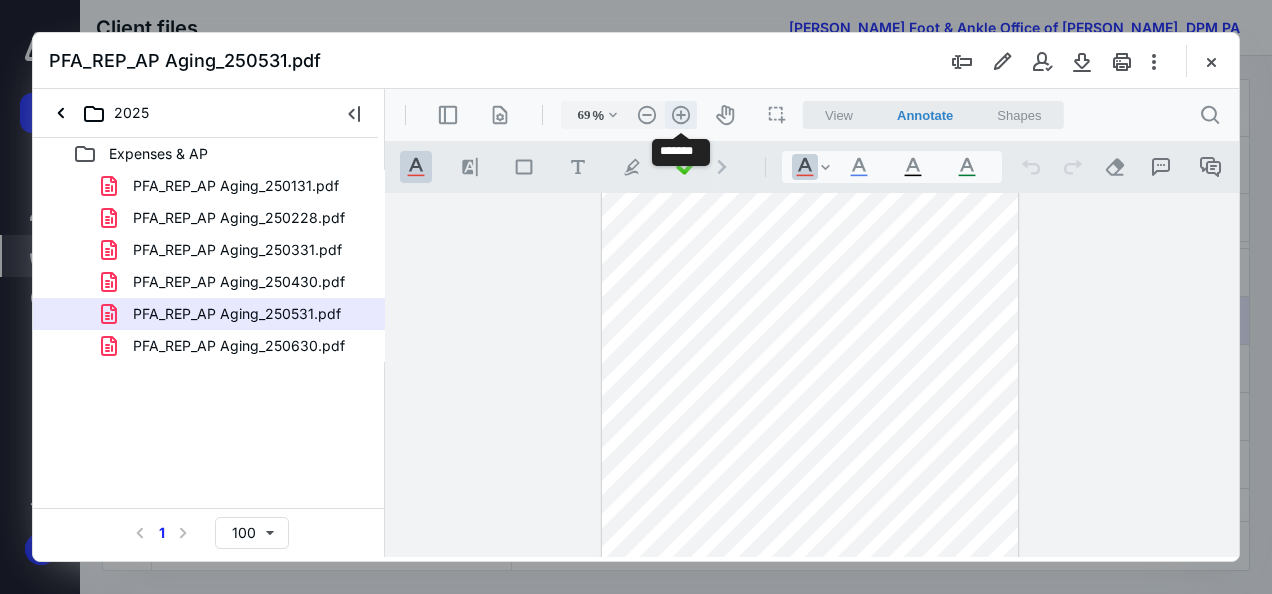 click on ".cls-1{fill:#abb0c4;} icon - header - zoom - in - line" at bounding box center [681, 115] 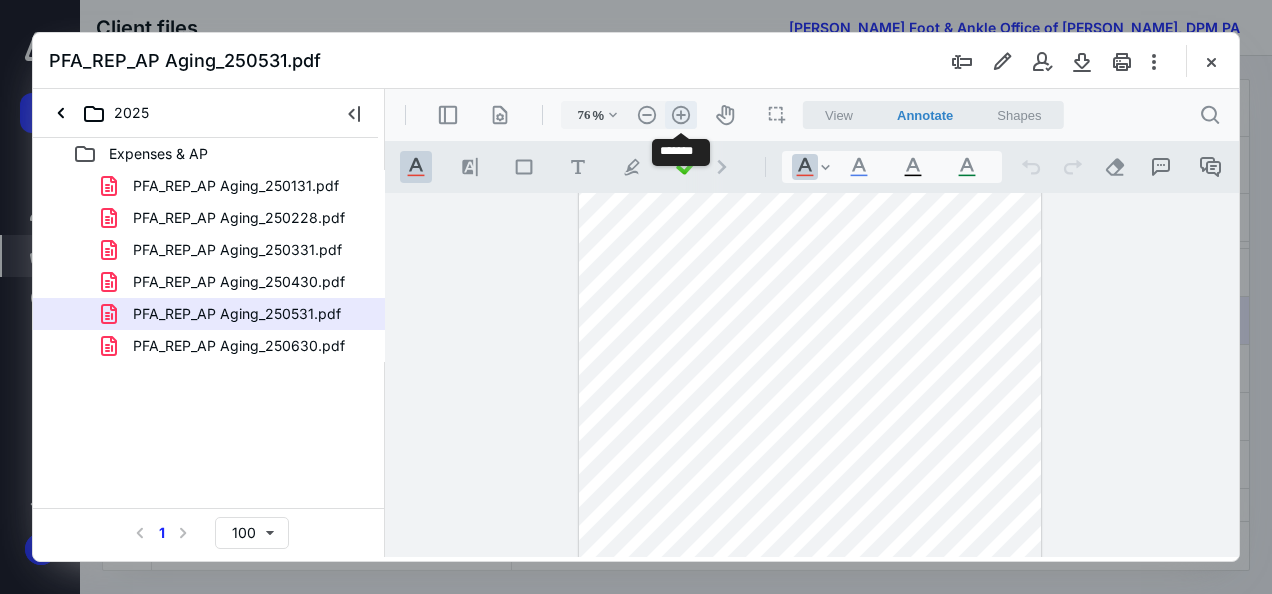 click on ".cls-1{fill:#abb0c4;} icon - header - zoom - in - line" at bounding box center (681, 115) 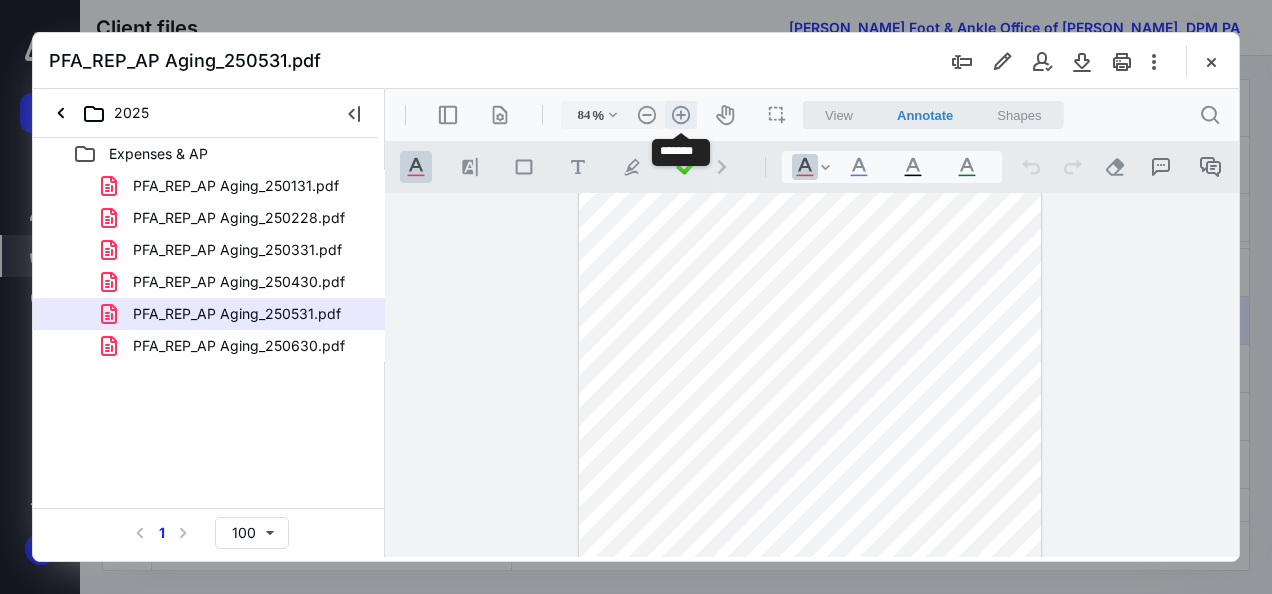 scroll, scrollTop: 106, scrollLeft: 0, axis: vertical 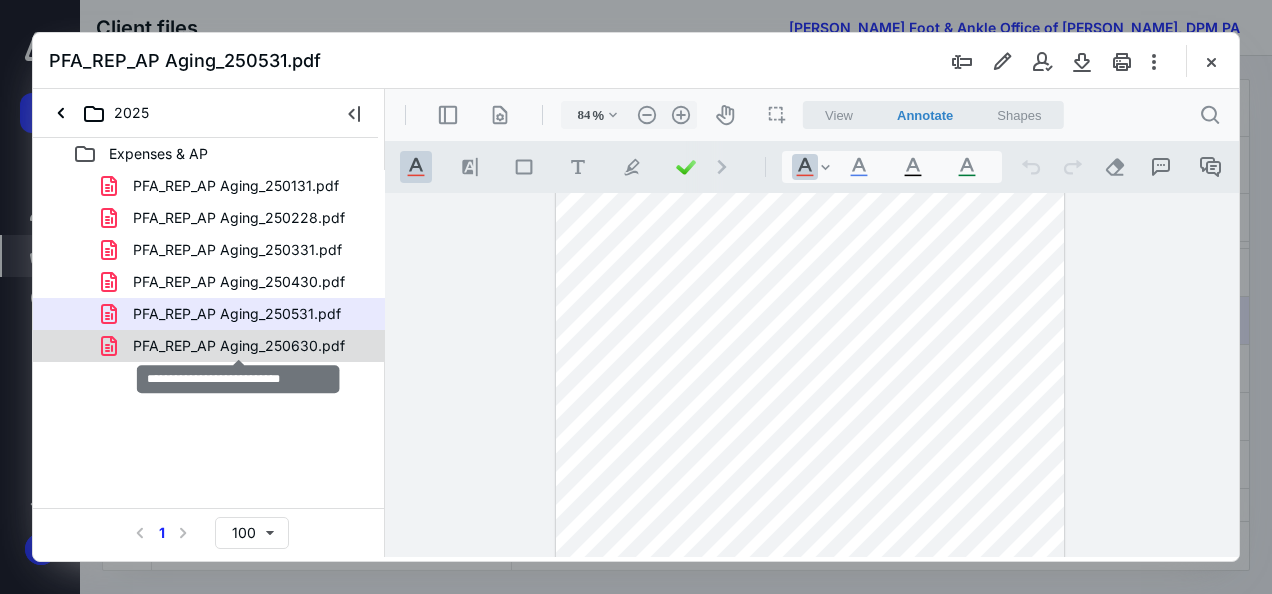 click on "PFA_REP_AP Aging_250630.pdf" at bounding box center (239, 346) 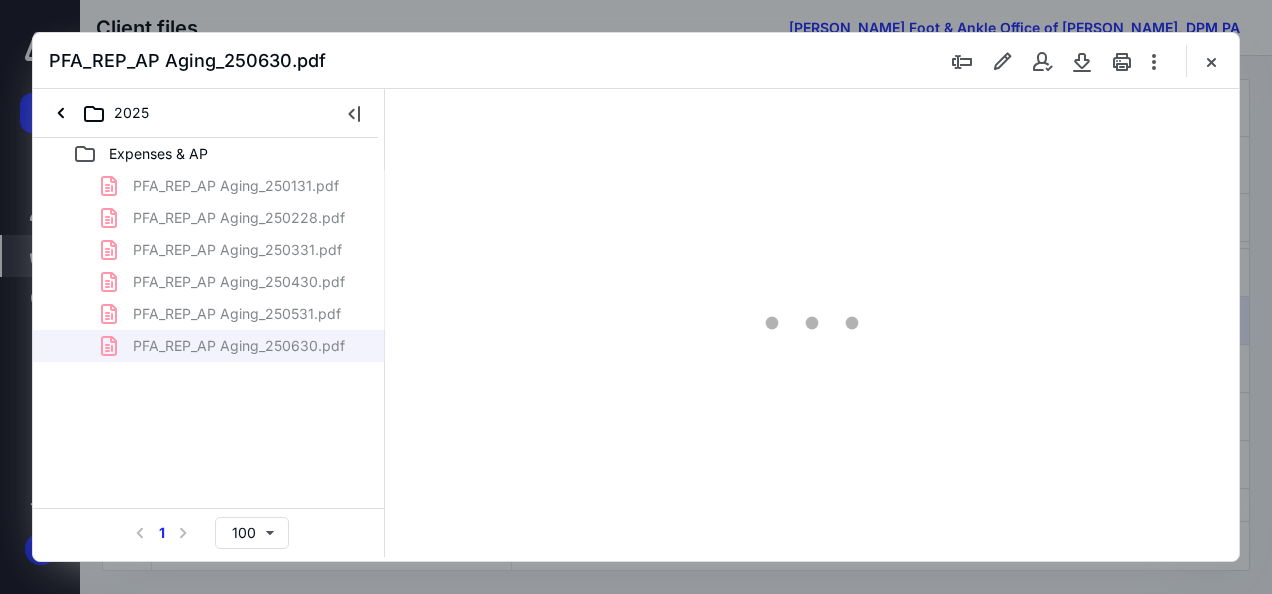 scroll, scrollTop: 0, scrollLeft: 0, axis: both 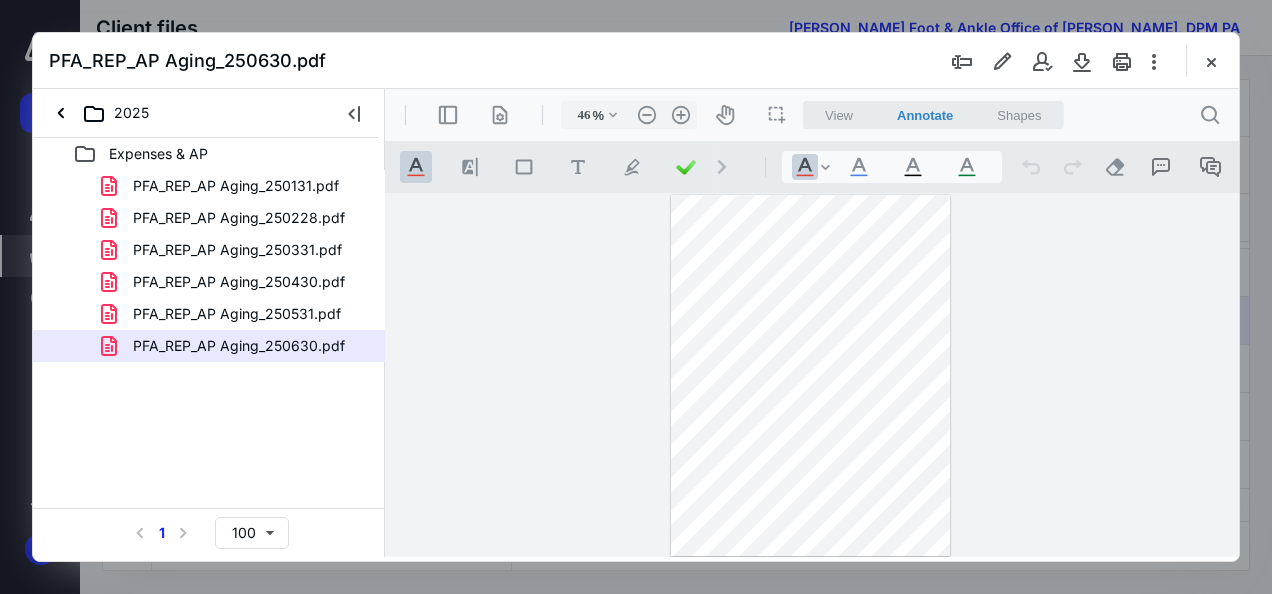 click on "2025" at bounding box center [181, 113] 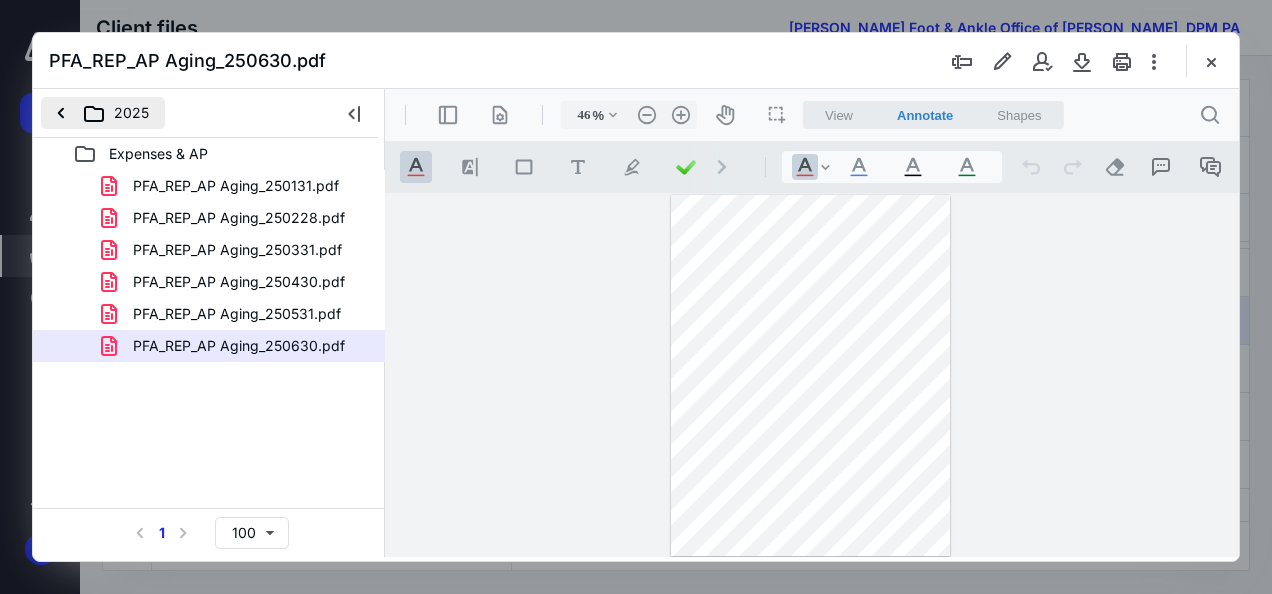 click on "2025" at bounding box center (103, 113) 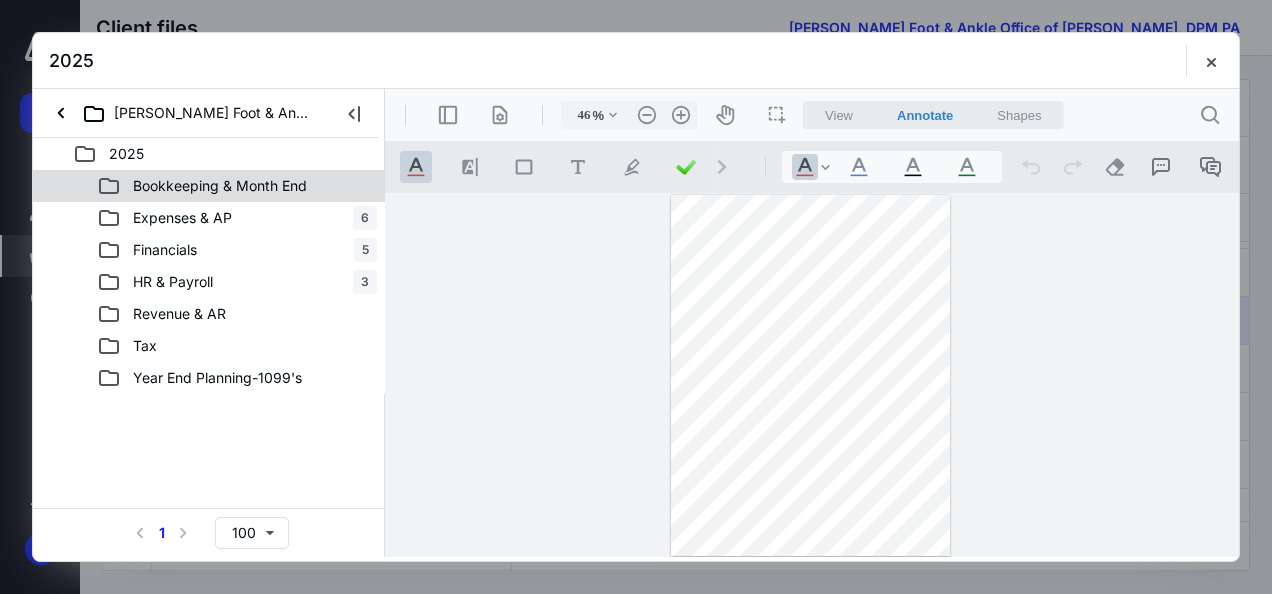 click on "Bookkeeping & Month End" at bounding box center (209, 186) 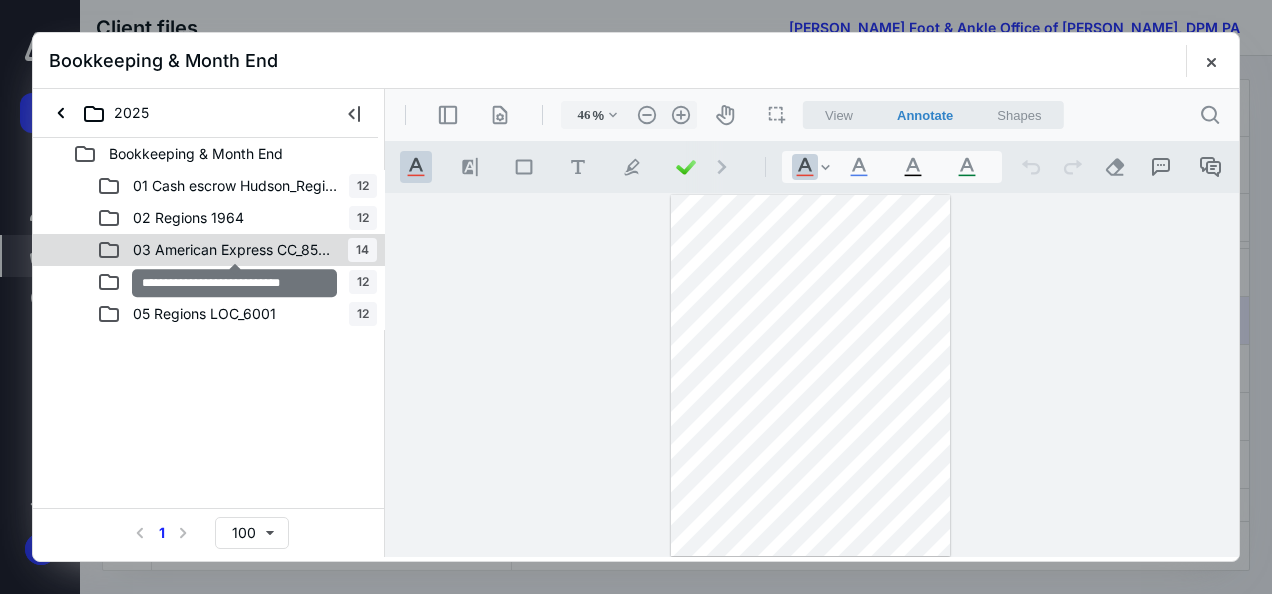 click on "03 American Express CC_85007" at bounding box center [234, 250] 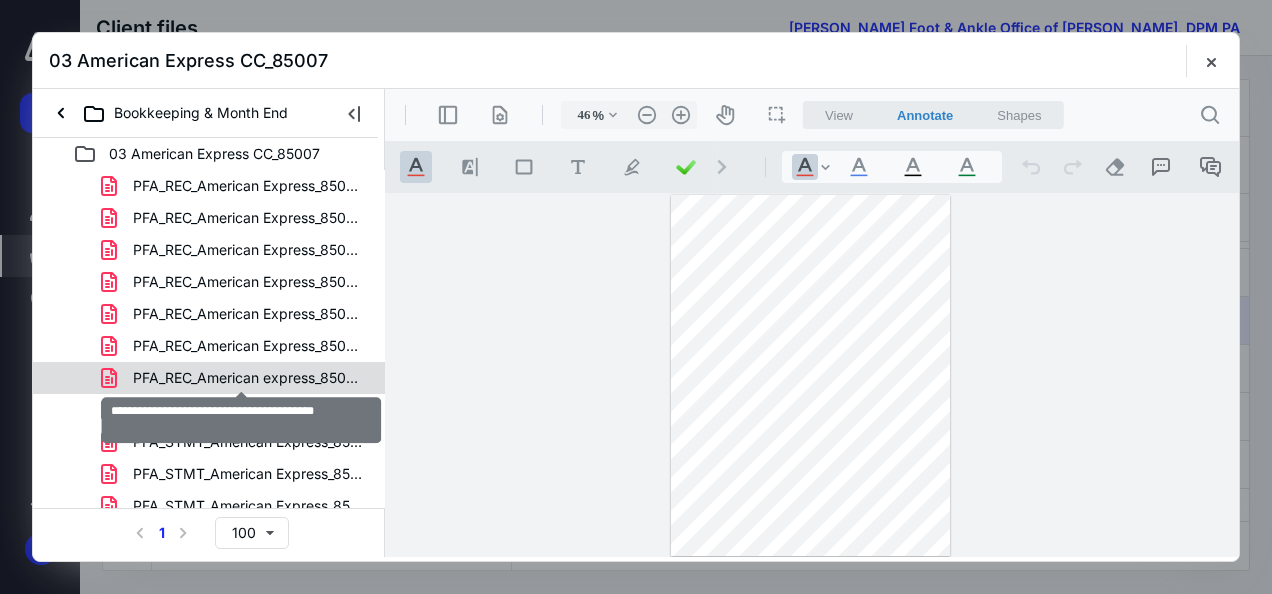 click on "PFA_REC_American express_85007_250707.pdf" at bounding box center [249, 378] 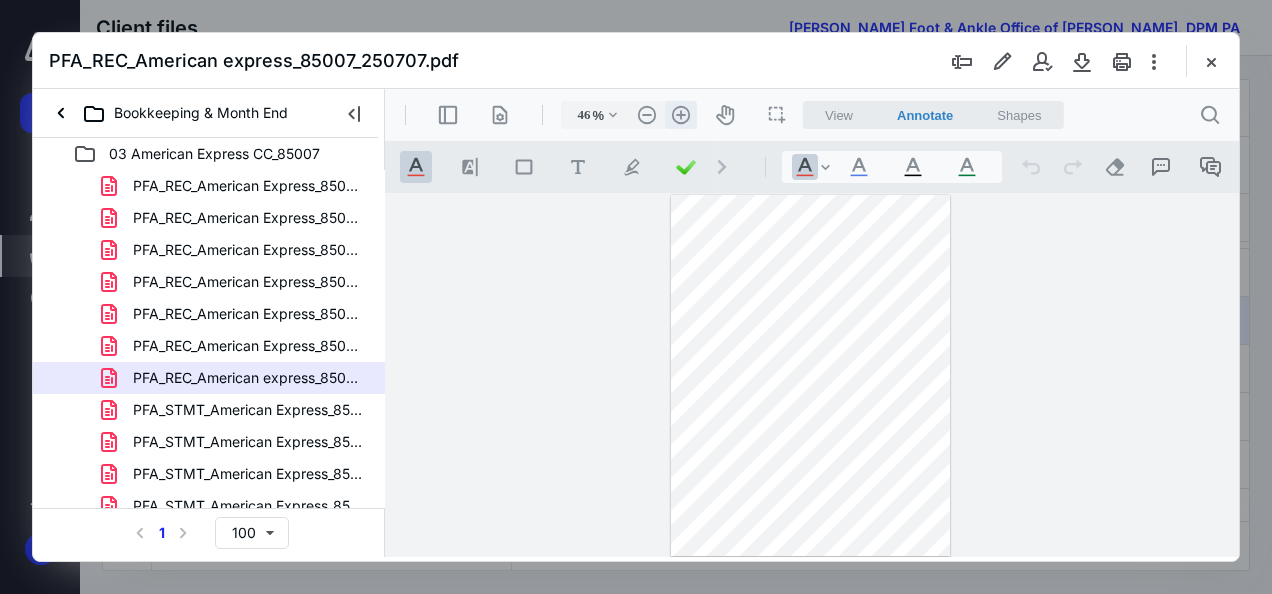 click on ".cls-1{fill:#abb0c4;} icon - header - zoom - in - line" at bounding box center [681, 115] 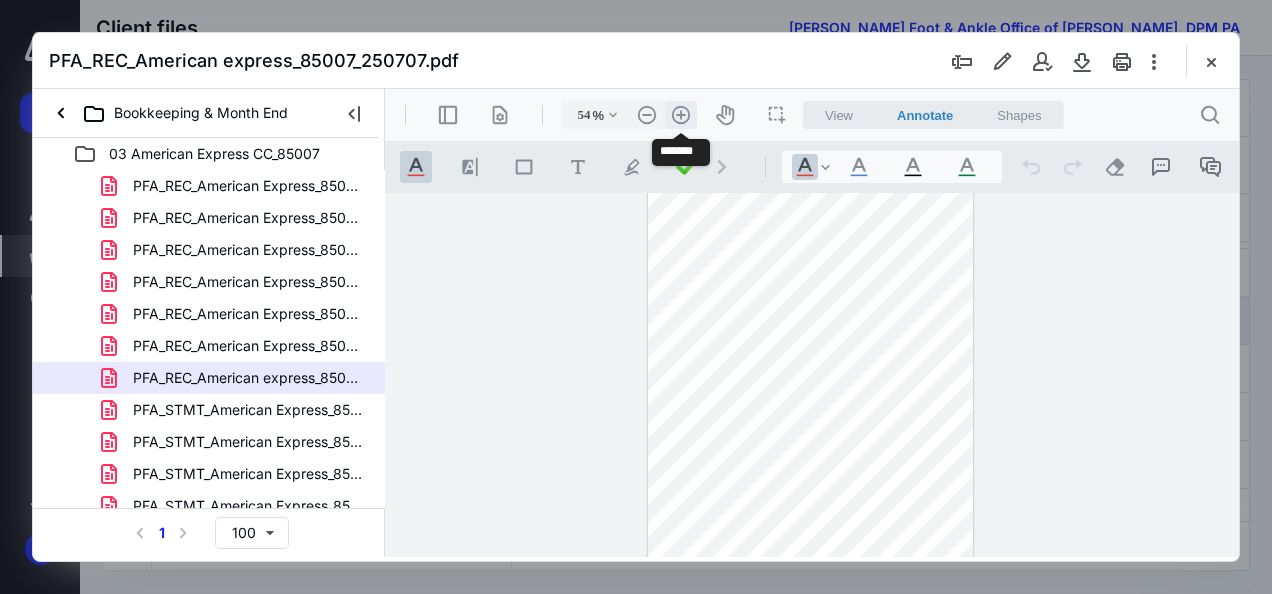 click on ".cls-1{fill:#abb0c4;} icon - header - zoom - in - line" at bounding box center (681, 115) 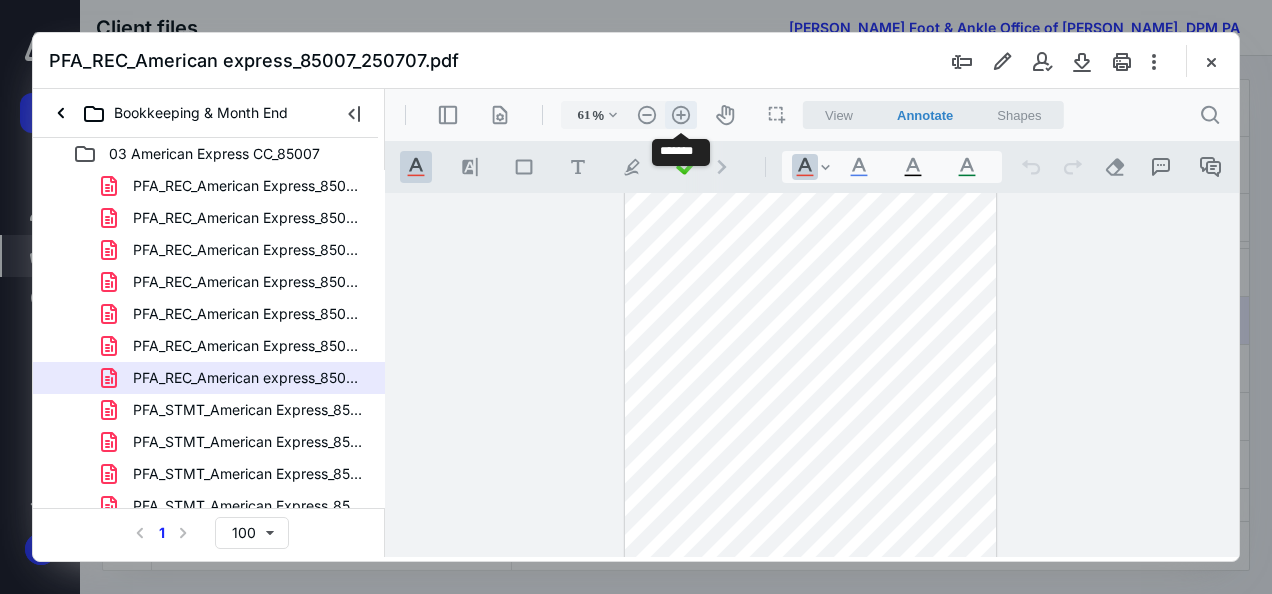click on ".cls-1{fill:#abb0c4;} icon - header - zoom - in - line" at bounding box center [681, 115] 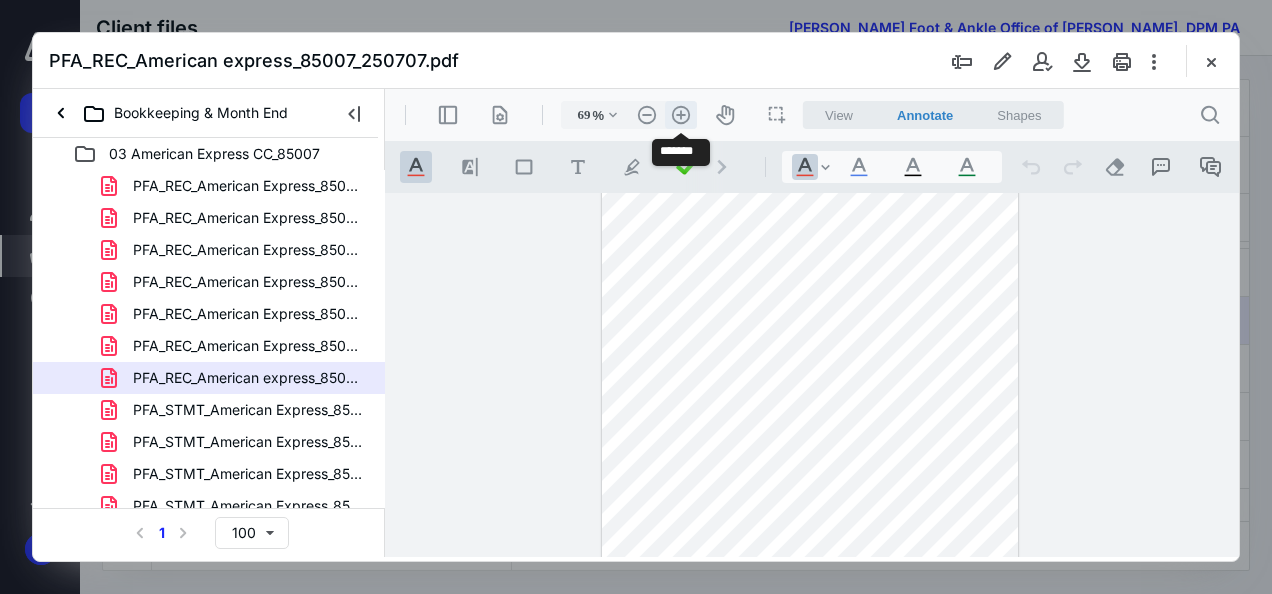 click on ".cls-1{fill:#abb0c4;} icon - header - zoom - in - line" at bounding box center (681, 115) 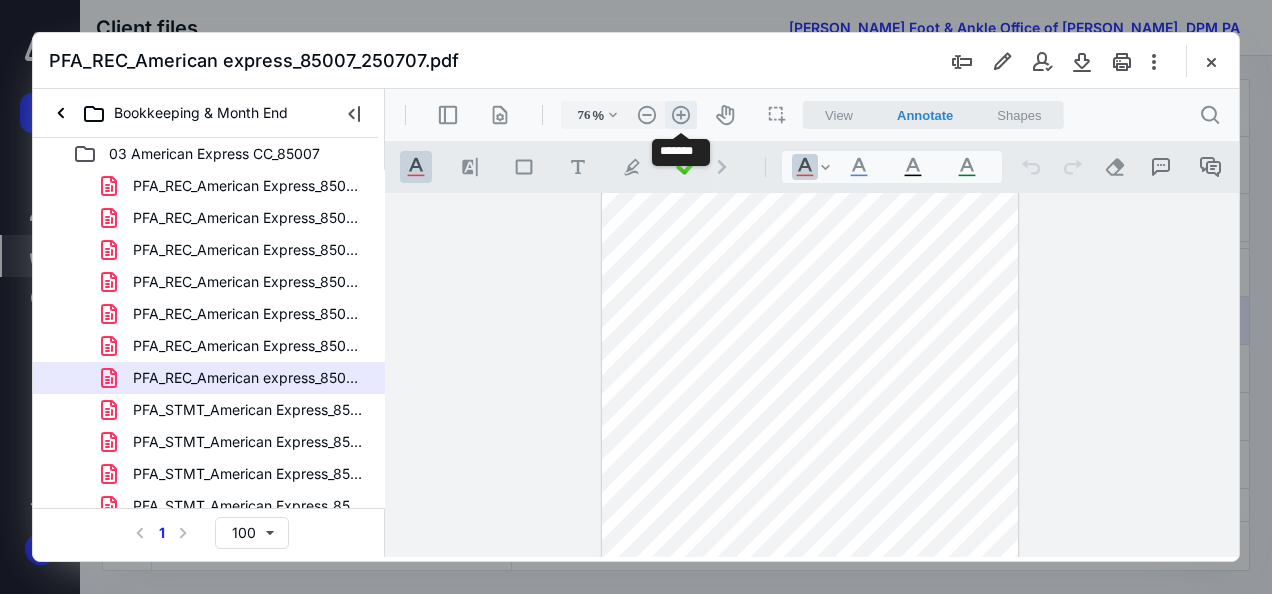 click on ".cls-1{fill:#abb0c4;} icon - header - zoom - in - line" at bounding box center (681, 115) 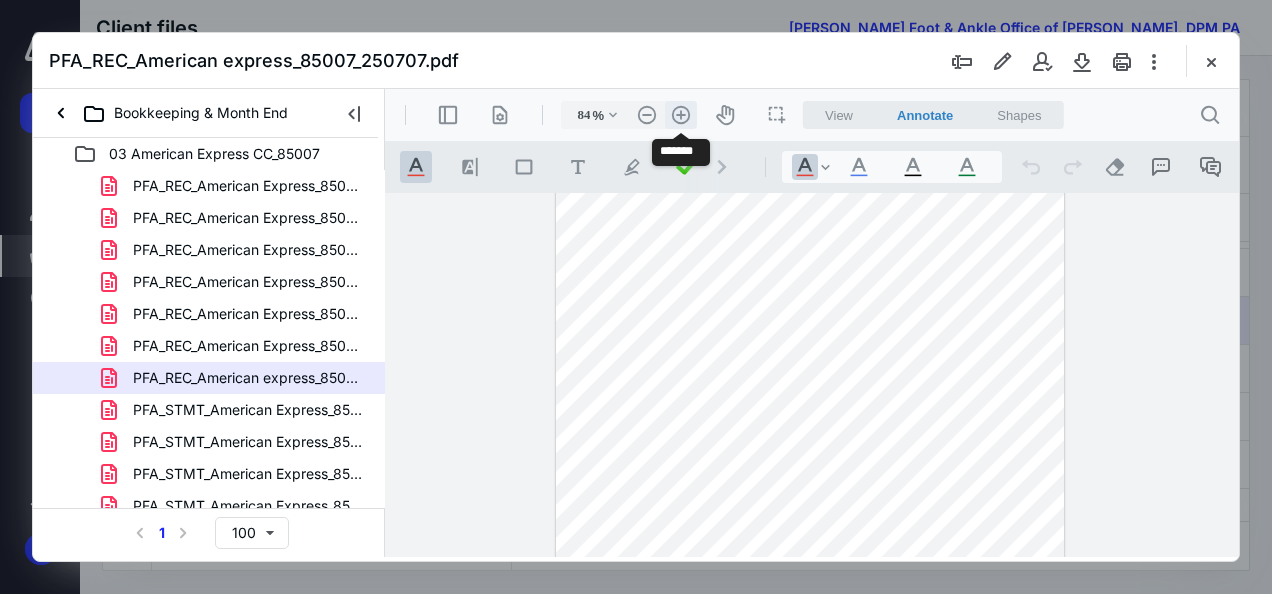 click on ".cls-1{fill:#abb0c4;} icon - header - zoom - in - line" at bounding box center (681, 115) 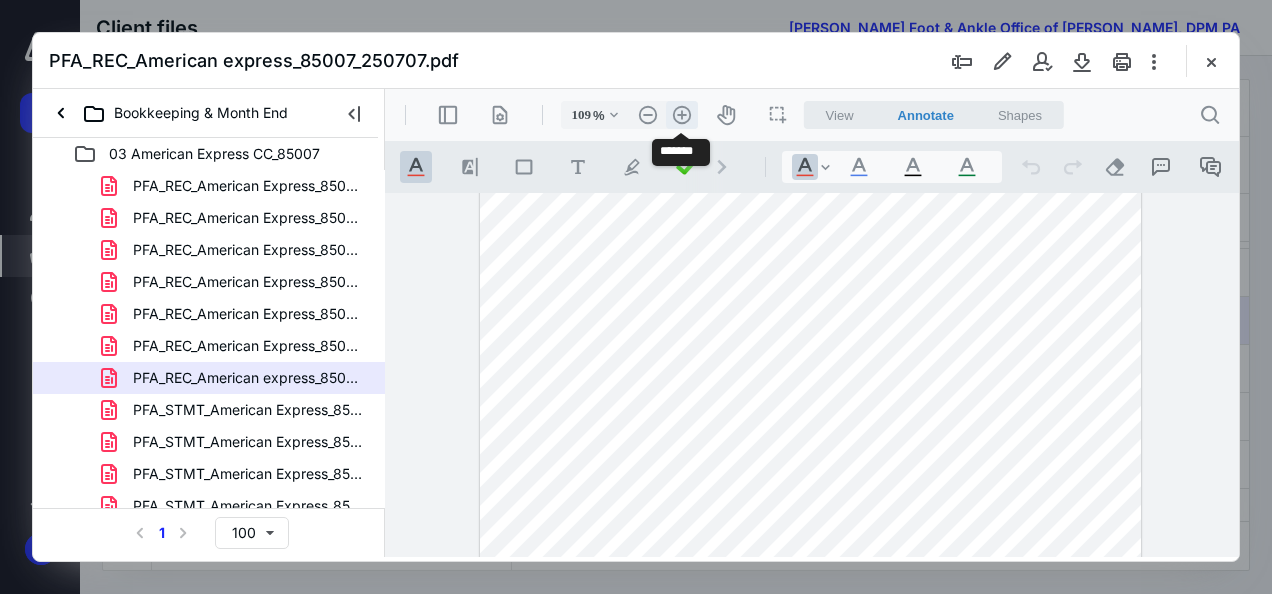 scroll, scrollTop: 178, scrollLeft: 0, axis: vertical 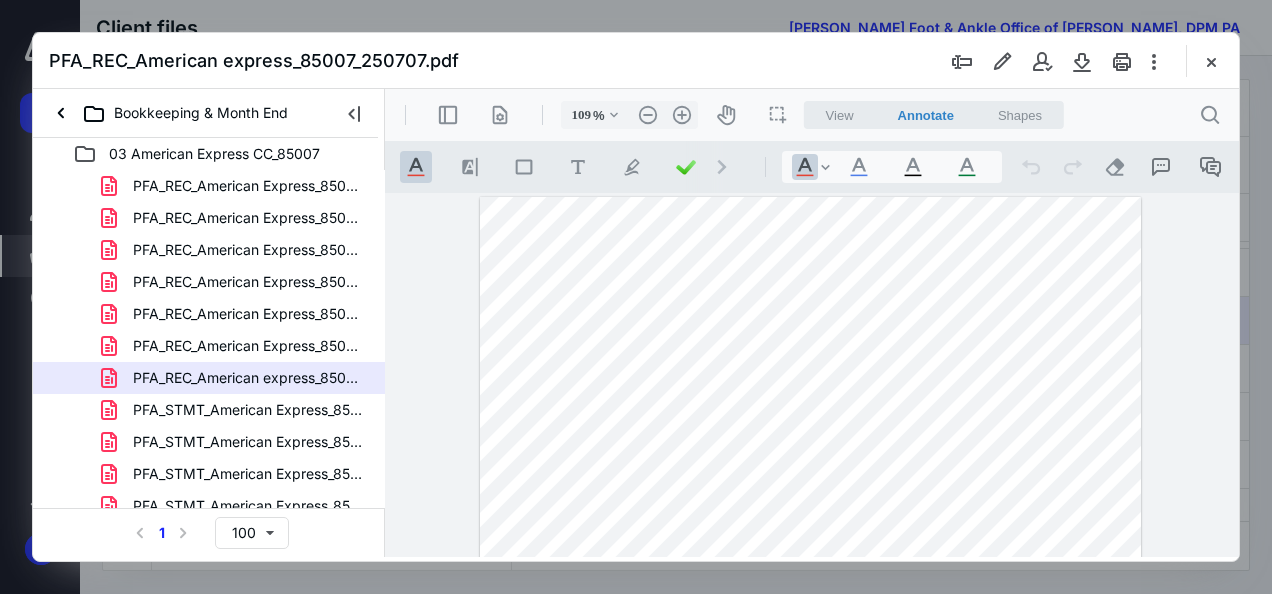 drag, startPoint x: 1231, startPoint y: 361, endPoint x: 1632, endPoint y: 289, distance: 407.41257 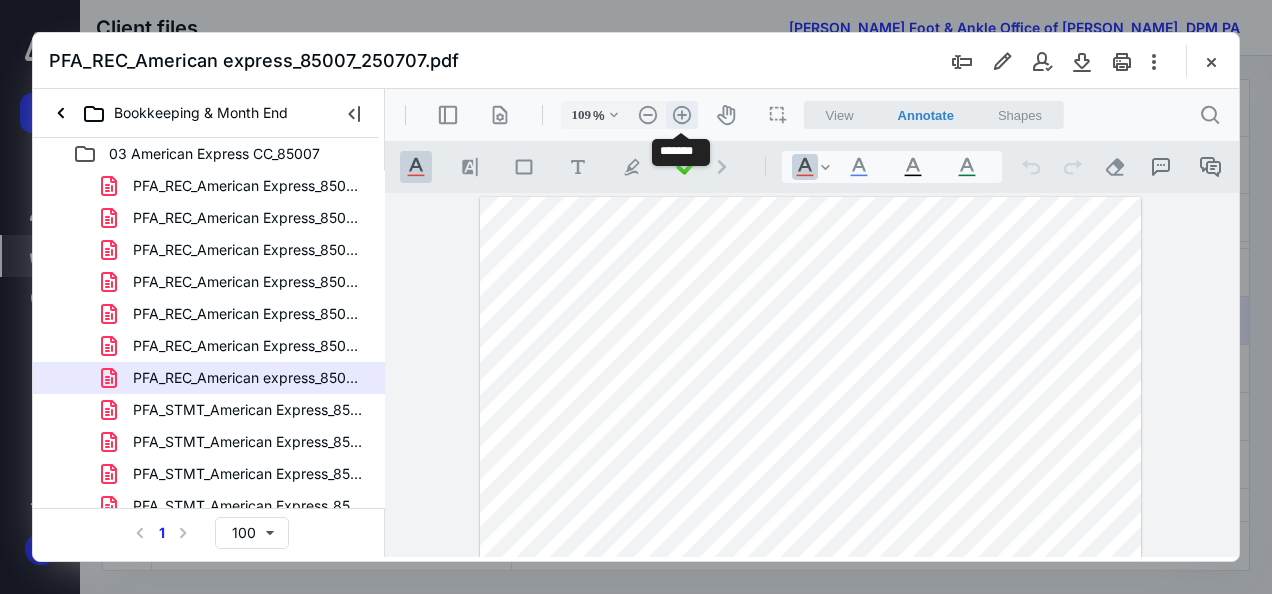 click on ".cls-1{fill:#abb0c4;} icon - header - zoom - in - line" at bounding box center [682, 115] 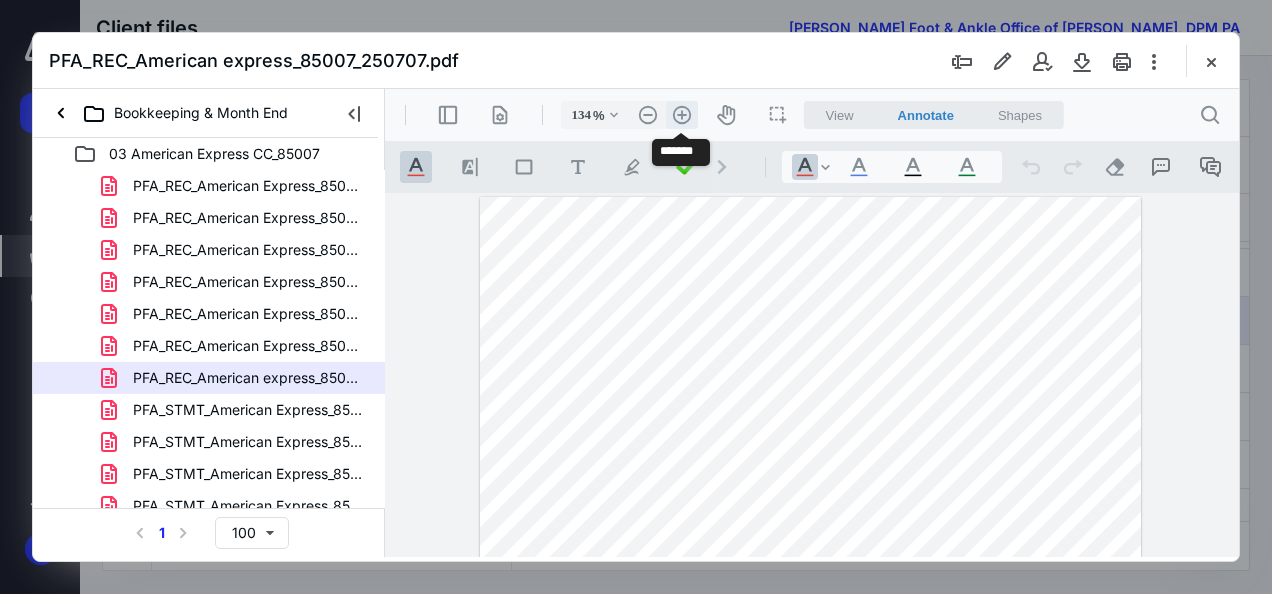 scroll, scrollTop: 30, scrollLeft: 0, axis: vertical 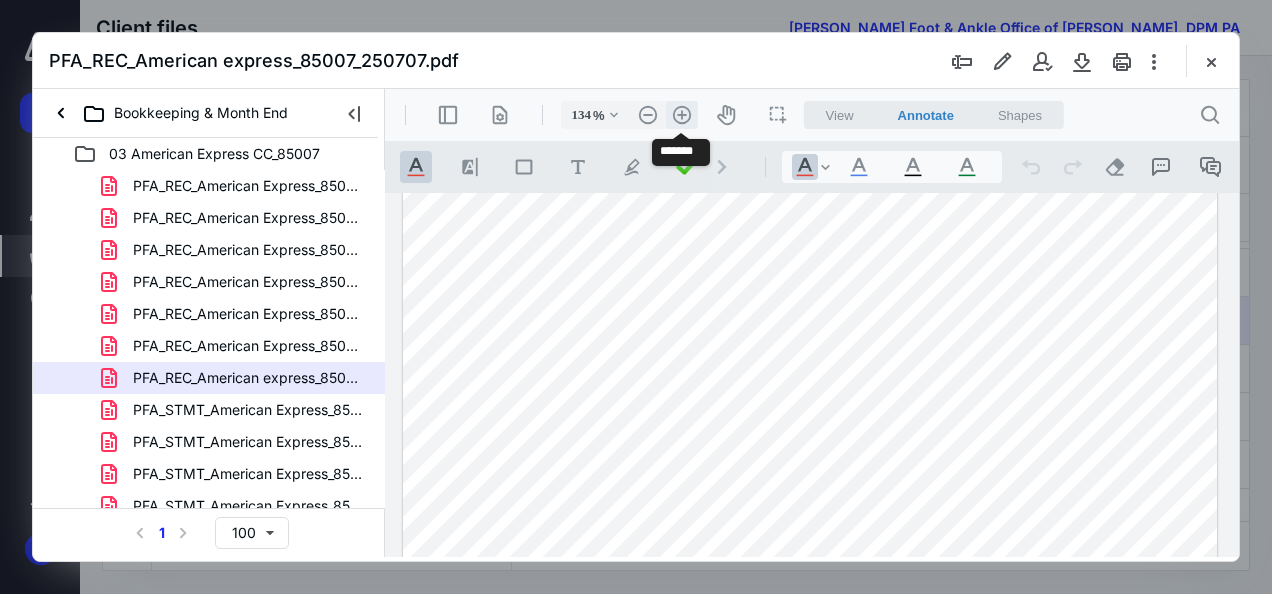 click on ".cls-1{fill:#abb0c4;} icon - header - zoom - in - line" at bounding box center [682, 115] 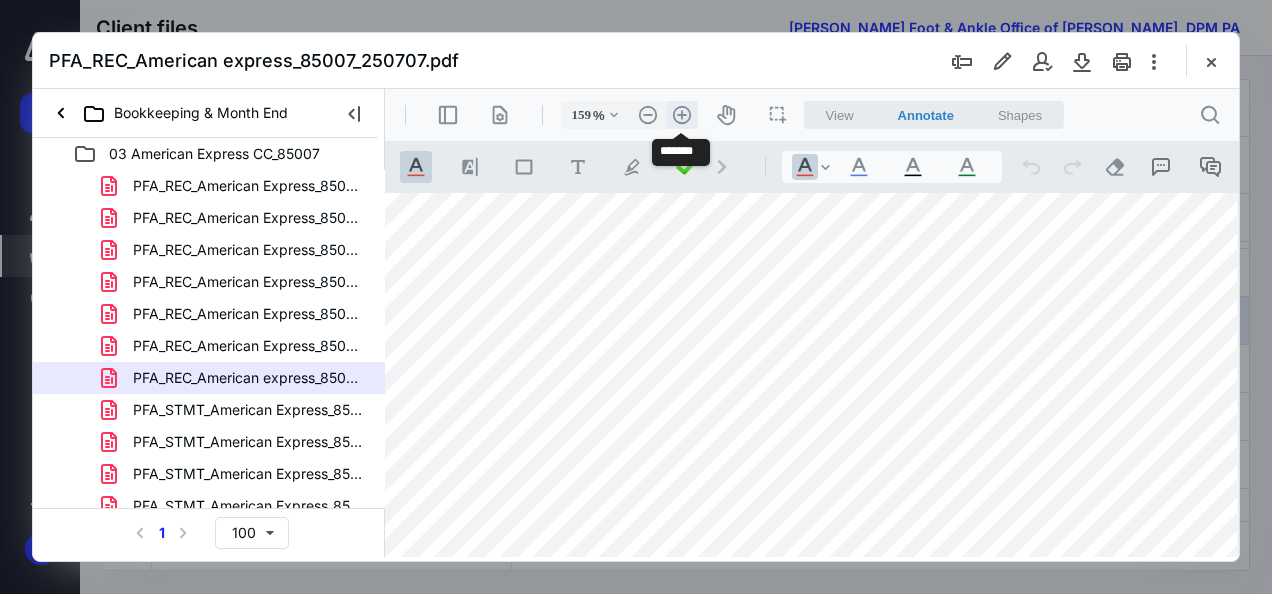 click on ".cls-1{fill:#abb0c4;} icon - header - zoom - in - line" at bounding box center (682, 115) 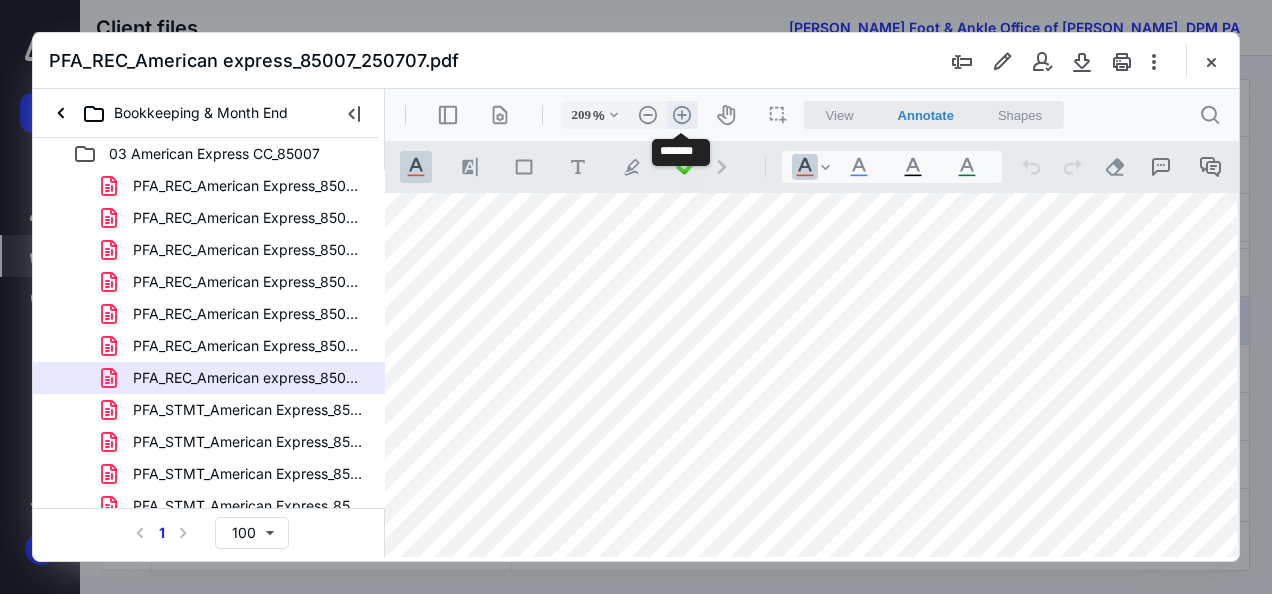 scroll, scrollTop: 120, scrollLeft: 225, axis: both 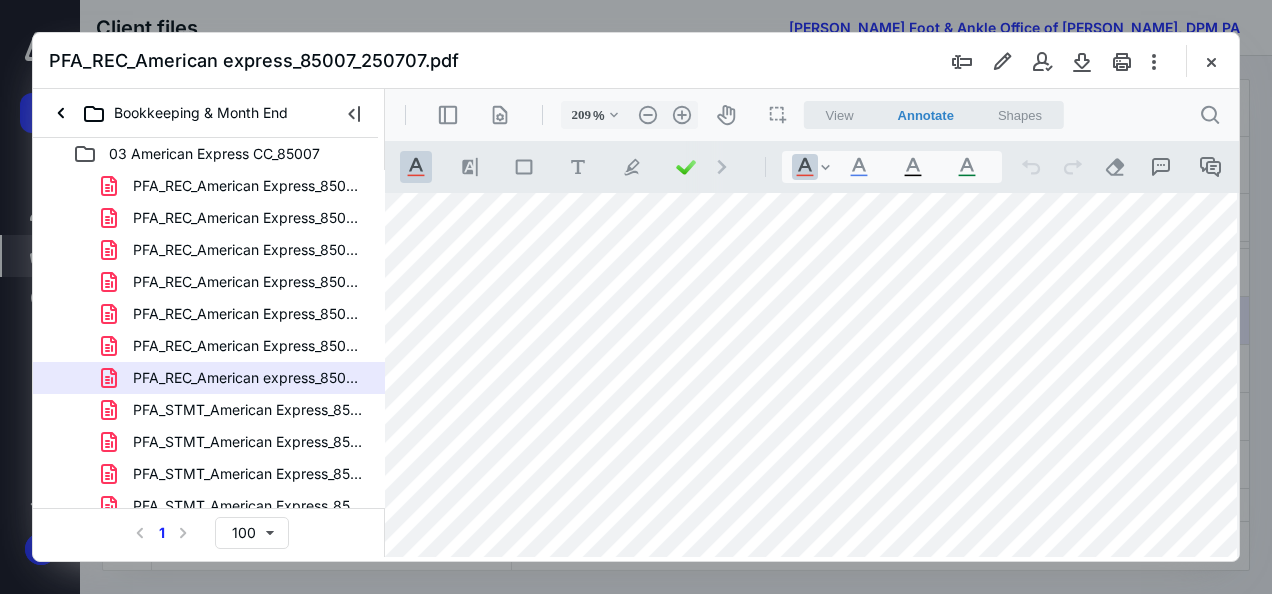 click at bounding box center [805, 905] 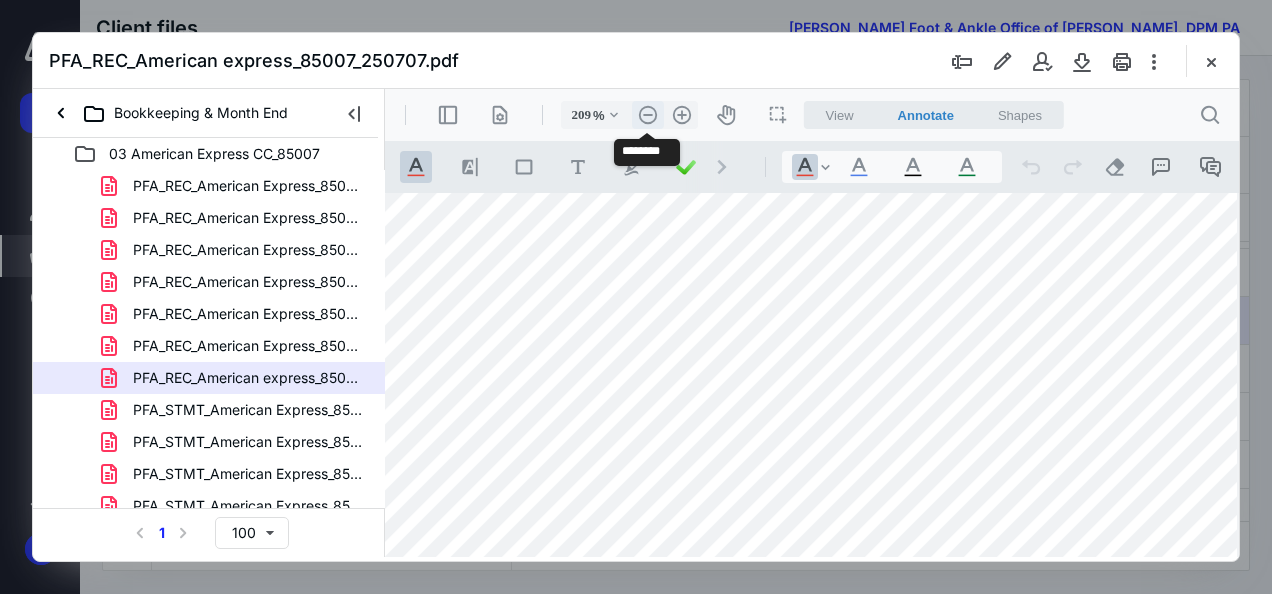 click on ".cls-1{fill:#abb0c4;} icon - header - zoom - out - line" at bounding box center (648, 115) 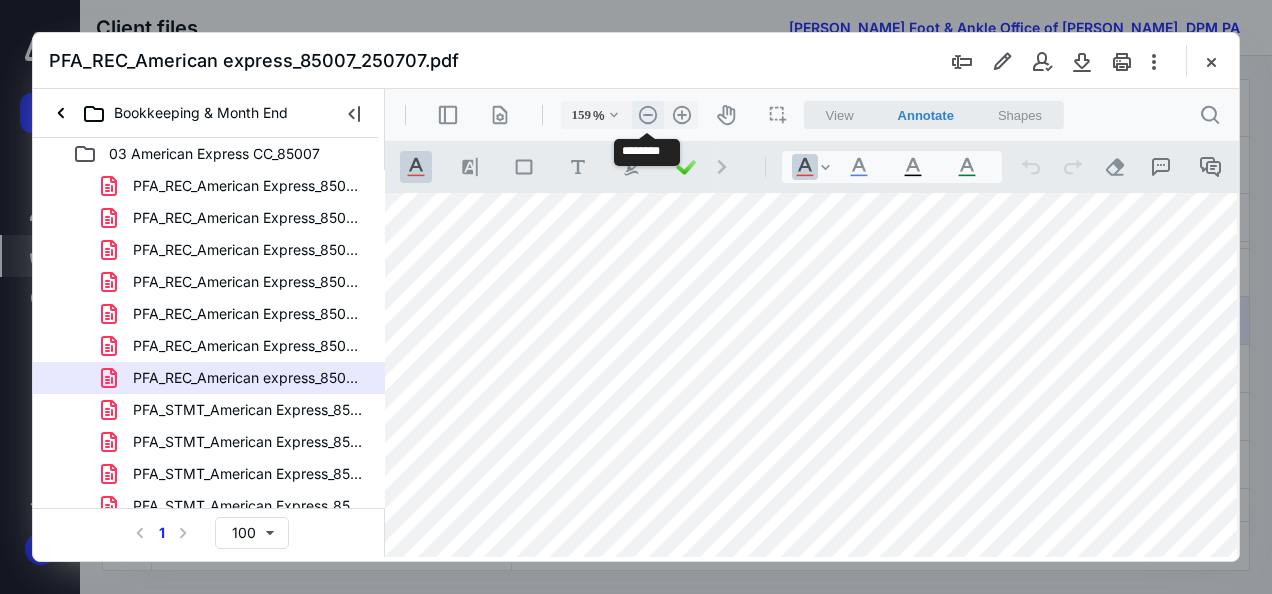 scroll, scrollTop: 60, scrollLeft: 68, axis: both 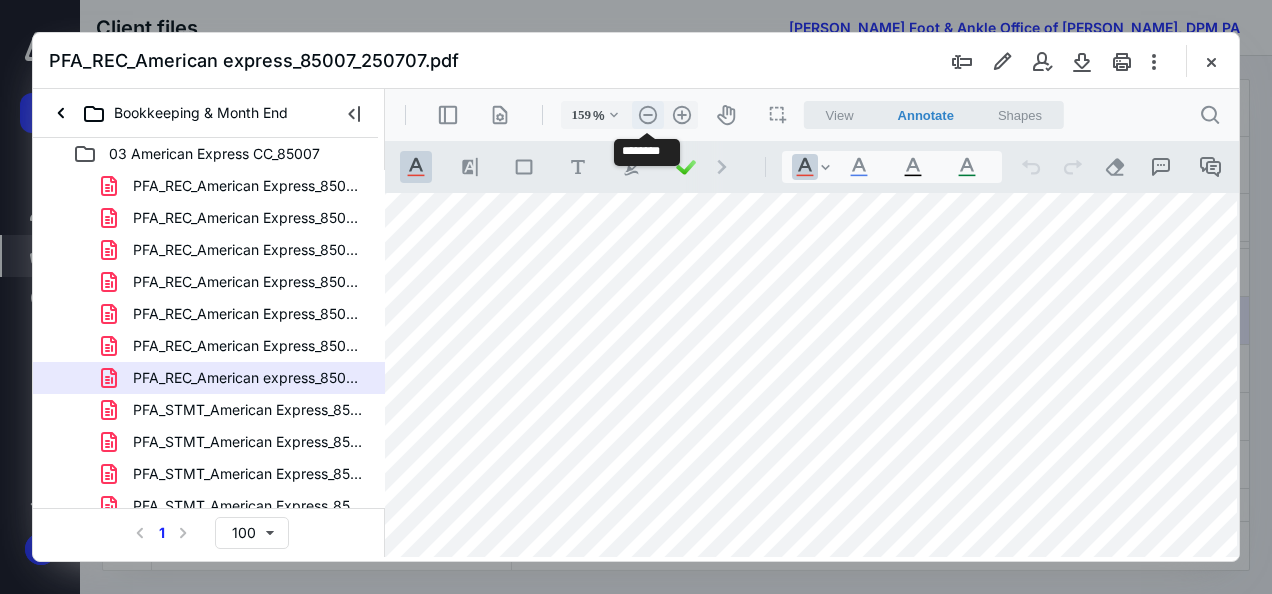click on ".cls-1{fill:#abb0c4;} icon - header - zoom - out - line" at bounding box center [648, 115] 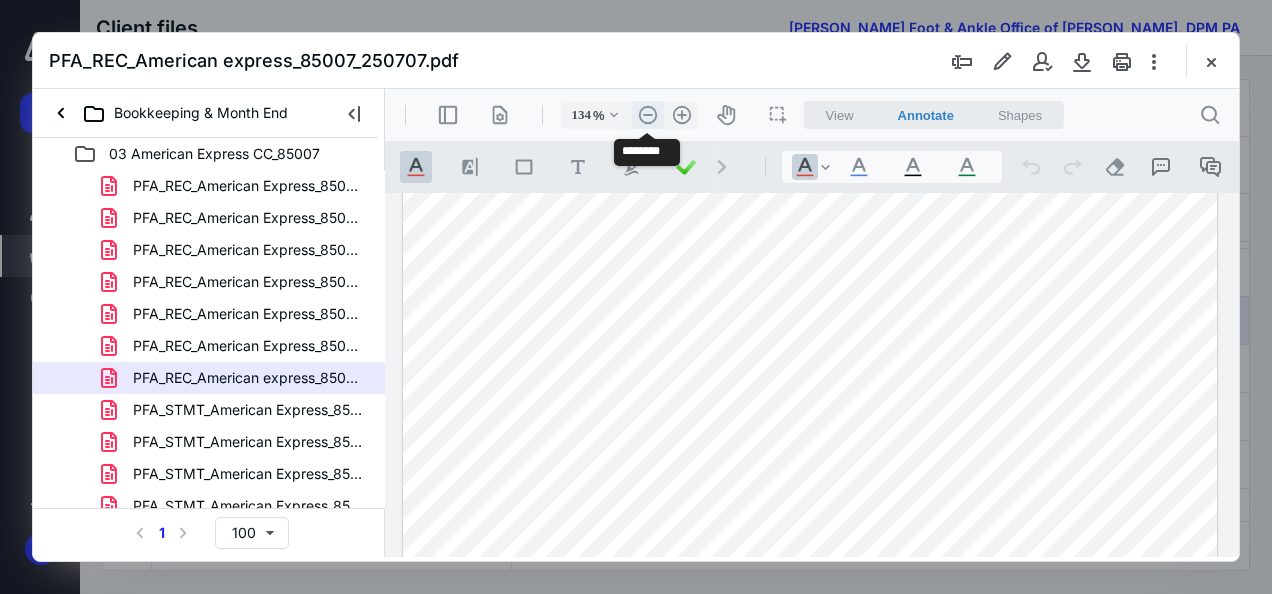 scroll, scrollTop: 30, scrollLeft: 0, axis: vertical 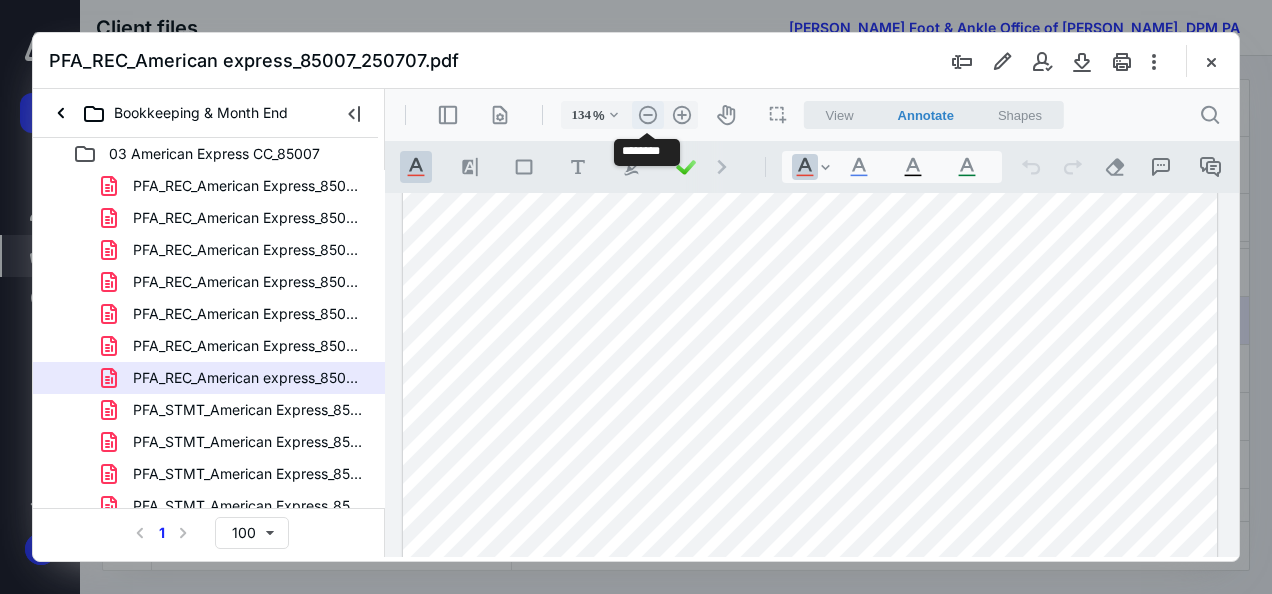 click on ".cls-1{fill:#abb0c4;} icon - header - zoom - out - line" at bounding box center (648, 115) 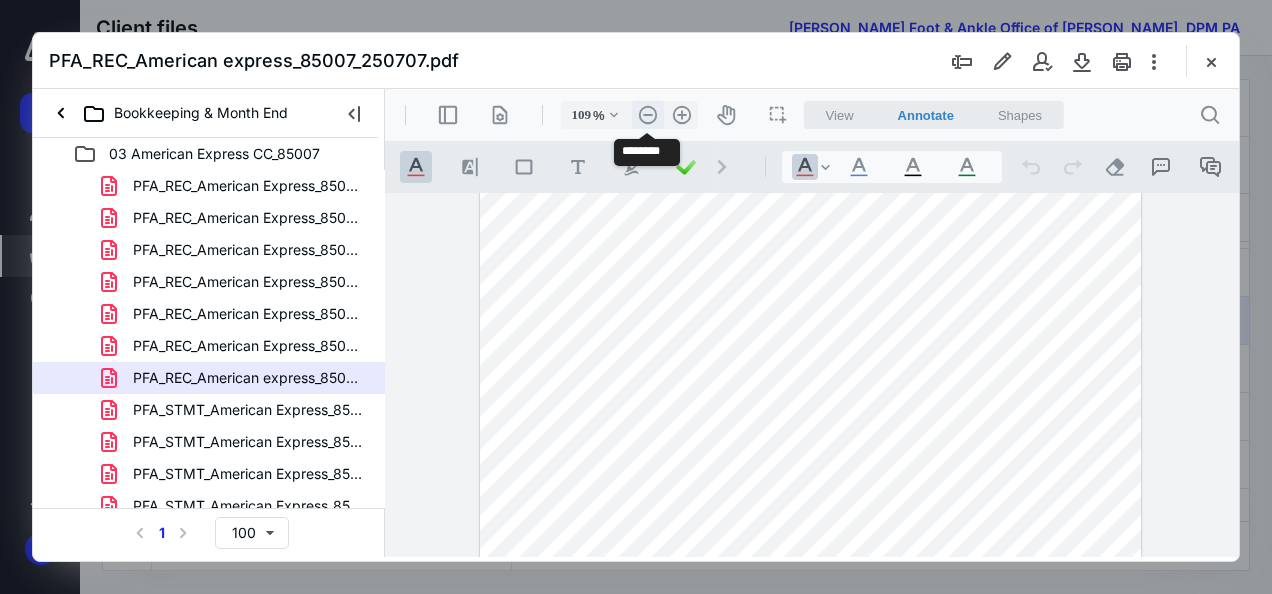 scroll, scrollTop: 0, scrollLeft: 0, axis: both 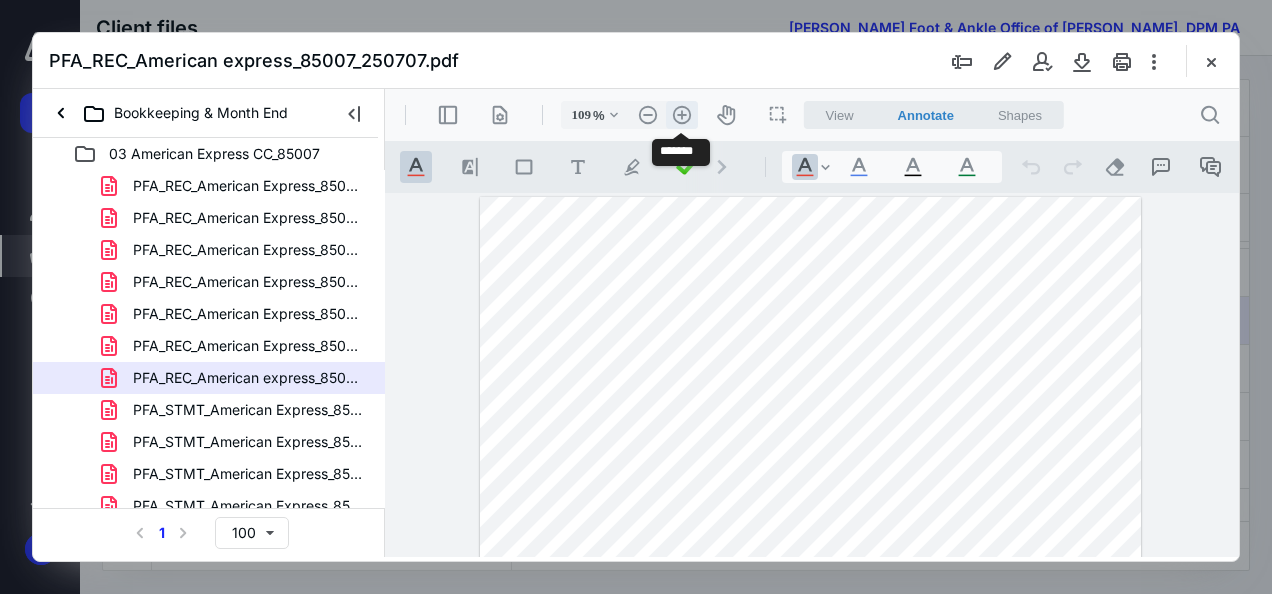 click on ".cls-1{fill:#abb0c4;} icon - header - zoom - in - line" at bounding box center [682, 115] 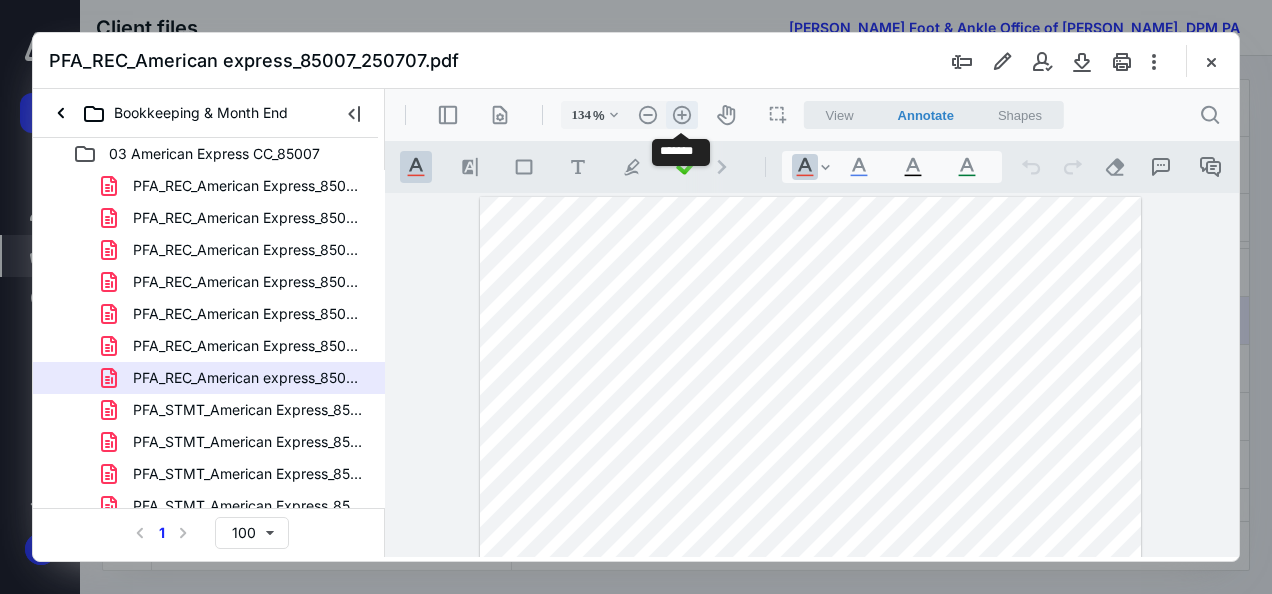 scroll, scrollTop: 30, scrollLeft: 0, axis: vertical 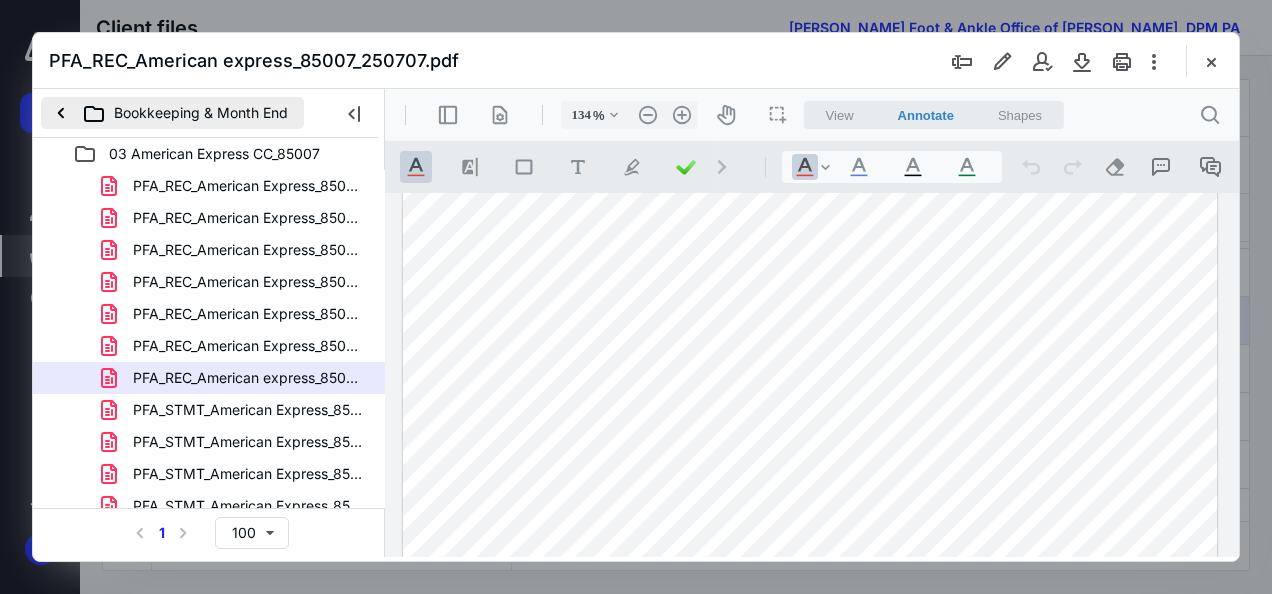 click on "Bookkeeping & Month End" at bounding box center [172, 113] 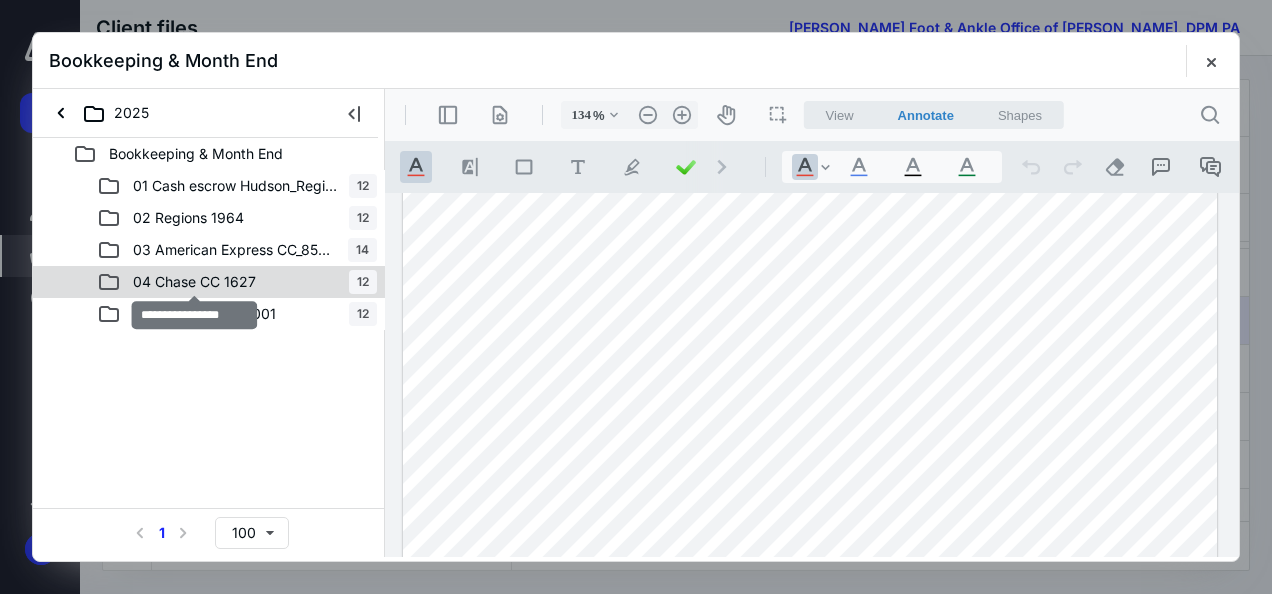 click on "04 Chase CC 1627" at bounding box center [194, 282] 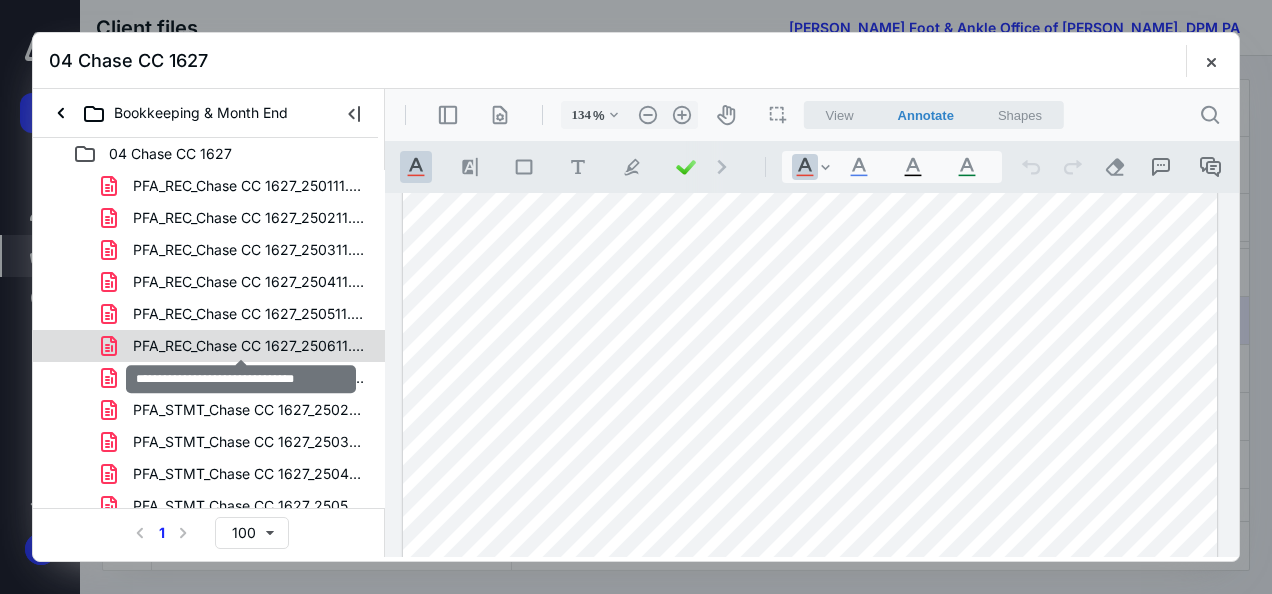 click on "PFA_REC_Chase CC 1627_250611.pdf" at bounding box center [249, 346] 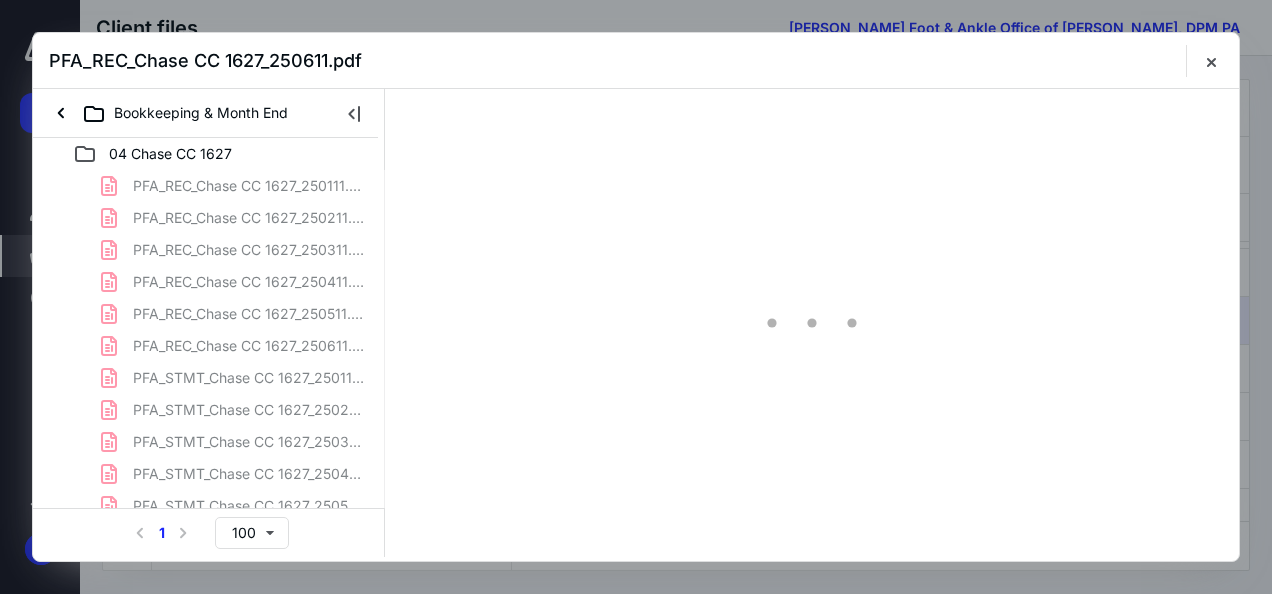 click on "PFA_REC_Chase CC 1627_250111.pdf PFA_REC_Chase CC 1627_250211.pdf PFA_REC_Chase CC 1627_250311.pdf PFA_REC_Chase CC 1627_250411.pdf PFA_REC_Chase CC 1627_250511.pdf PFA_REC_Chase CC 1627_250611.pdf PFA_STMT_Chase CC 1627_250111.pdf PFA_STMT_Chase CC 1627_250211.pdf PFA_STMT_Chase CC 1627_250311.pdf PFA_STMT_Chase CC 1627_250411.pdf PFA_STMT_Chase CC 1627_250511.pdf PFA_STMT_Chase CC 1627_250611.pdf" at bounding box center [209, 362] 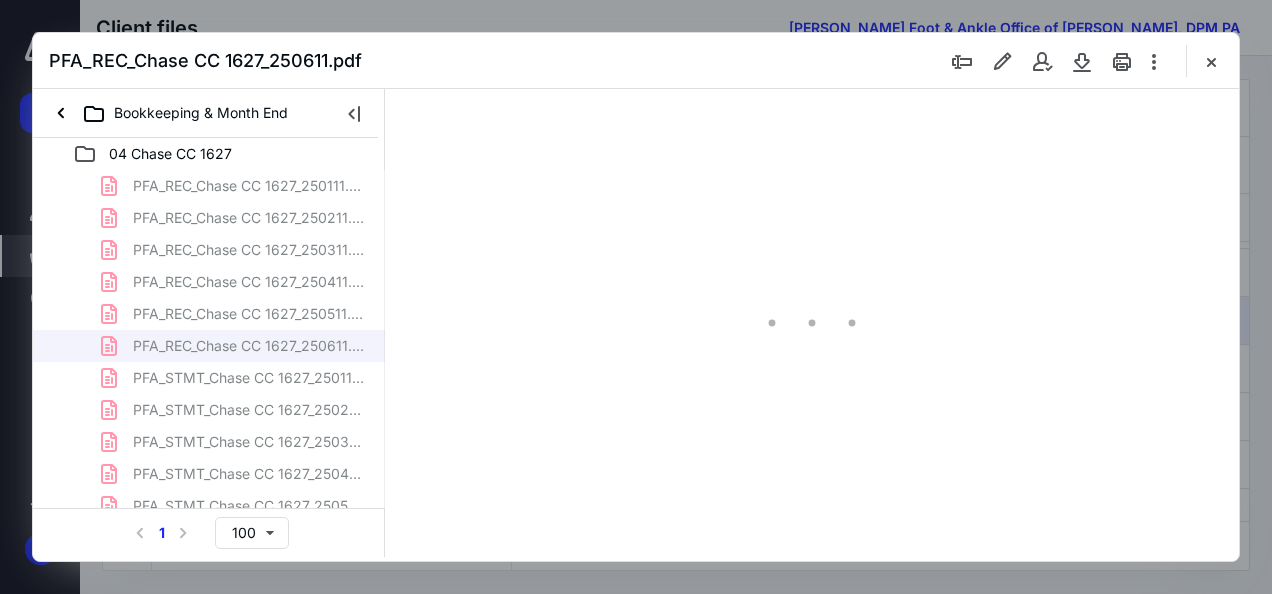scroll, scrollTop: 0, scrollLeft: 0, axis: both 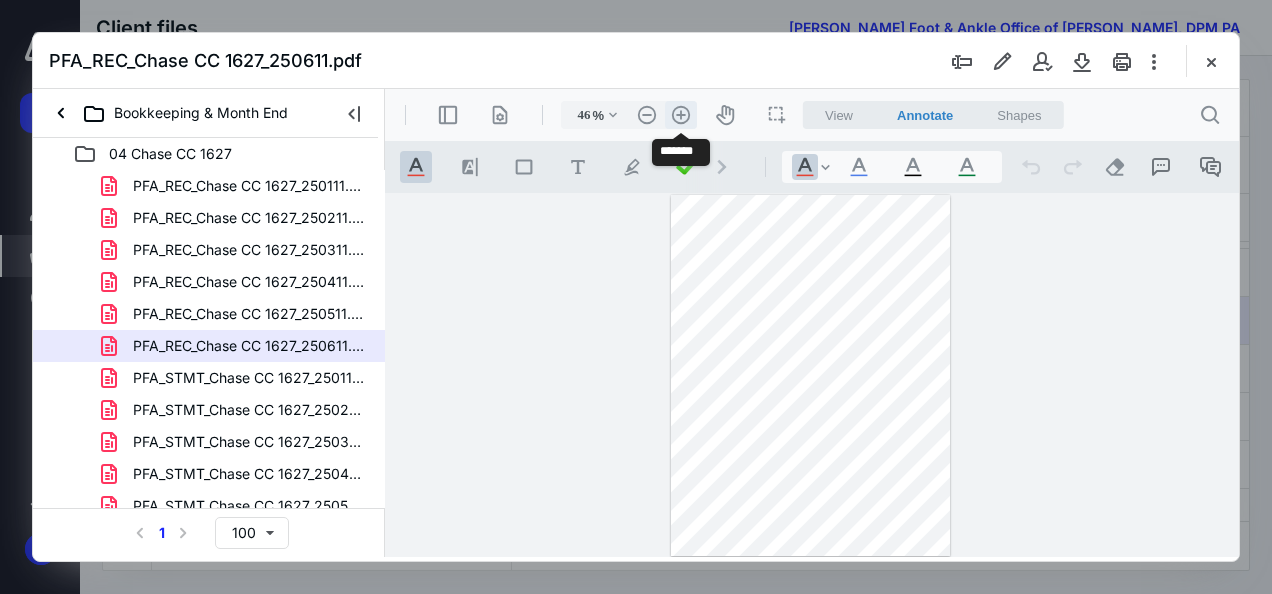 click on ".cls-1{fill:#abb0c4;} icon - header - zoom - in - line" at bounding box center (681, 115) 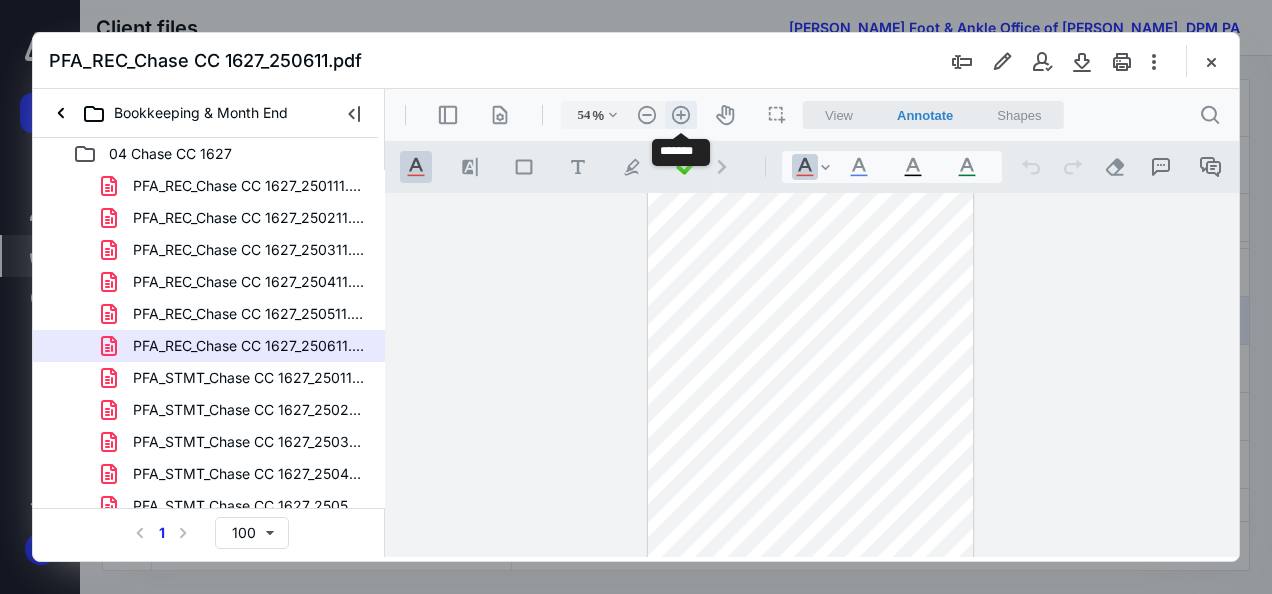 click on ".cls-1{fill:#abb0c4;} icon - header - zoom - in - line" at bounding box center [681, 115] 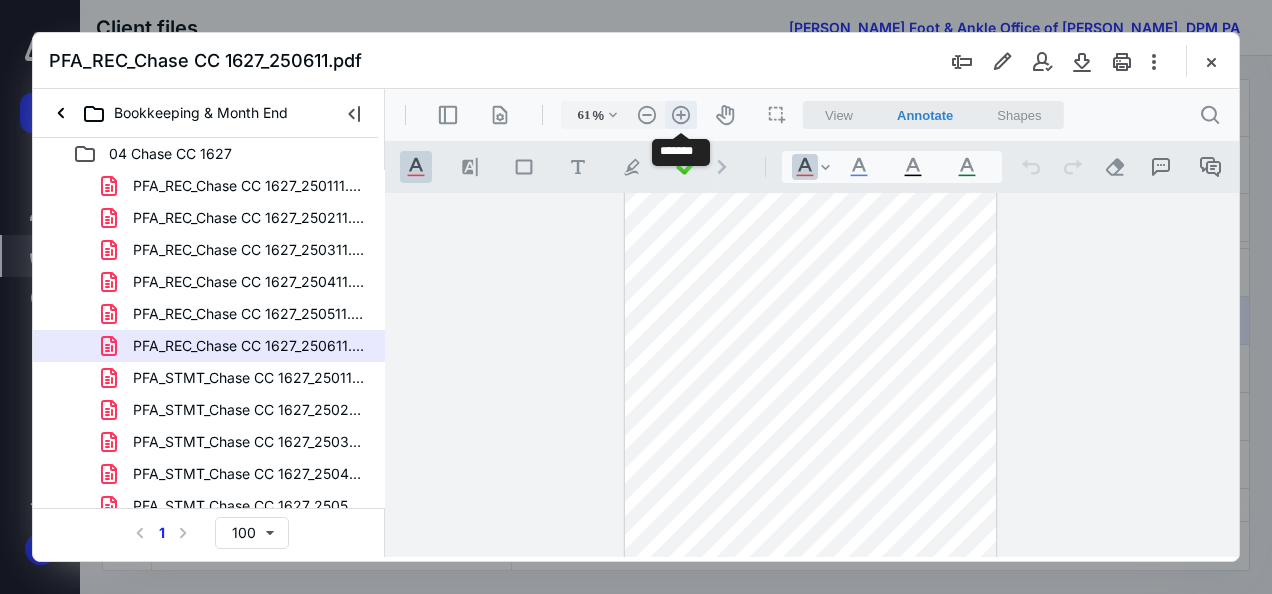 click on ".cls-1{fill:#abb0c4;} icon - header - zoom - in - line" at bounding box center (681, 115) 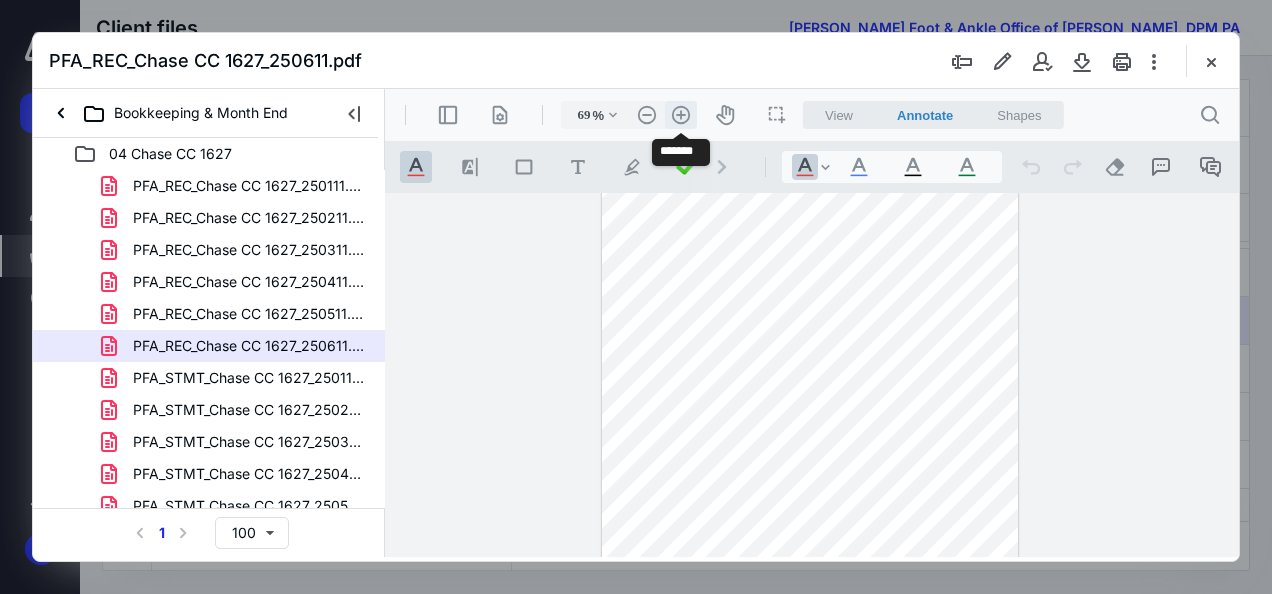 click on ".cls-1{fill:#abb0c4;} icon - header - zoom - in - line" at bounding box center [681, 115] 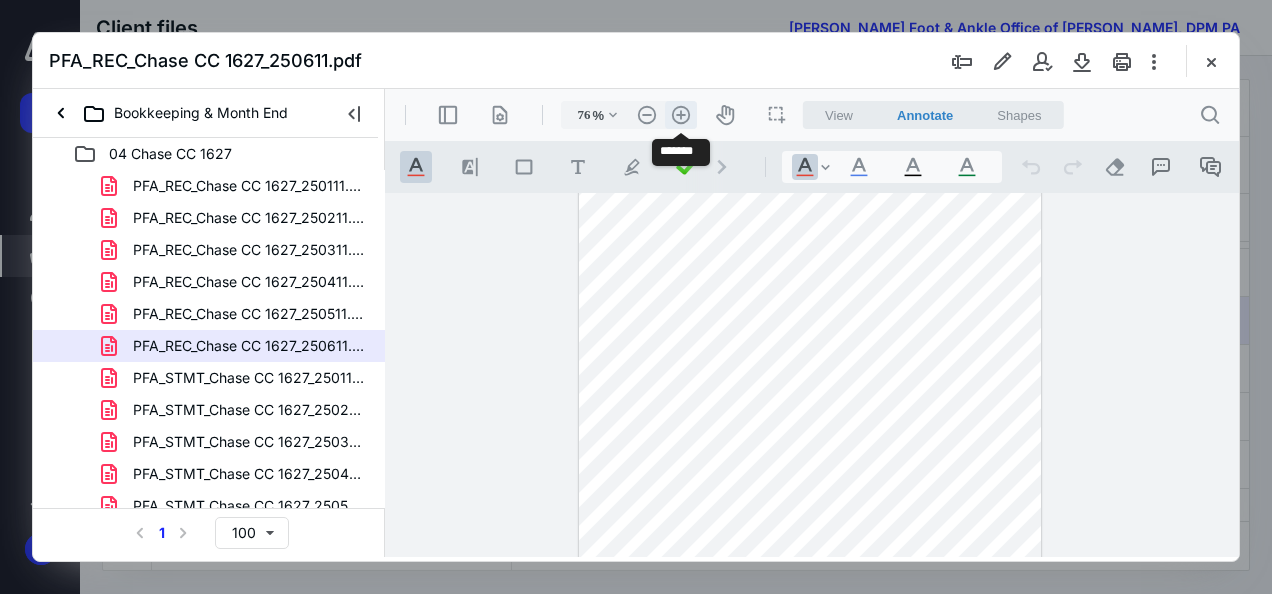 click on ".cls-1{fill:#abb0c4;} icon - header - zoom - in - line" at bounding box center [681, 115] 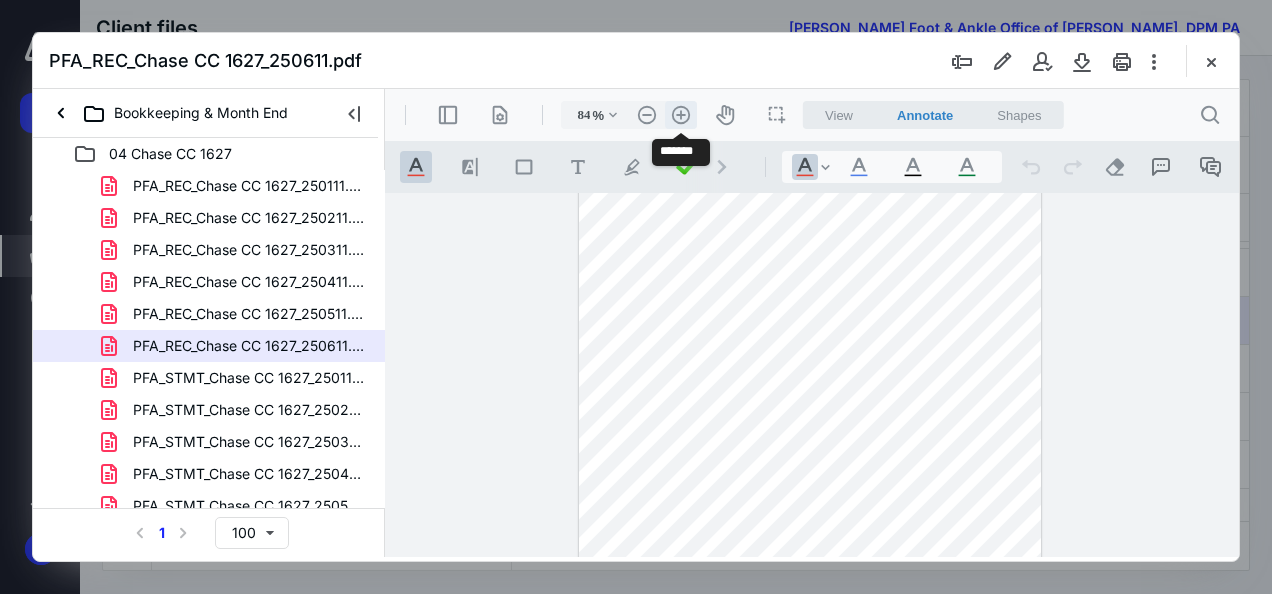 click on ".cls-1{fill:#abb0c4;} icon - header - zoom - in - line" at bounding box center (681, 115) 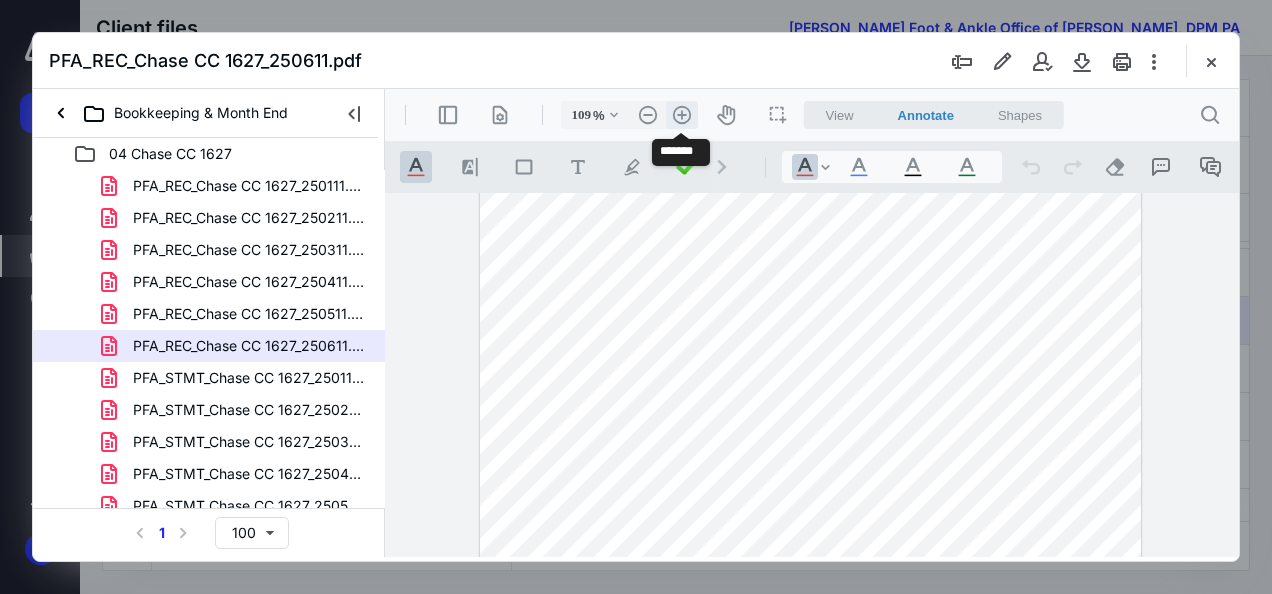 scroll, scrollTop: 178, scrollLeft: 0, axis: vertical 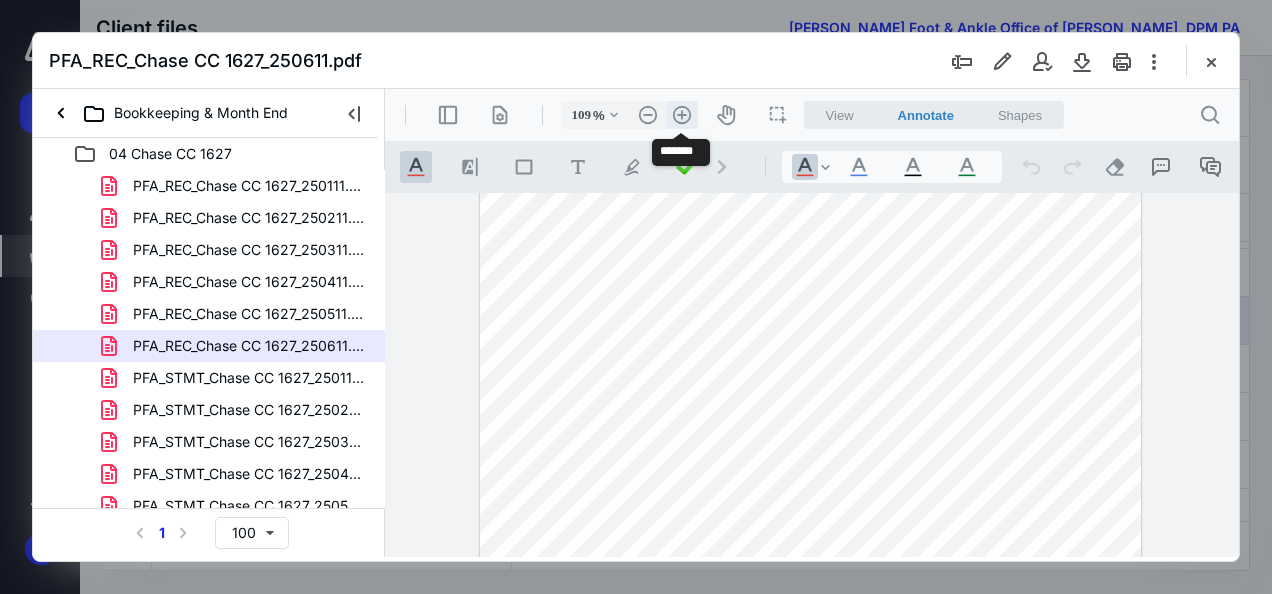 click on ".cls-1{fill:#abb0c4;} icon - header - zoom - in - line" at bounding box center (682, 115) 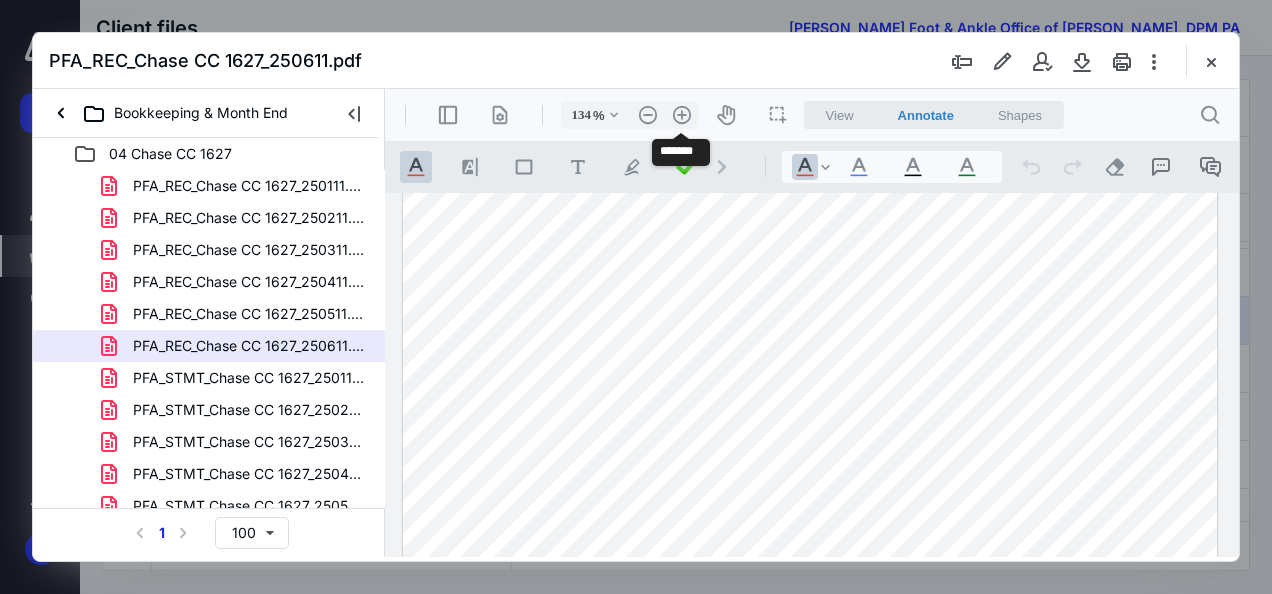 scroll, scrollTop: 249, scrollLeft: 0, axis: vertical 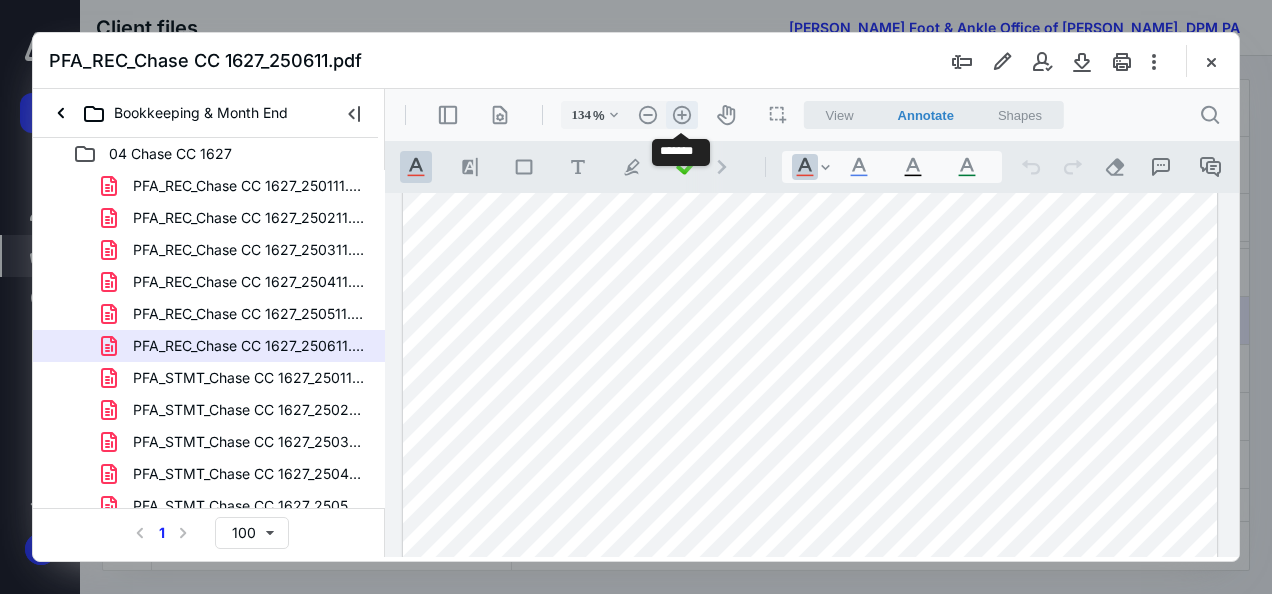 click on ".cls-1{fill:#abb0c4;} icon - header - zoom - in - line" at bounding box center (682, 115) 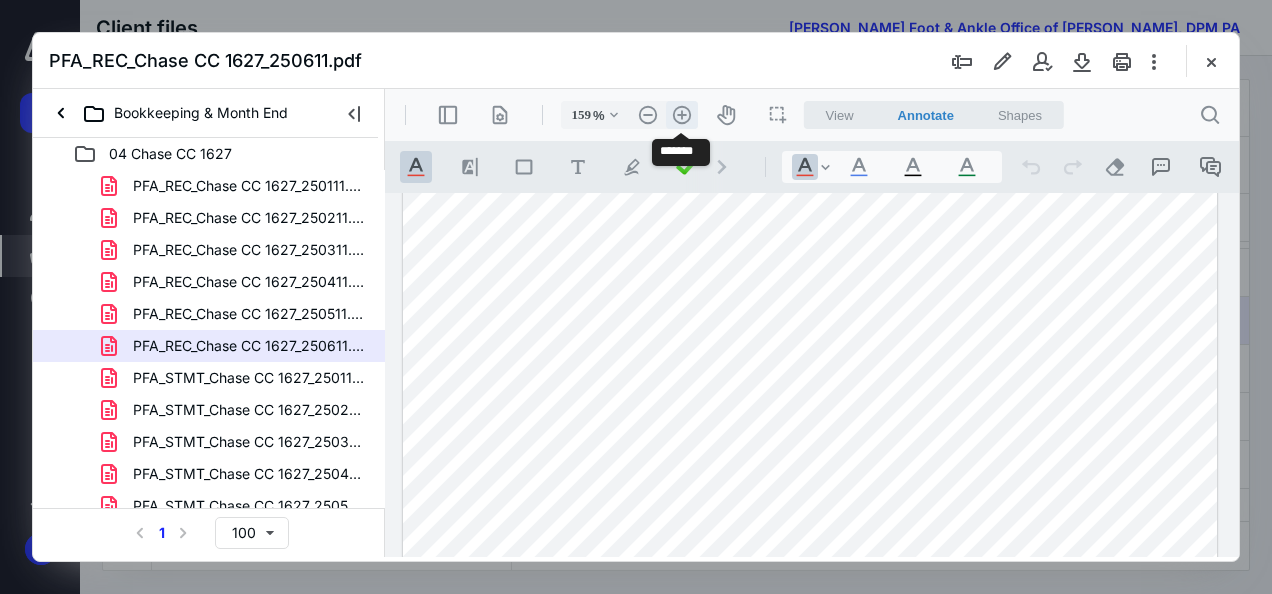 scroll, scrollTop: 70, scrollLeft: 68, axis: both 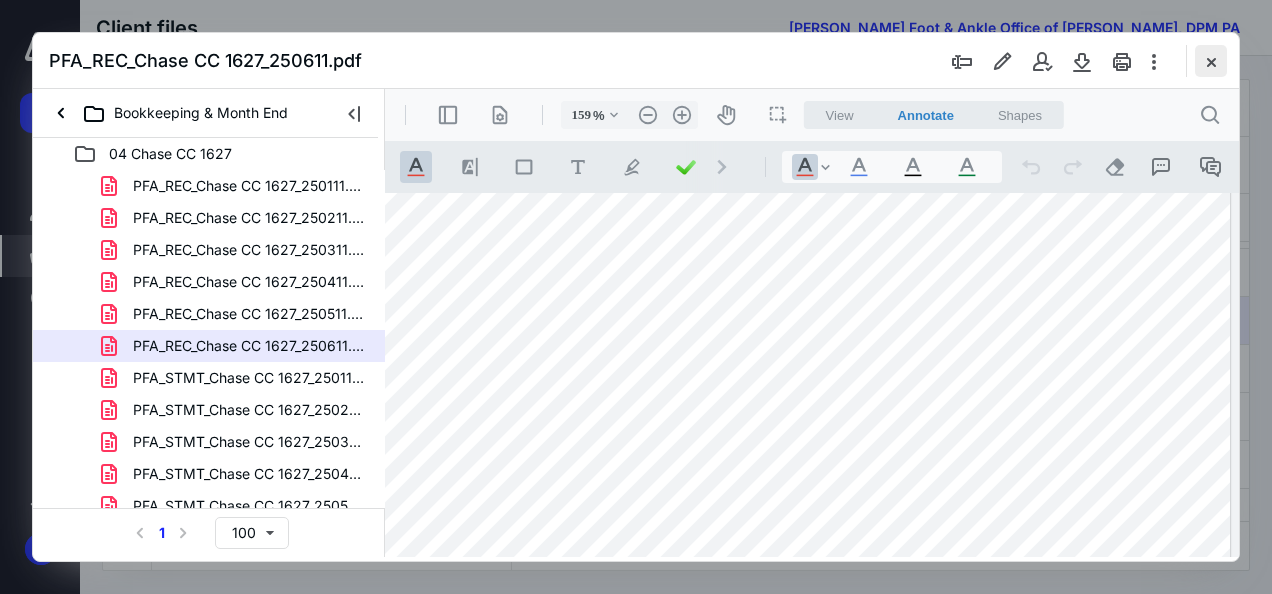click at bounding box center (1211, 61) 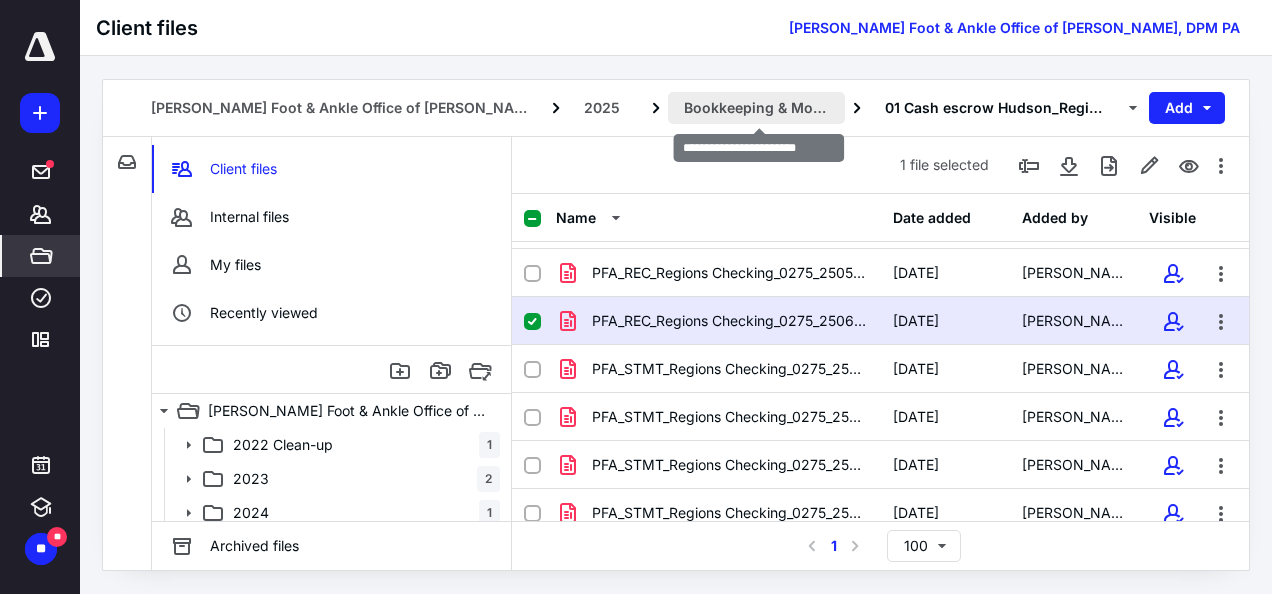 click on "Bookkeeping & Month End" at bounding box center [757, 108] 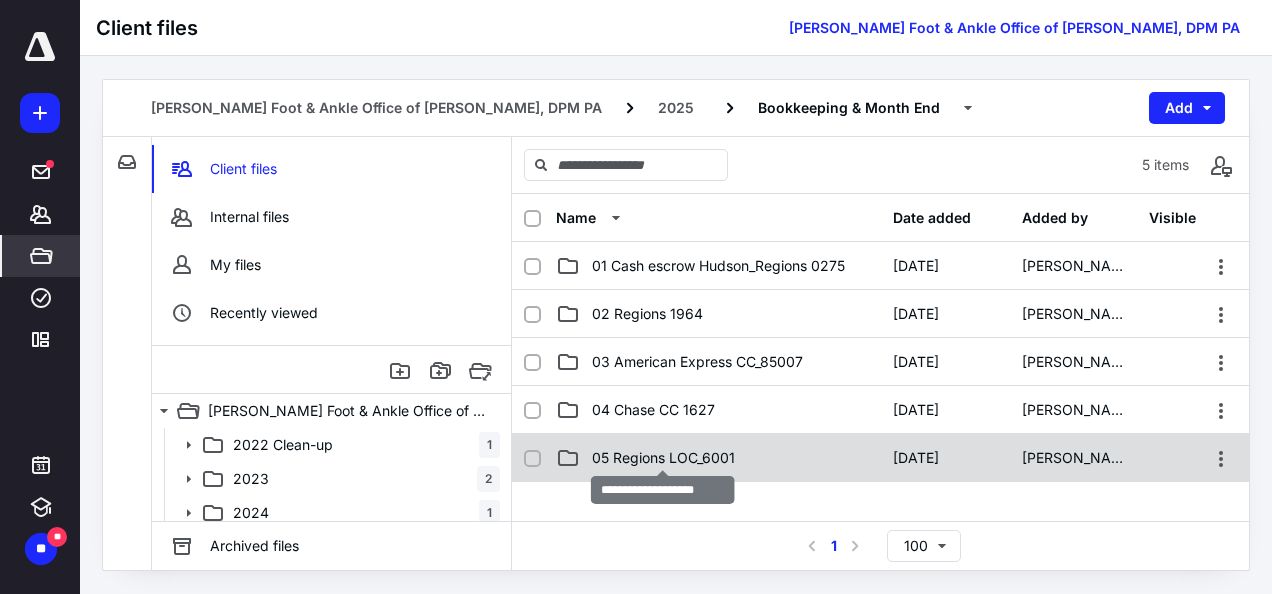 click on "05 Regions LOC_6001" at bounding box center [663, 458] 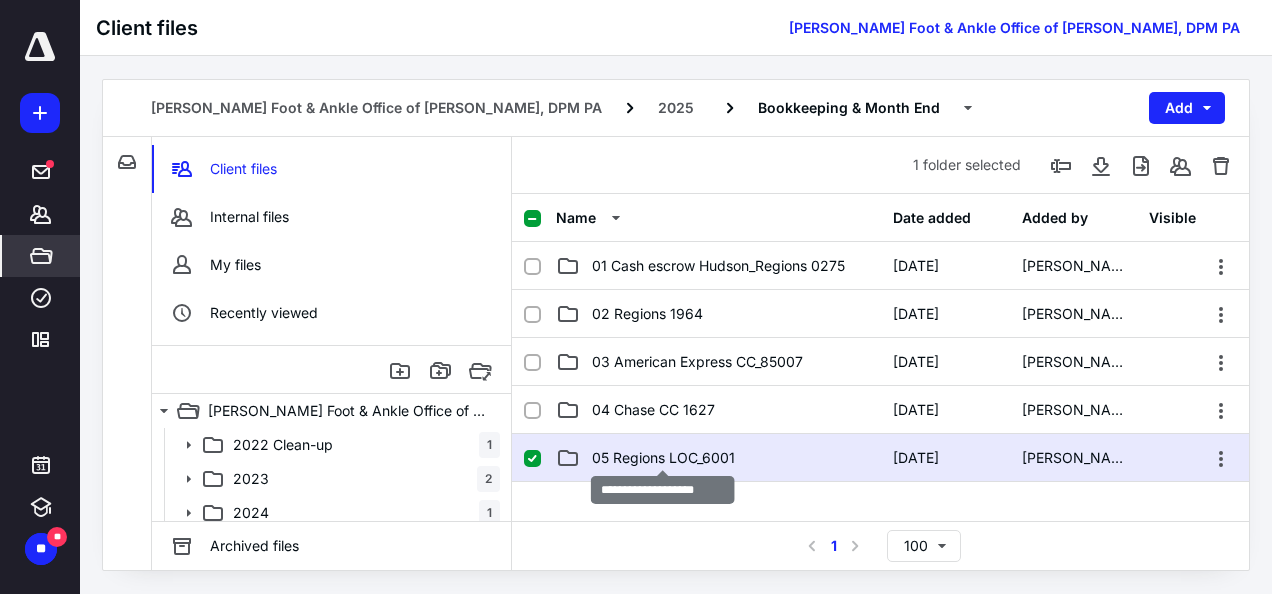 click on "05 Regions LOC_6001" at bounding box center (663, 458) 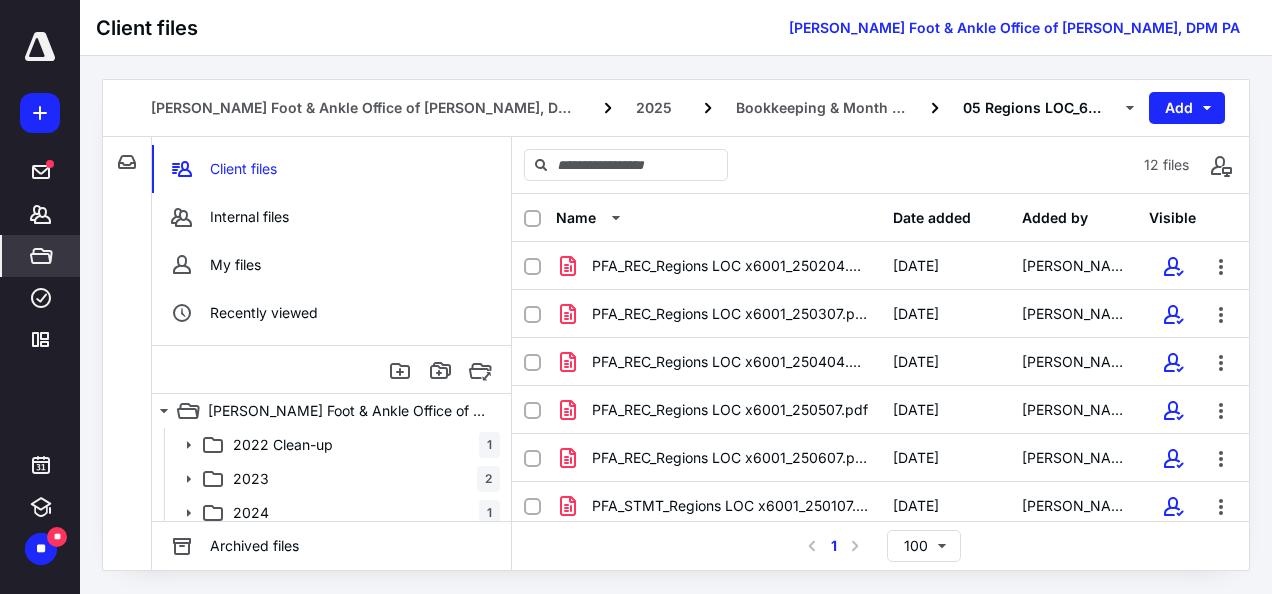 scroll, scrollTop: 85, scrollLeft: 0, axis: vertical 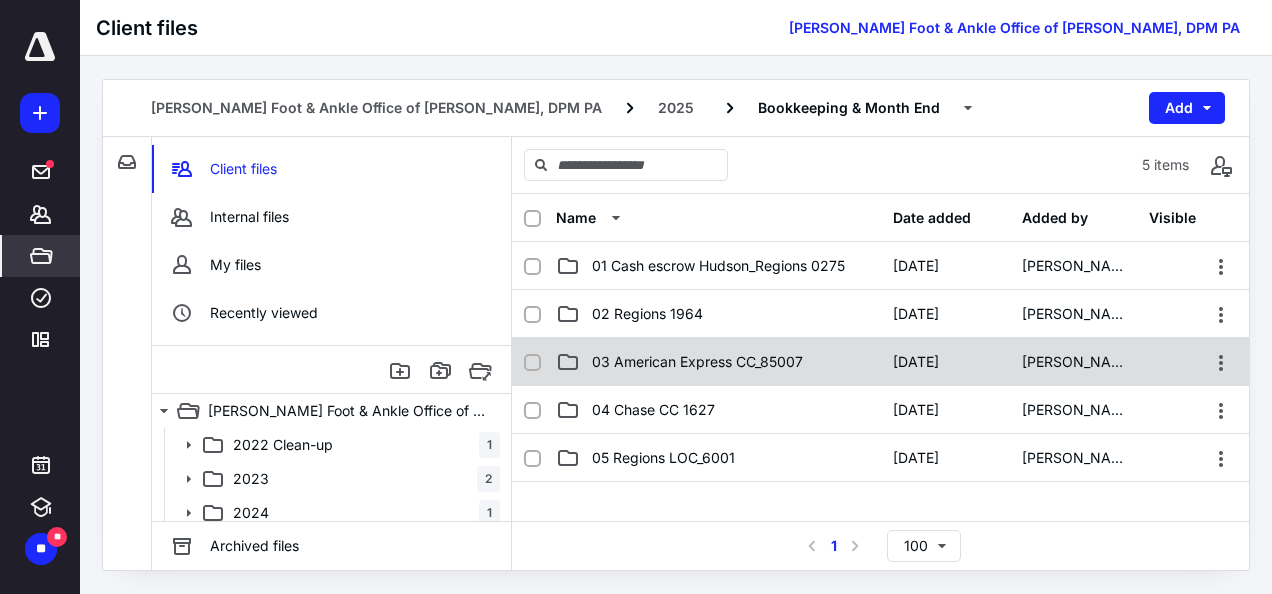 click on "03 American Express CC_85007" at bounding box center [697, 362] 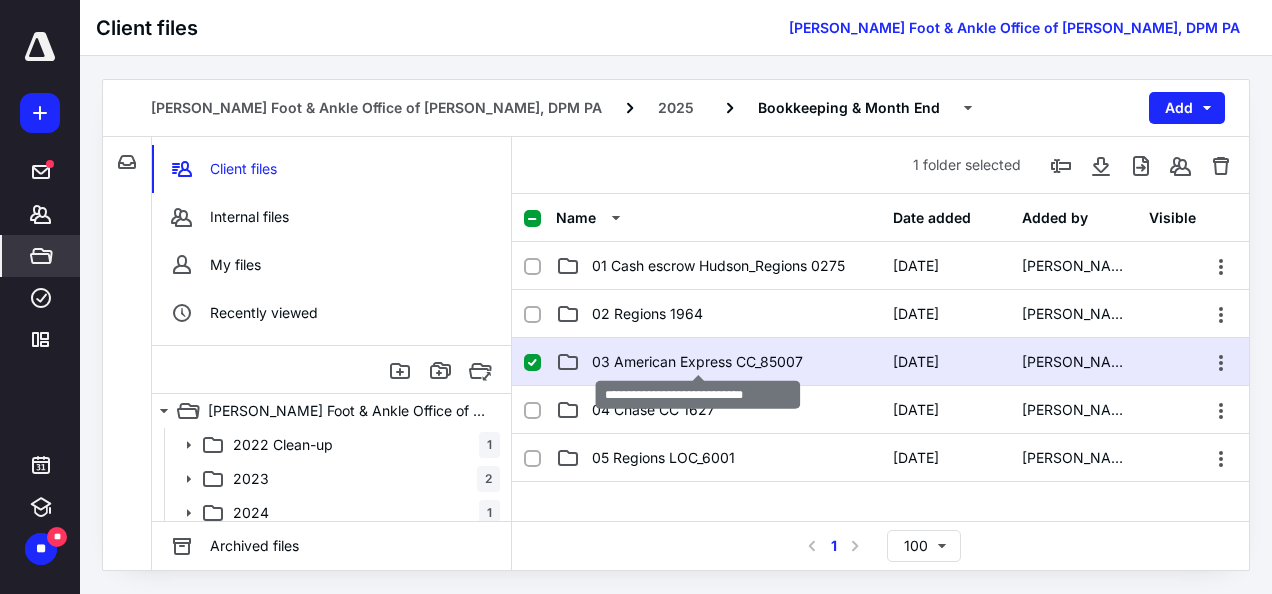 click on "03 American Express CC_85007" at bounding box center [697, 362] 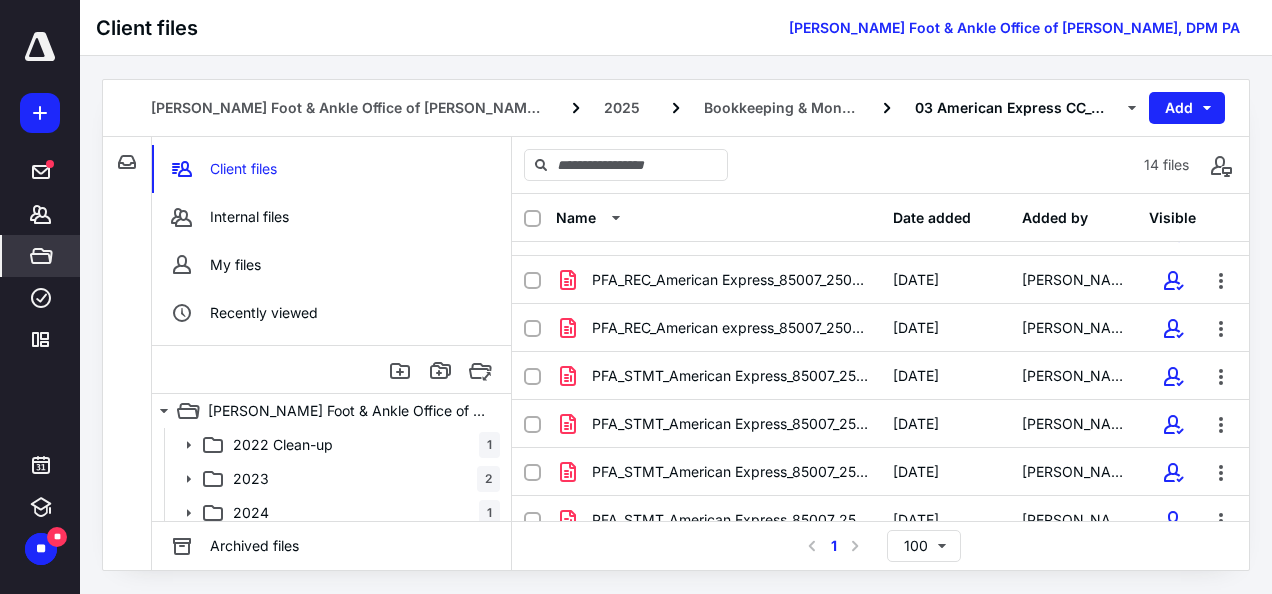 scroll, scrollTop: 386, scrollLeft: 0, axis: vertical 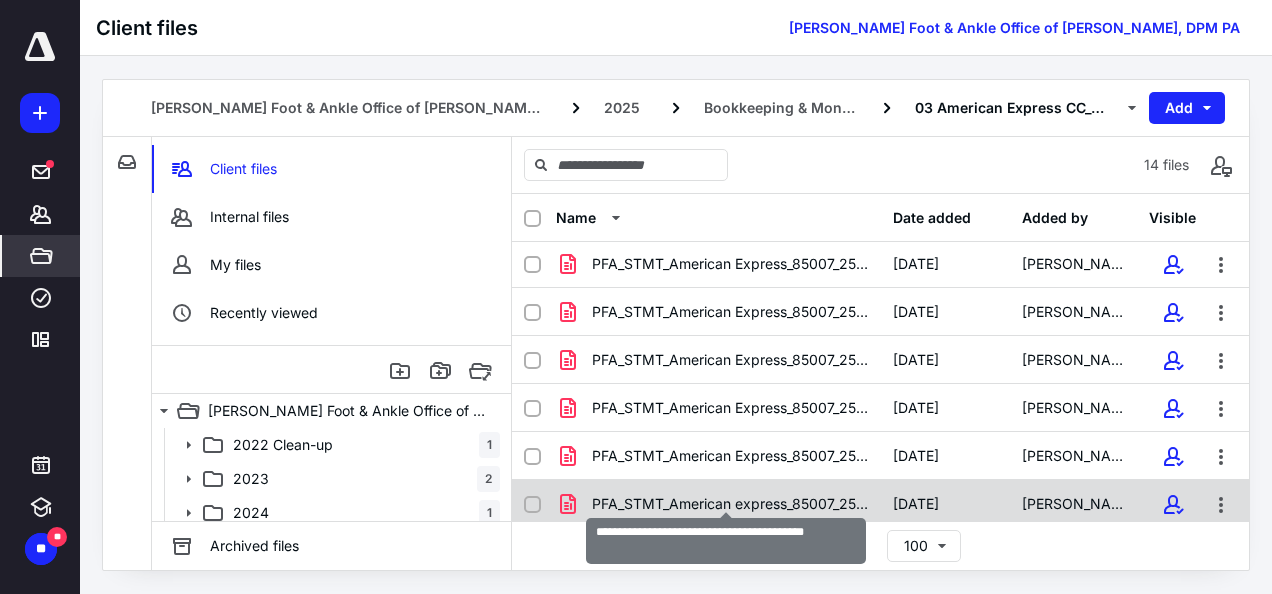 click on "PFA_STMT_American express_85007_250707.pdf" at bounding box center (730, 504) 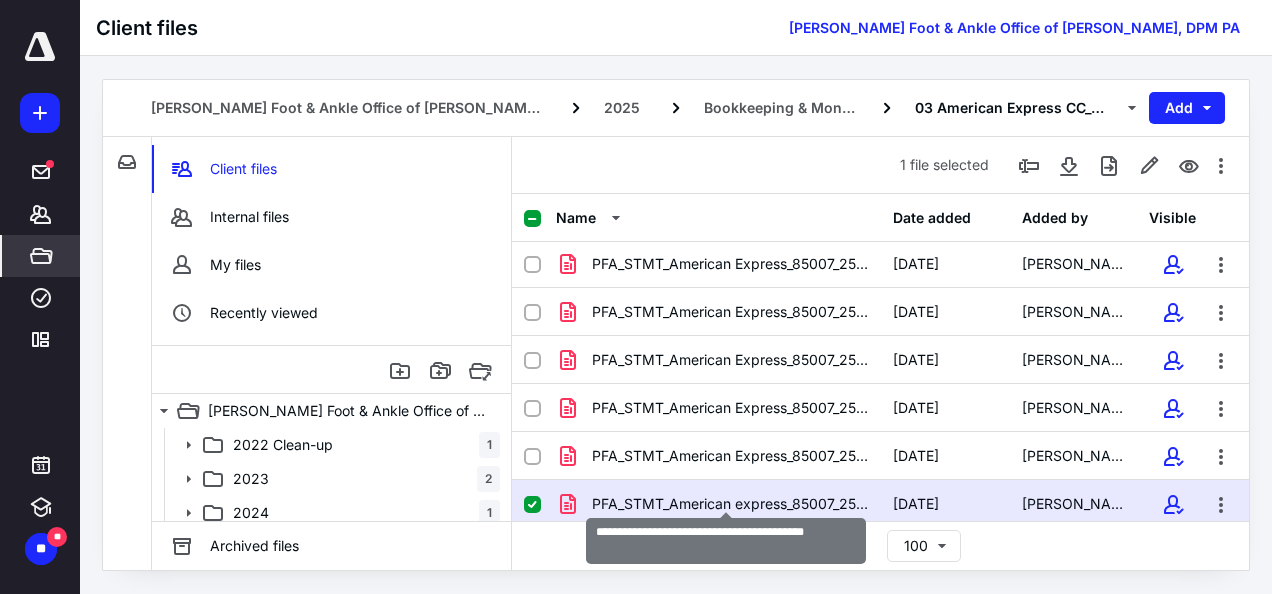 click on "PFA_STMT_American express_85007_250707.pdf" at bounding box center [730, 504] 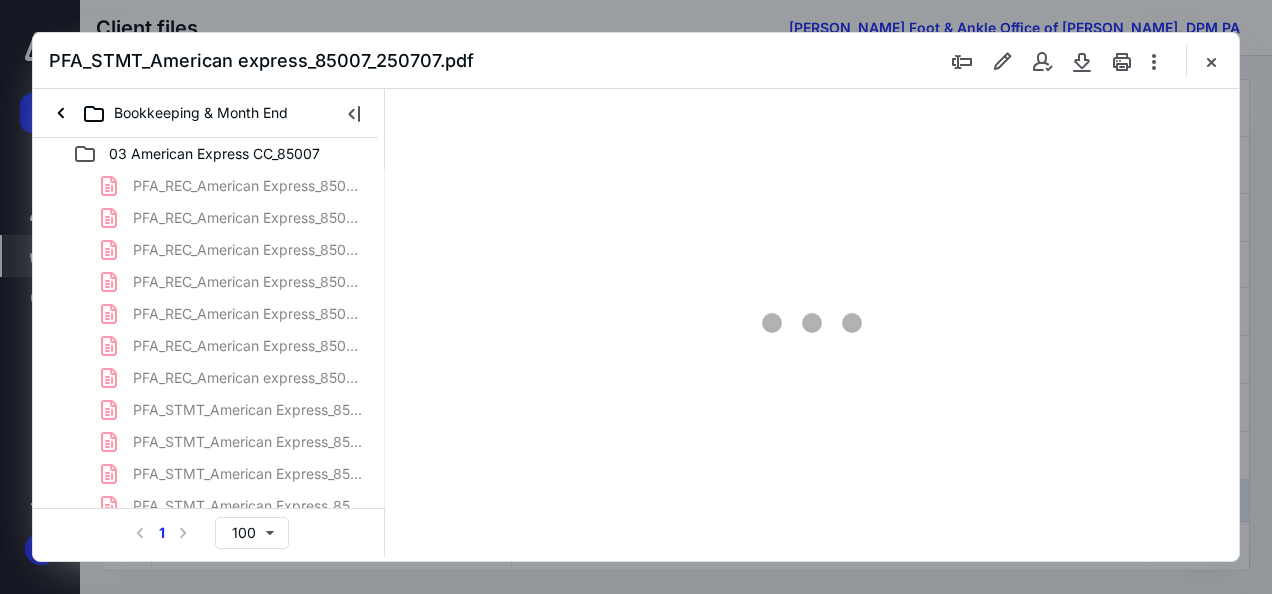 scroll, scrollTop: 0, scrollLeft: 0, axis: both 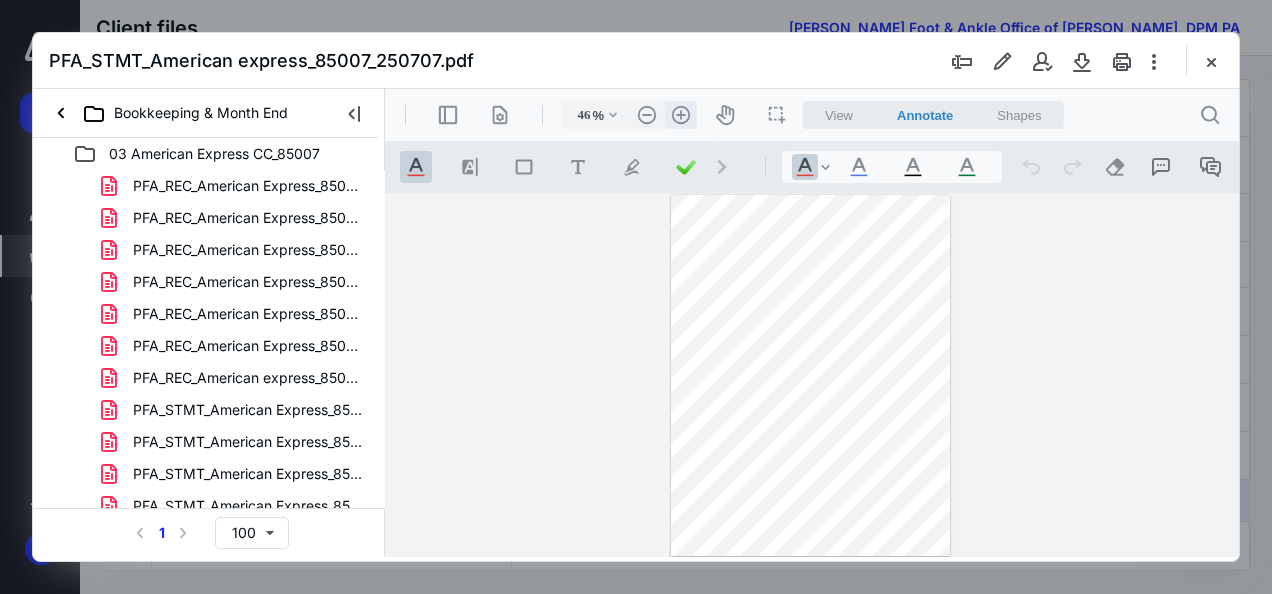 click on ".cls-1{fill:#abb0c4;} icon - header - zoom - in - line" at bounding box center (681, 115) 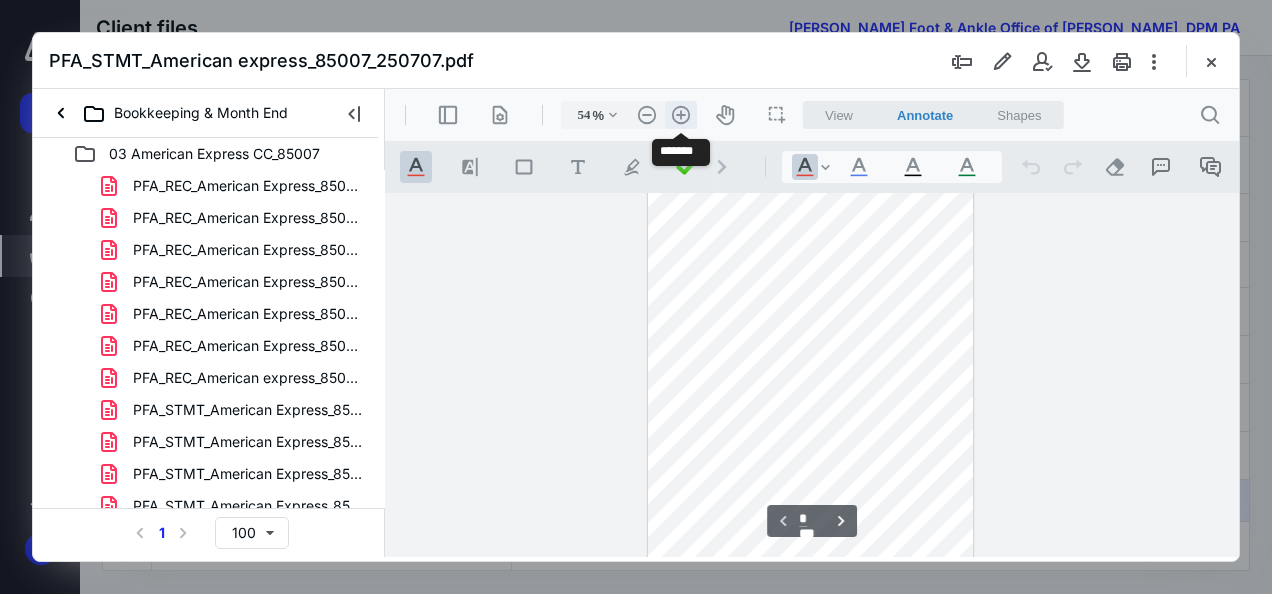 click on ".cls-1{fill:#abb0c4;} icon - header - zoom - in - line" at bounding box center [681, 115] 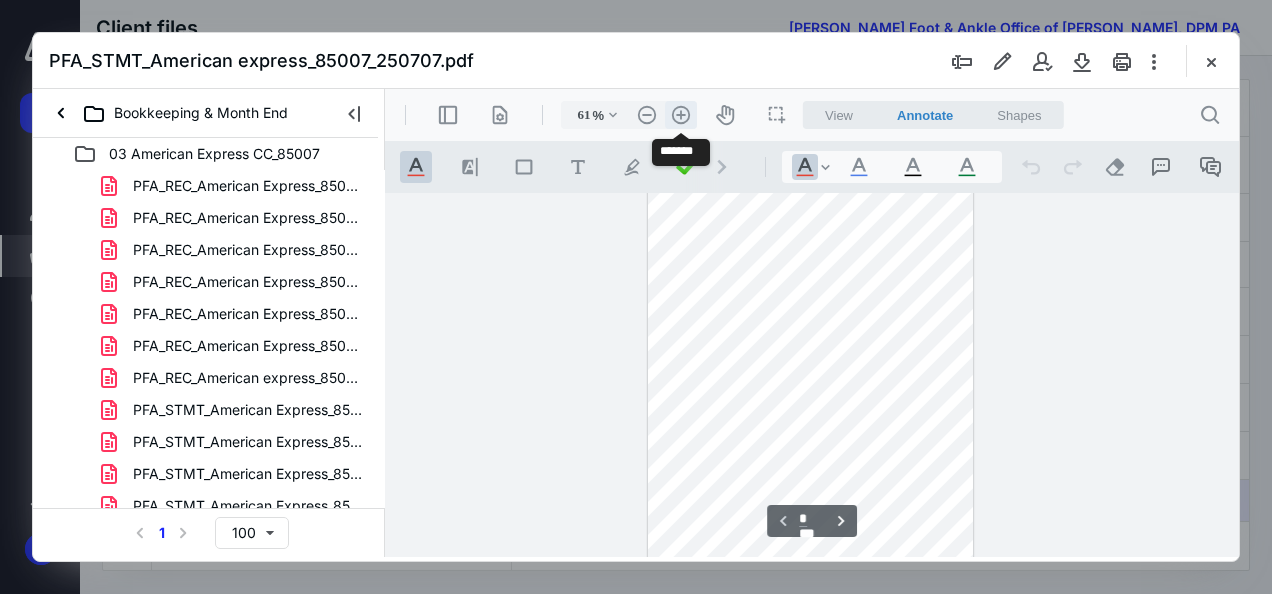 click on ".cls-1{fill:#abb0c4;} icon - header - zoom - in - line" at bounding box center [681, 115] 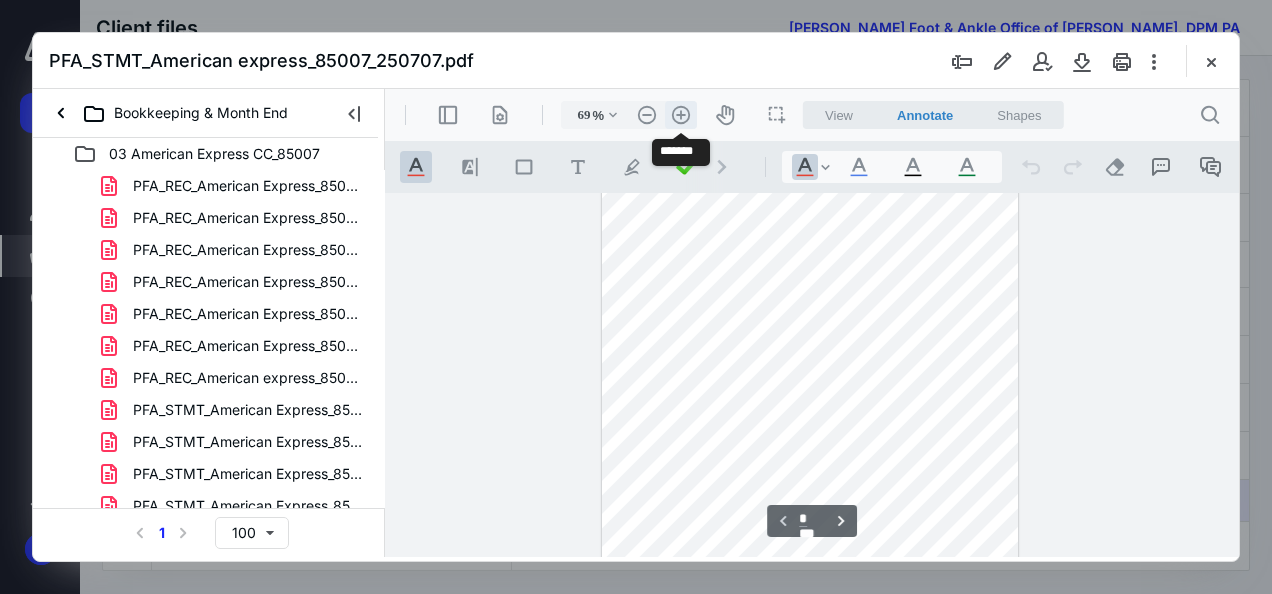 click on ".cls-1{fill:#abb0c4;} icon - header - zoom - in - line" at bounding box center (681, 115) 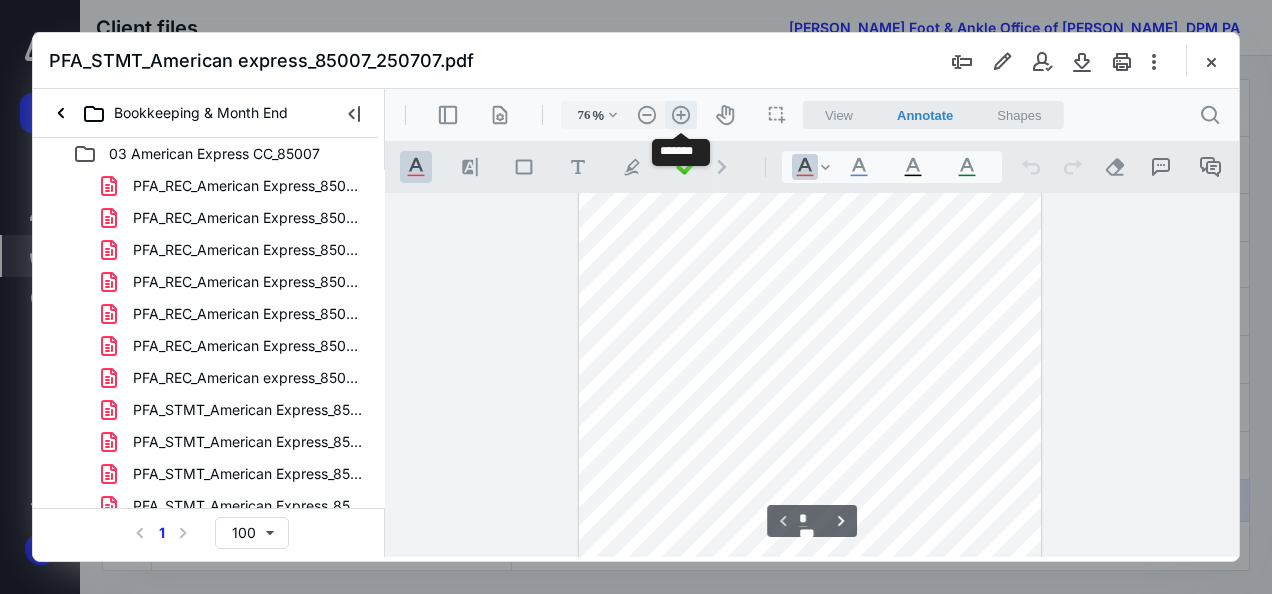click on ".cls-1{fill:#abb0c4;} icon - header - zoom - in - line" at bounding box center (681, 115) 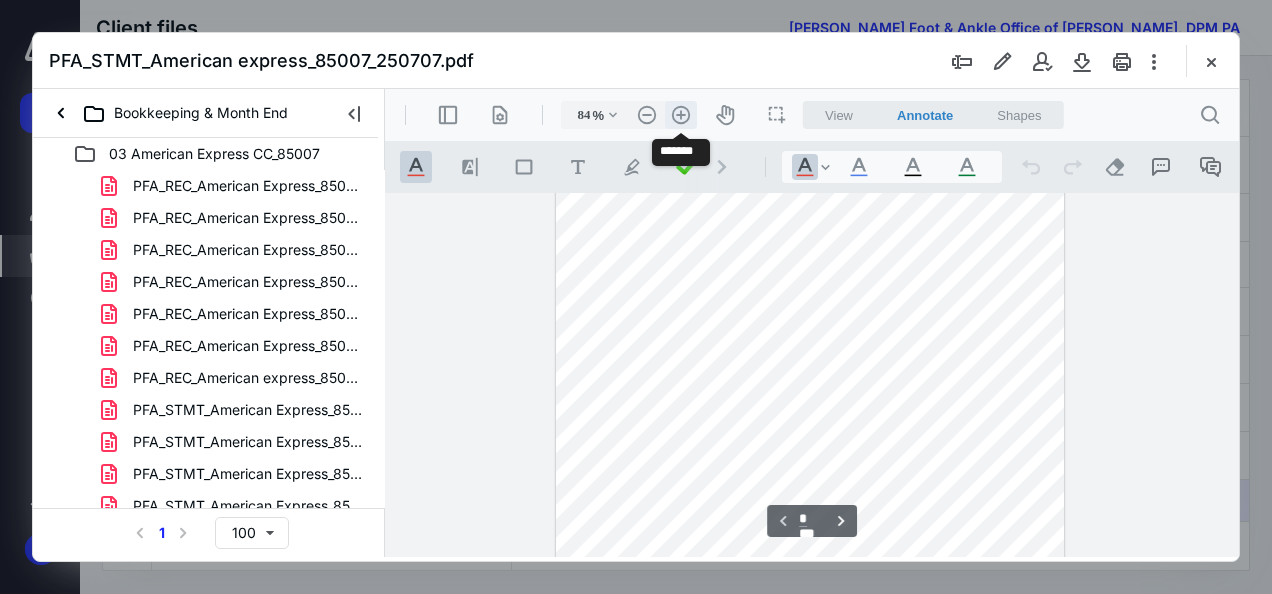 click on ".cls-1{fill:#abb0c4;} icon - header - zoom - in - line" at bounding box center [681, 115] 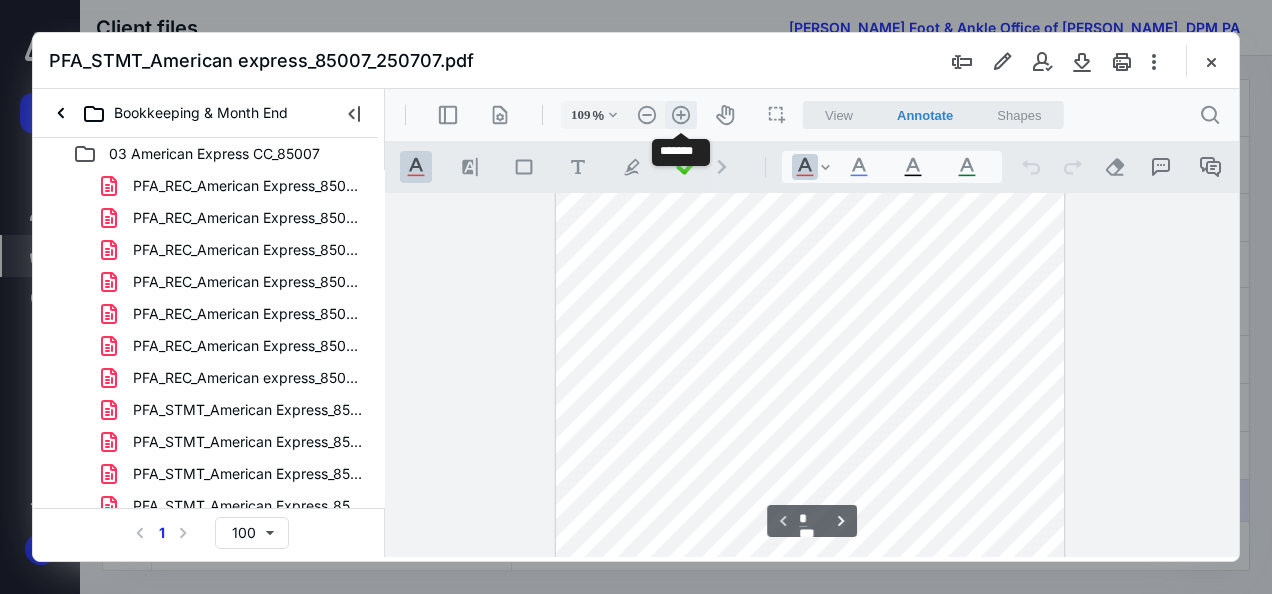scroll, scrollTop: 178, scrollLeft: 0, axis: vertical 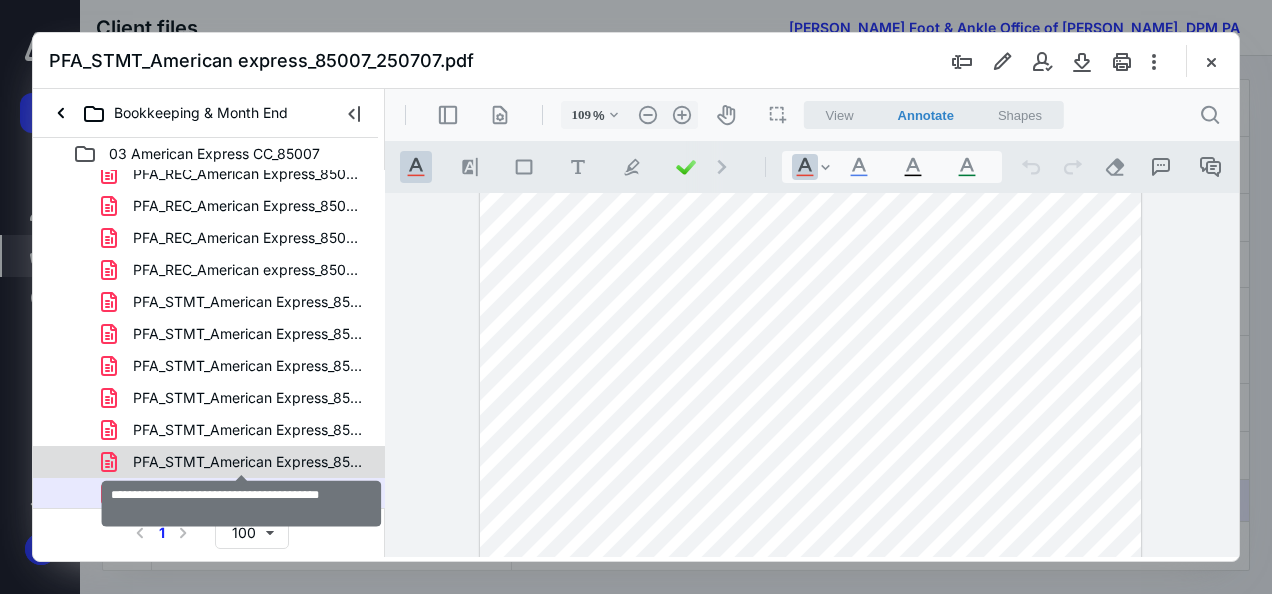click on "PFA_STMT_American Express_85007_250606.pdf" at bounding box center [249, 462] 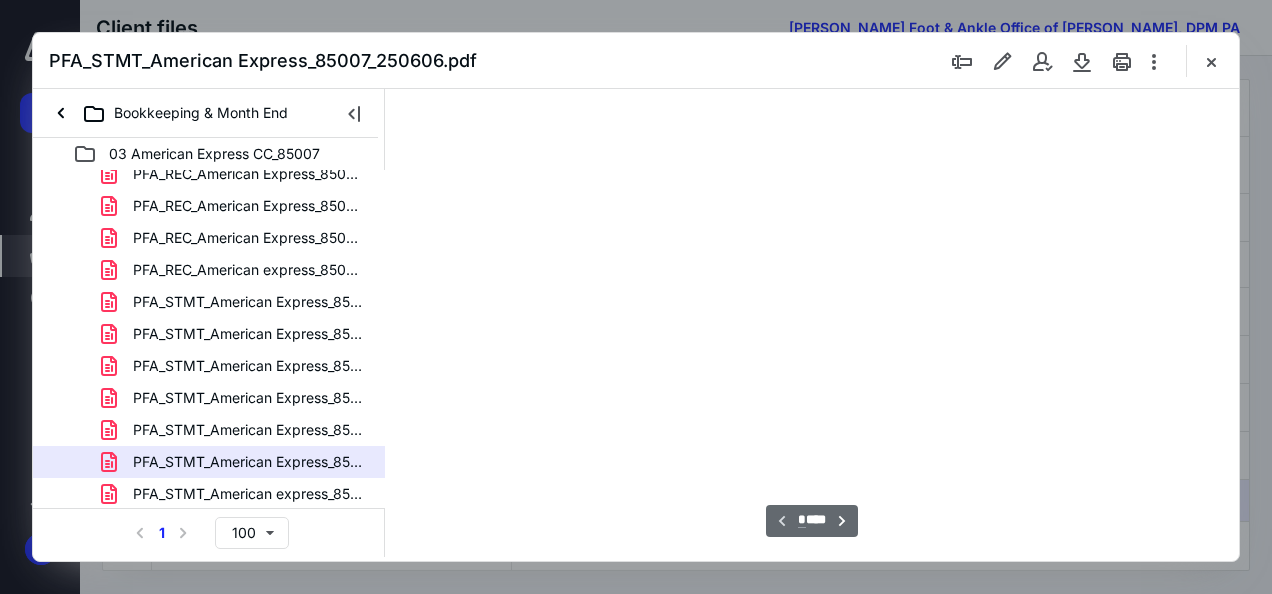 scroll, scrollTop: 106, scrollLeft: 0, axis: vertical 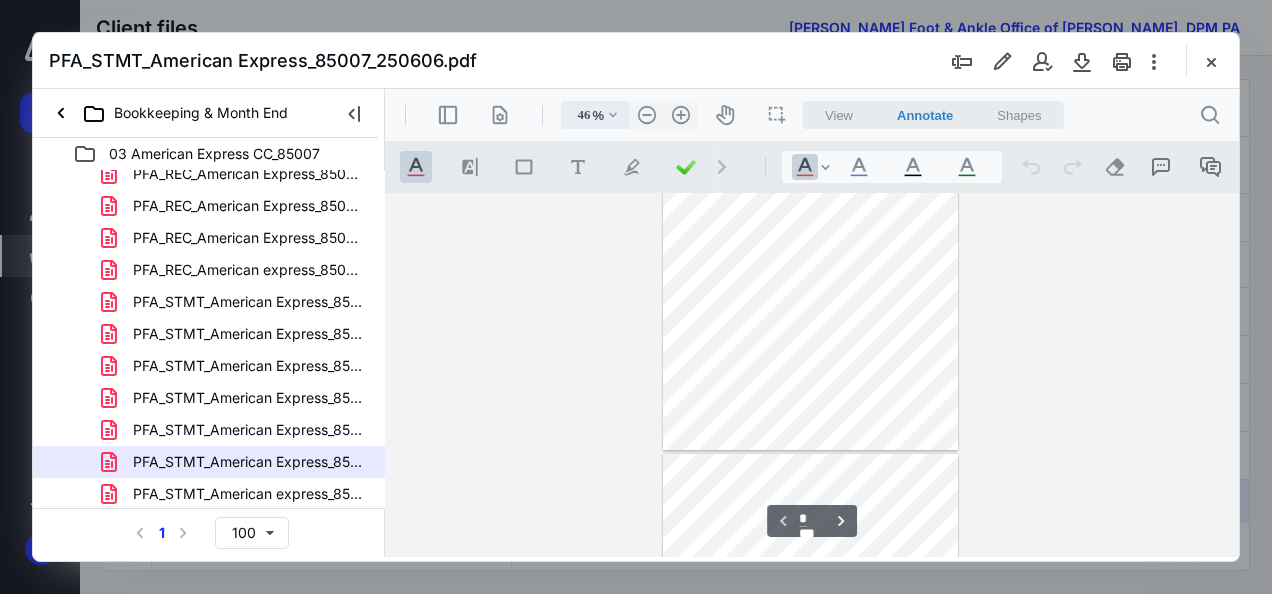 click on ".cls-1{fill:#abb0c4;} icon - chevron - down" at bounding box center [613, 115] 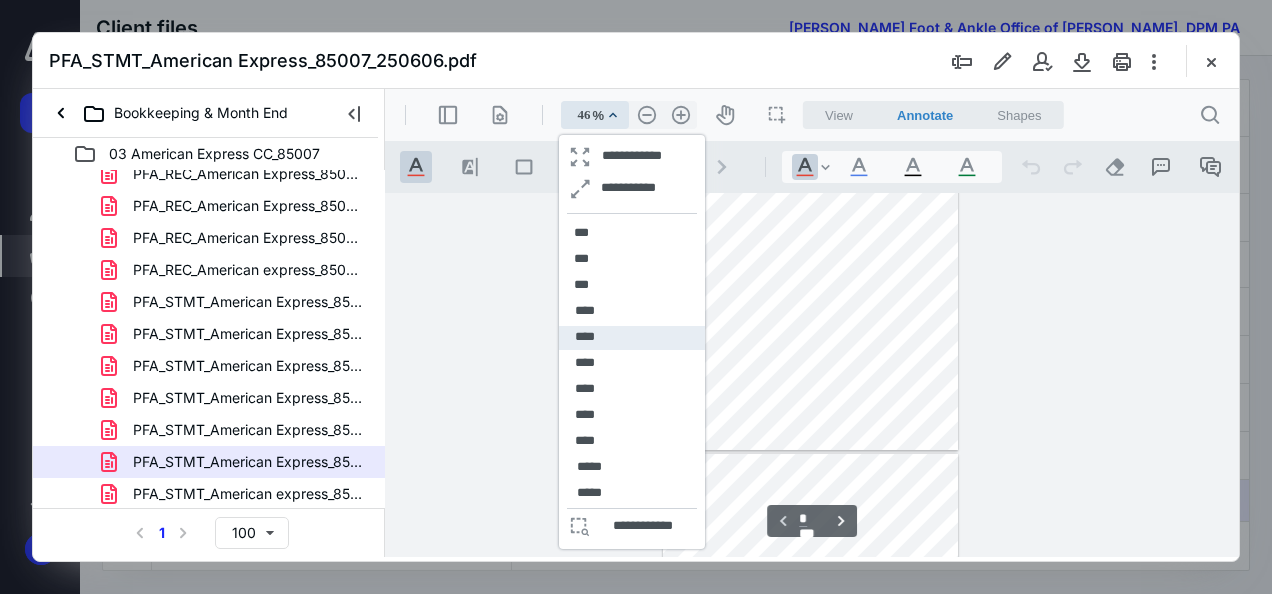 click on "****" at bounding box center (632, 338) 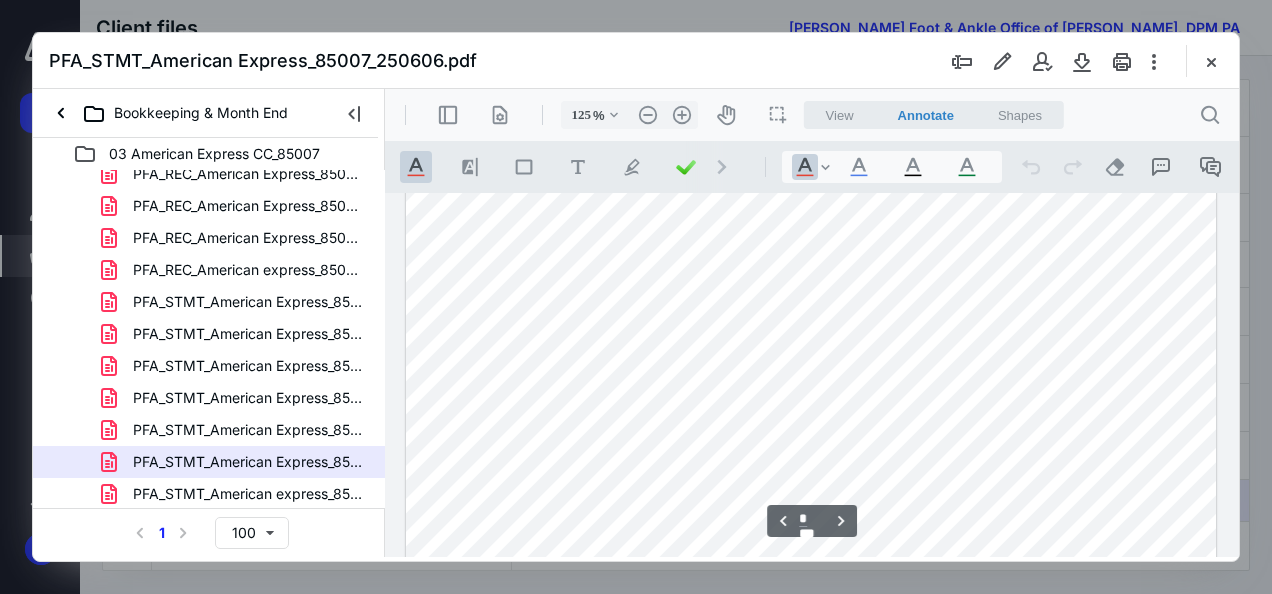 scroll, scrollTop: 2653, scrollLeft: 0, axis: vertical 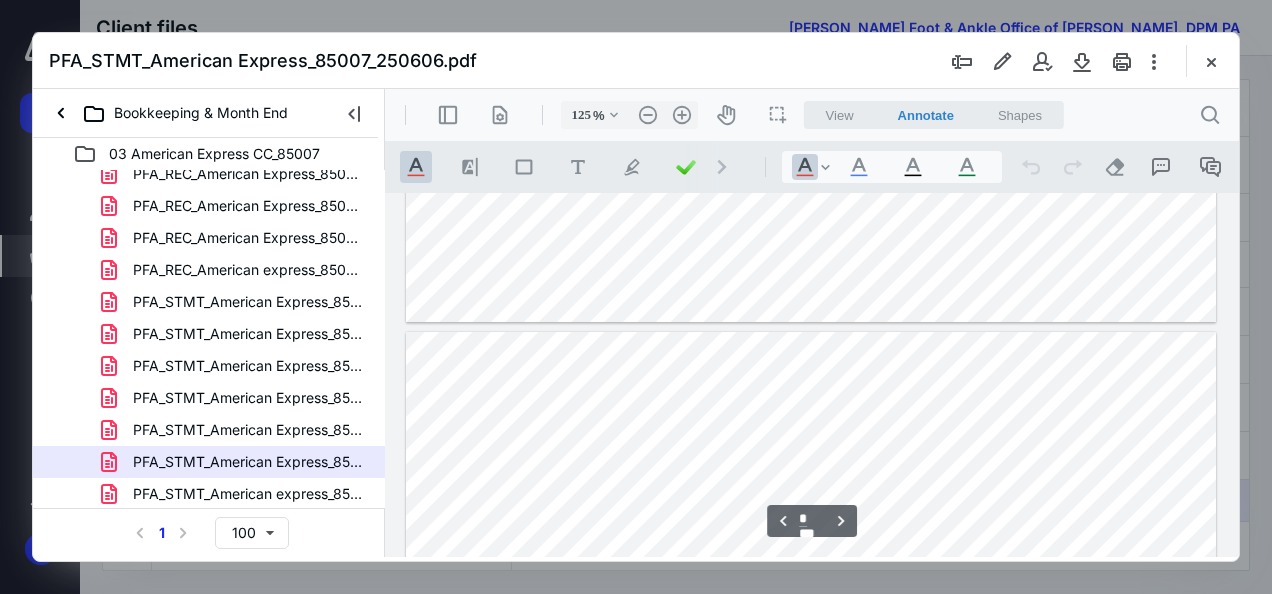 type on "*" 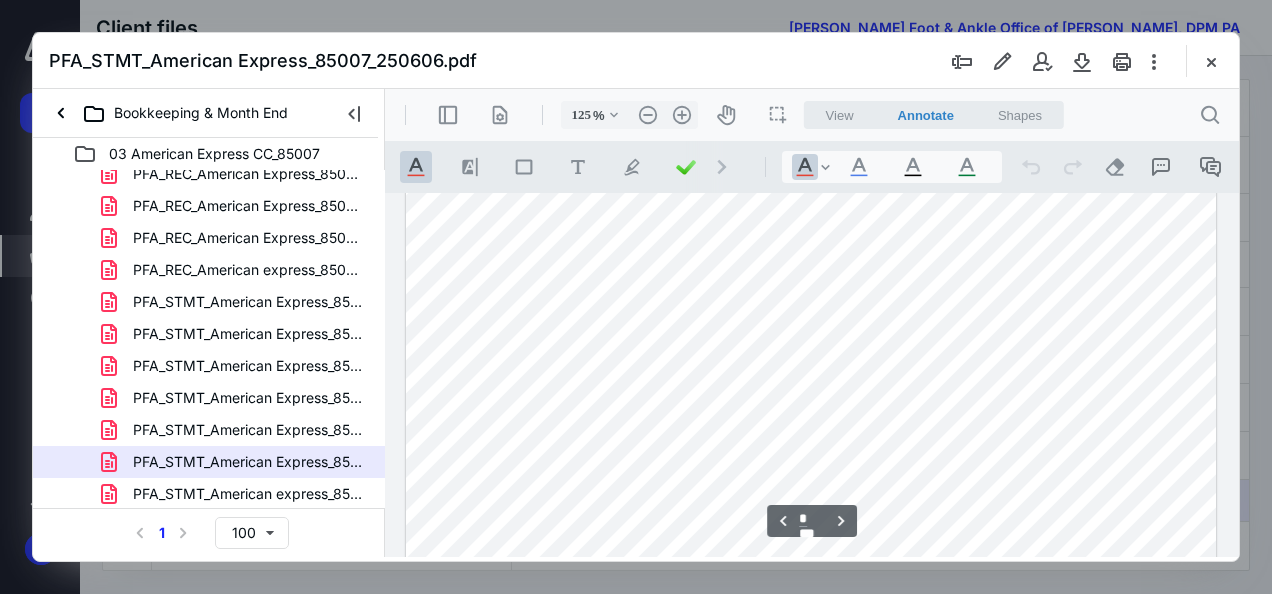 scroll, scrollTop: 3114, scrollLeft: 0, axis: vertical 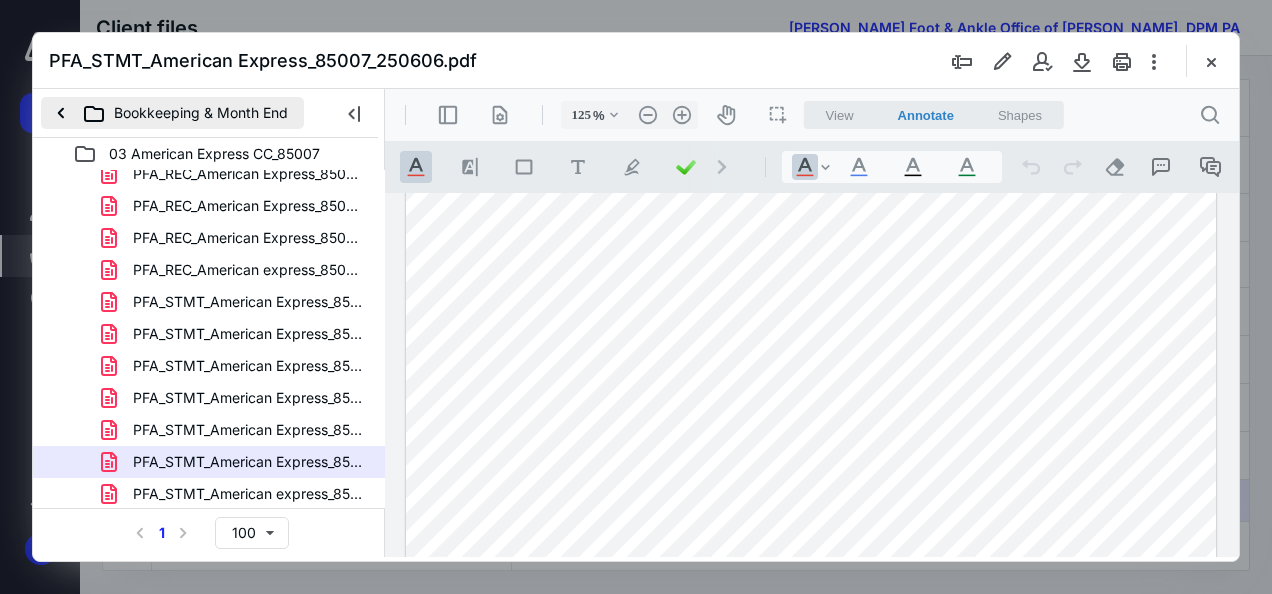 click on "Bookkeeping & Month End" at bounding box center [172, 113] 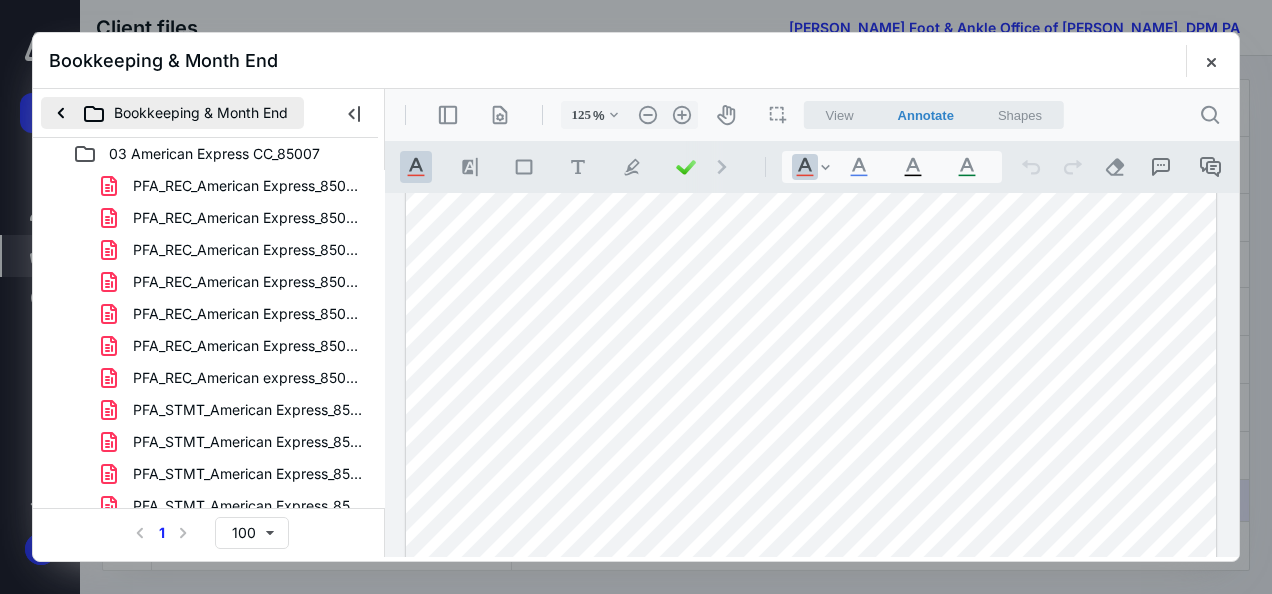 click on "Bookkeeping & Month End" at bounding box center [172, 113] 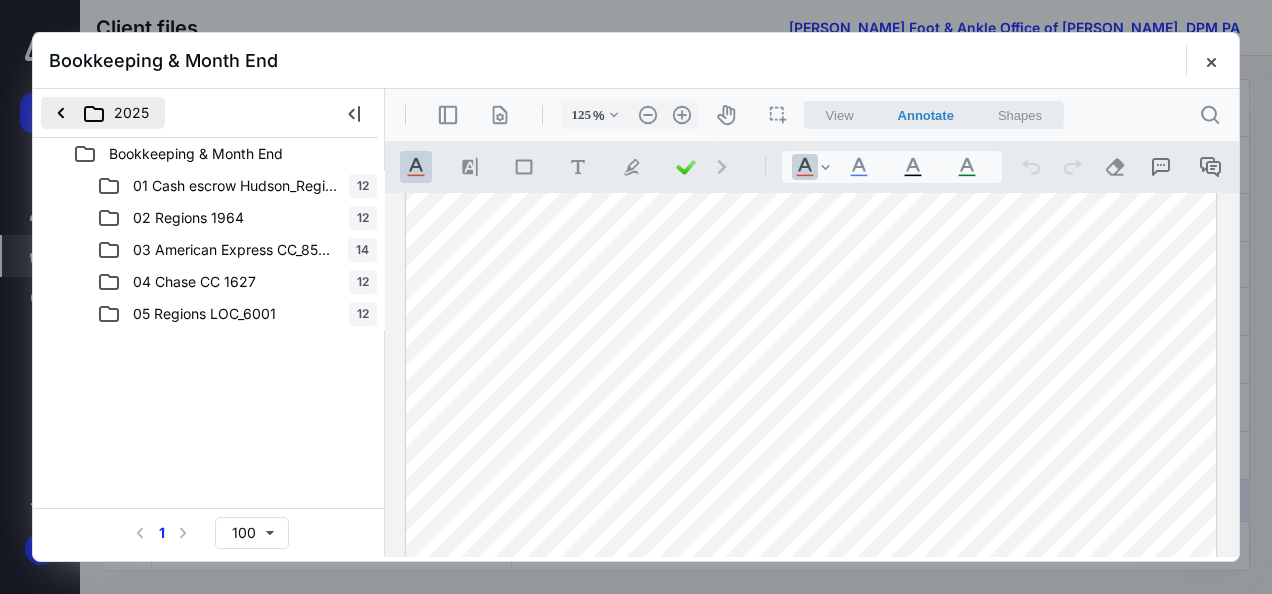 click on "2025" at bounding box center (103, 113) 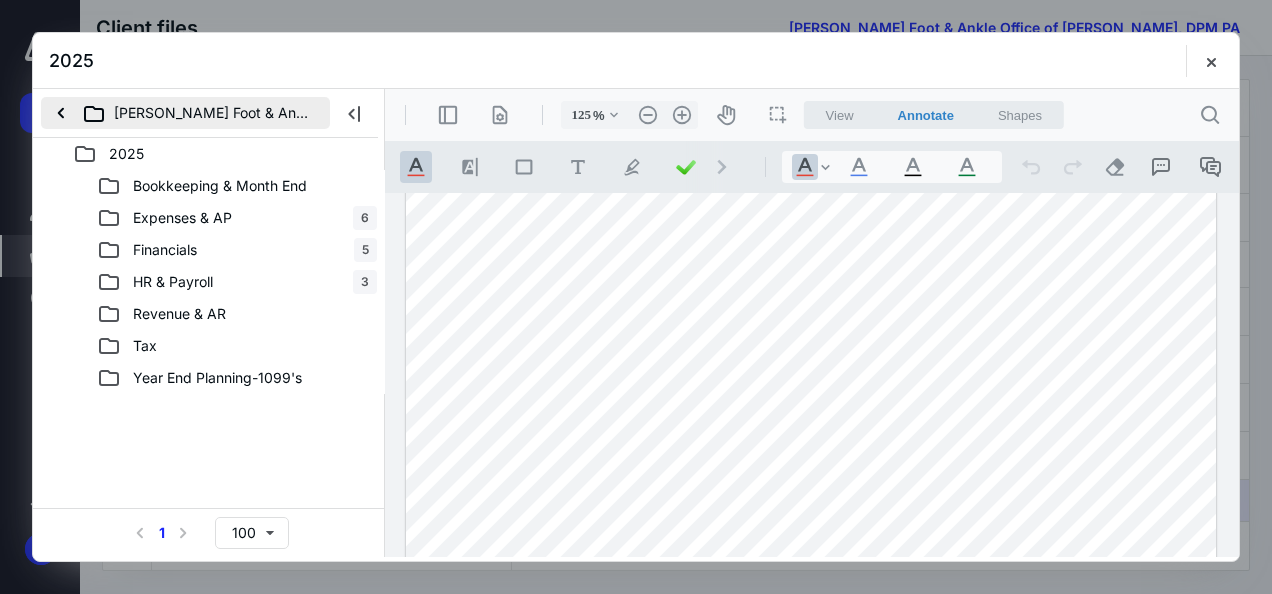 click on "[PERSON_NAME] Foot & Ankle   Office of [PERSON_NAME], DPM PA" at bounding box center (185, 113) 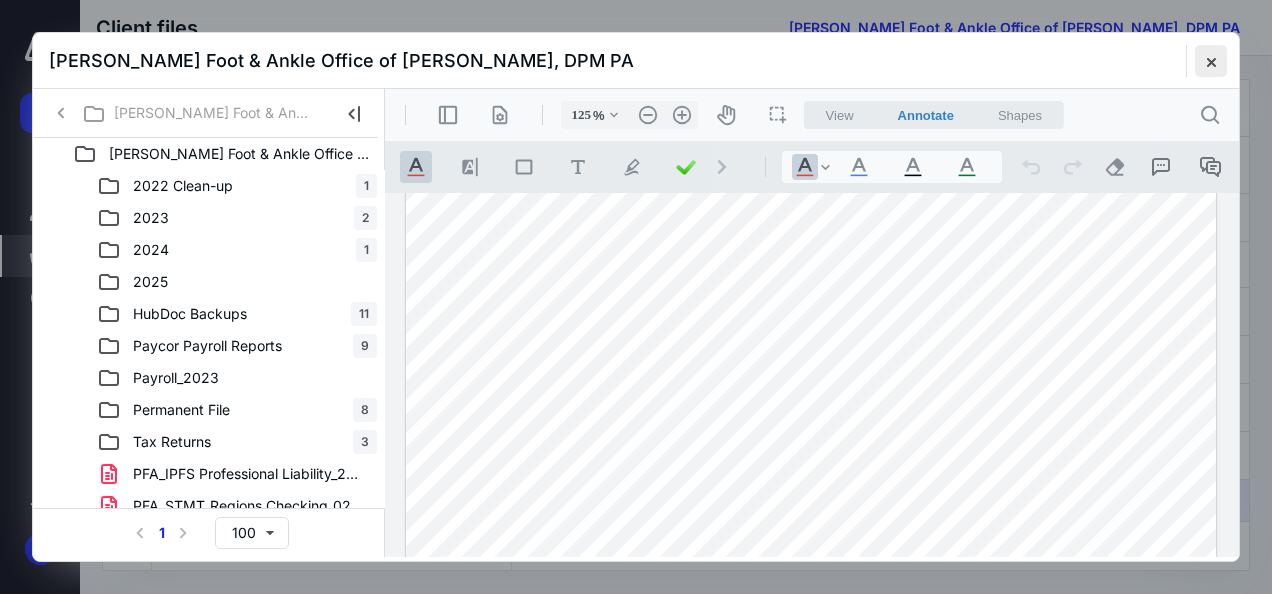 click at bounding box center (1211, 61) 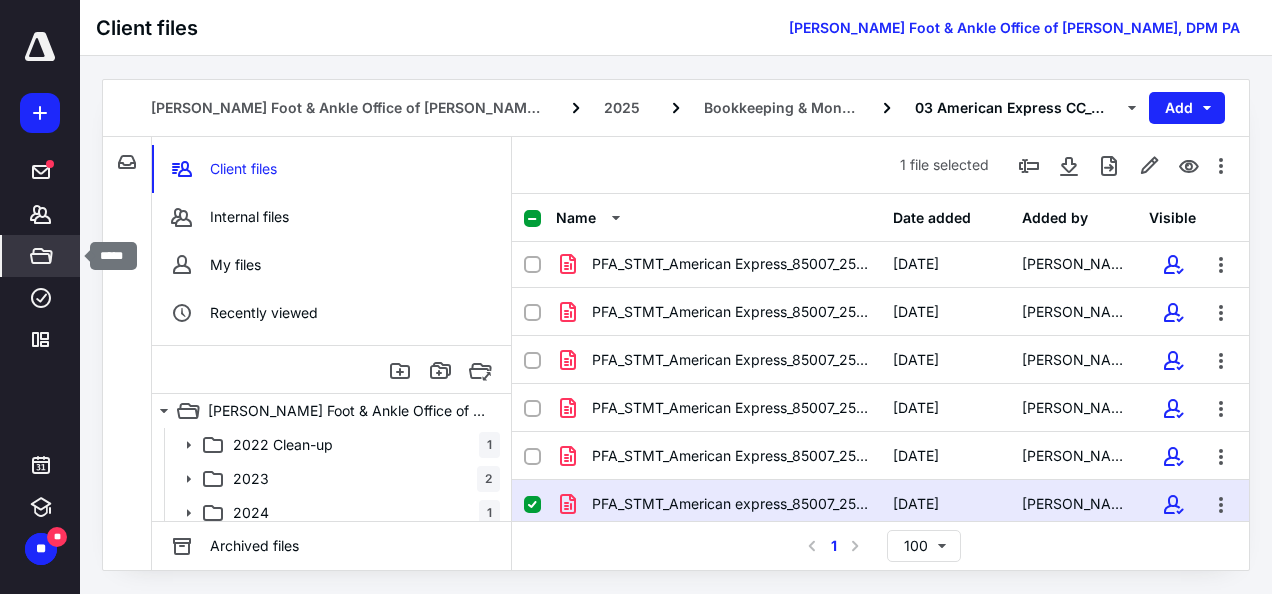 click 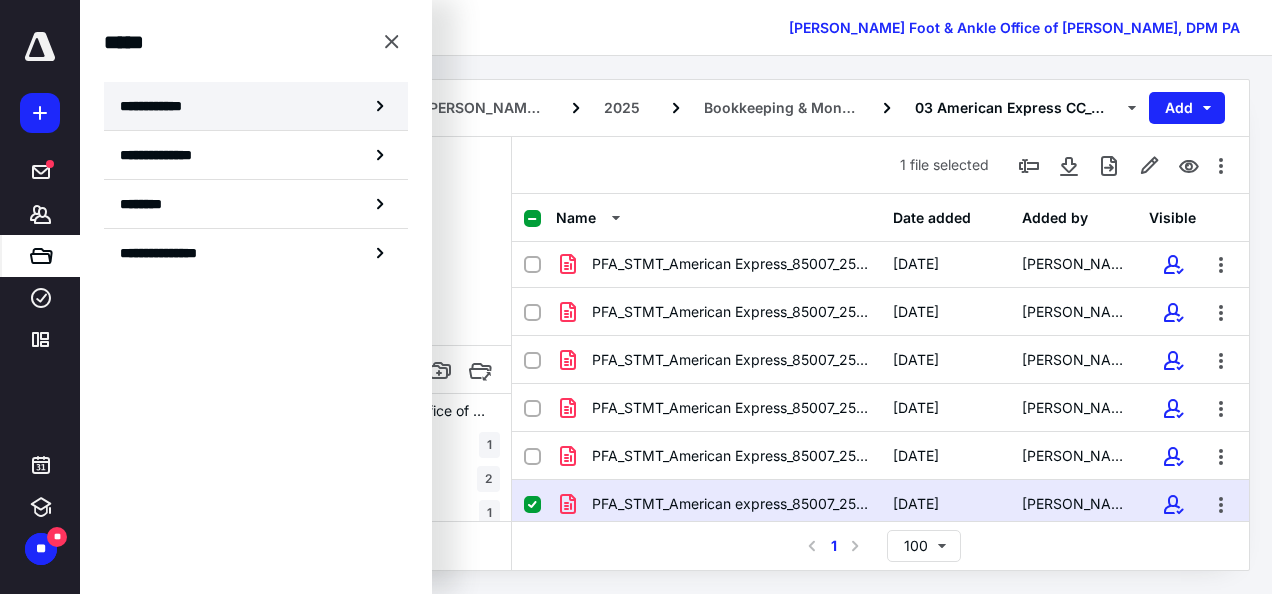 click on "**********" at bounding box center (157, 106) 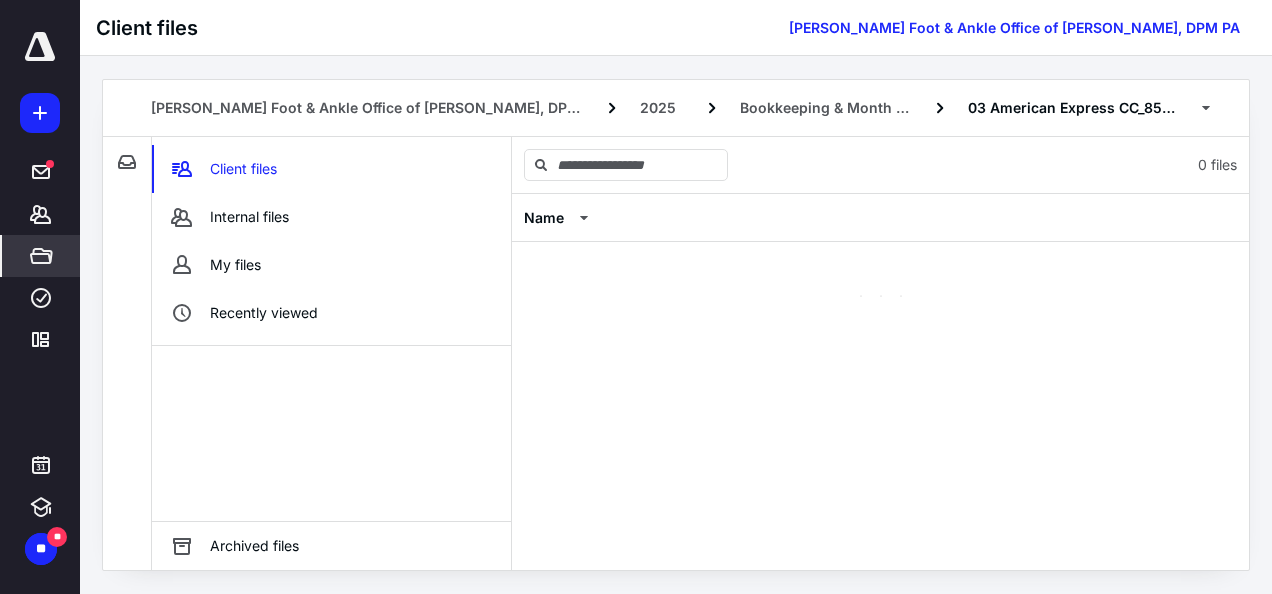 scroll, scrollTop: 0, scrollLeft: 0, axis: both 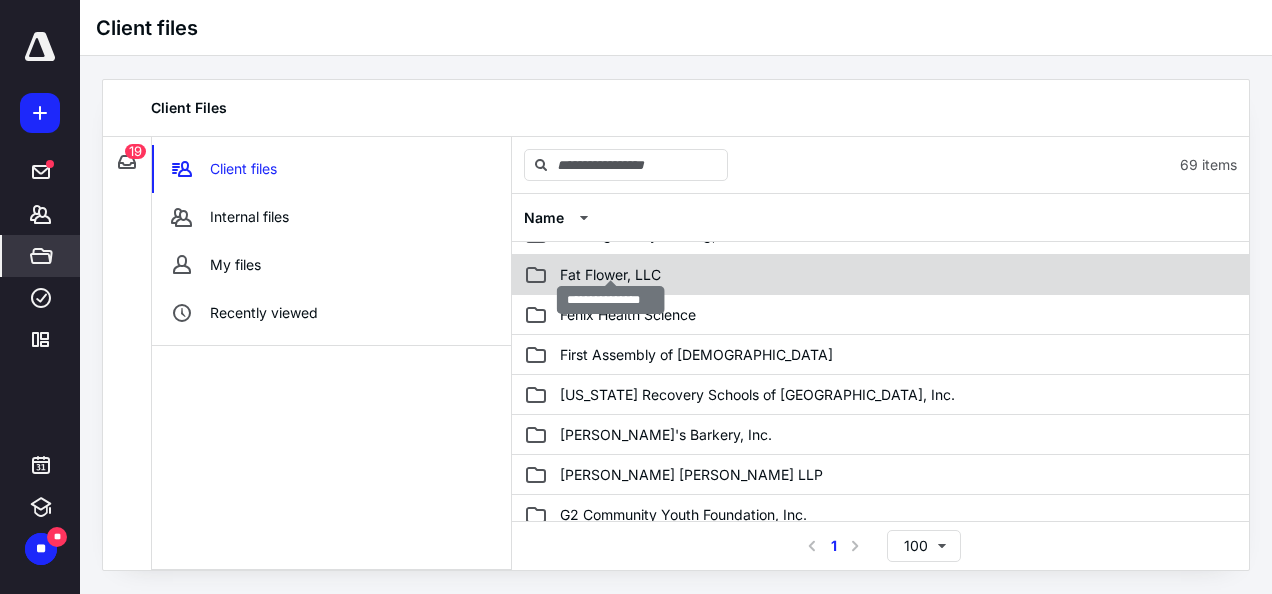 click on "Fat Flower, LLC" at bounding box center [610, 275] 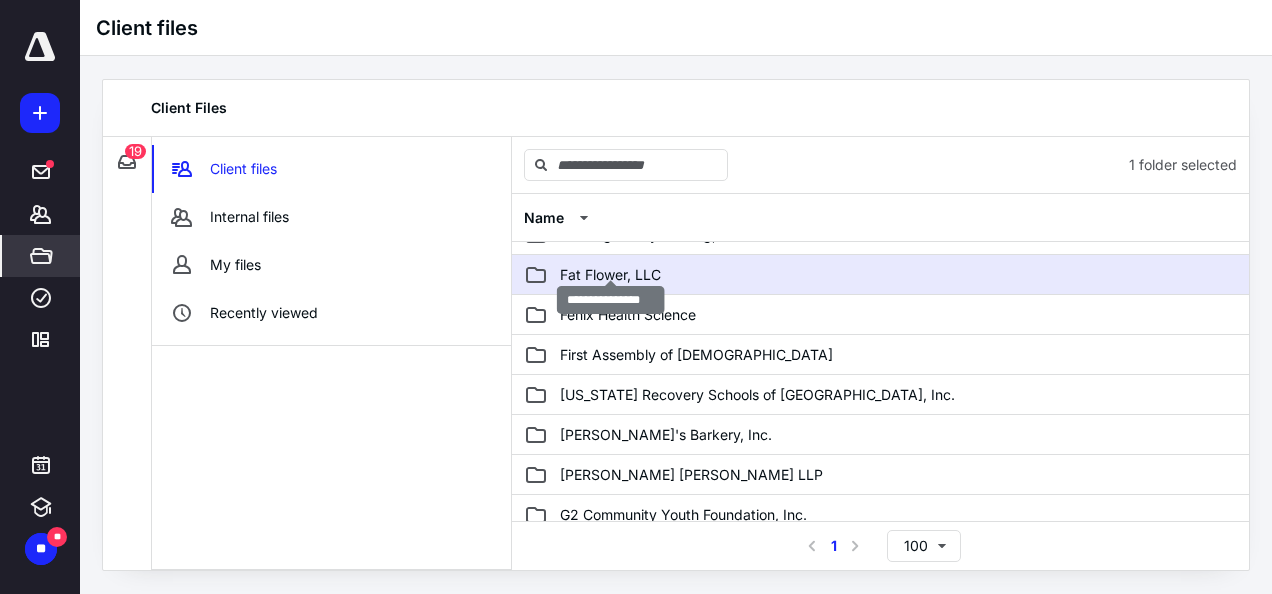 click on "Fat Flower, LLC" at bounding box center (610, 275) 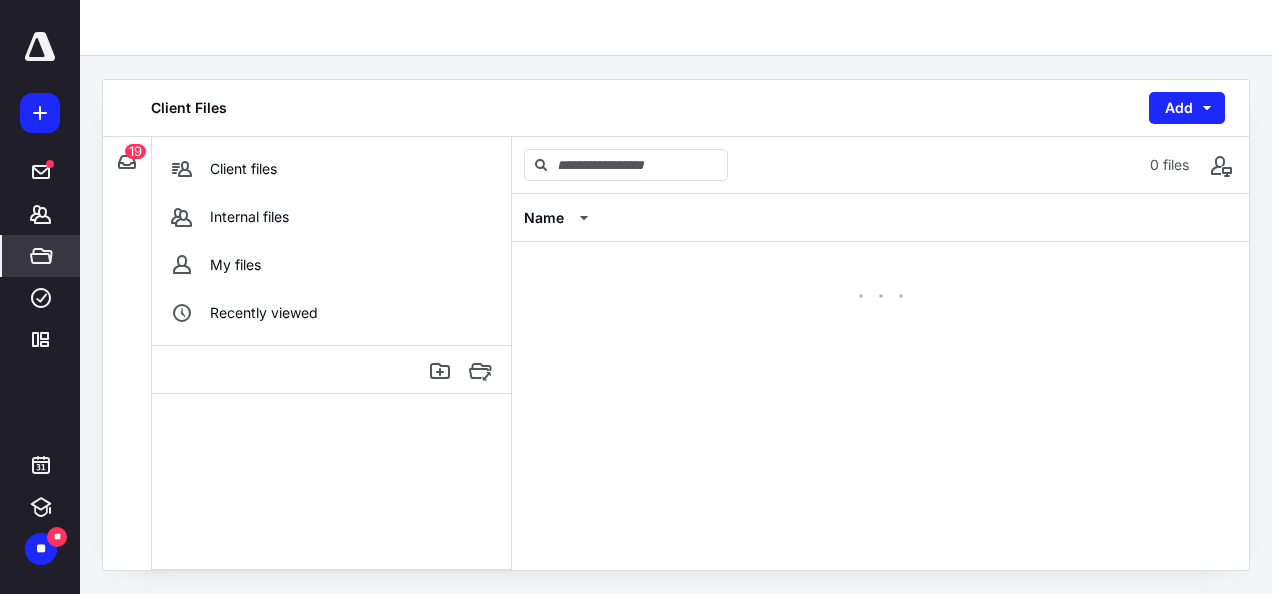 scroll, scrollTop: 0, scrollLeft: 0, axis: both 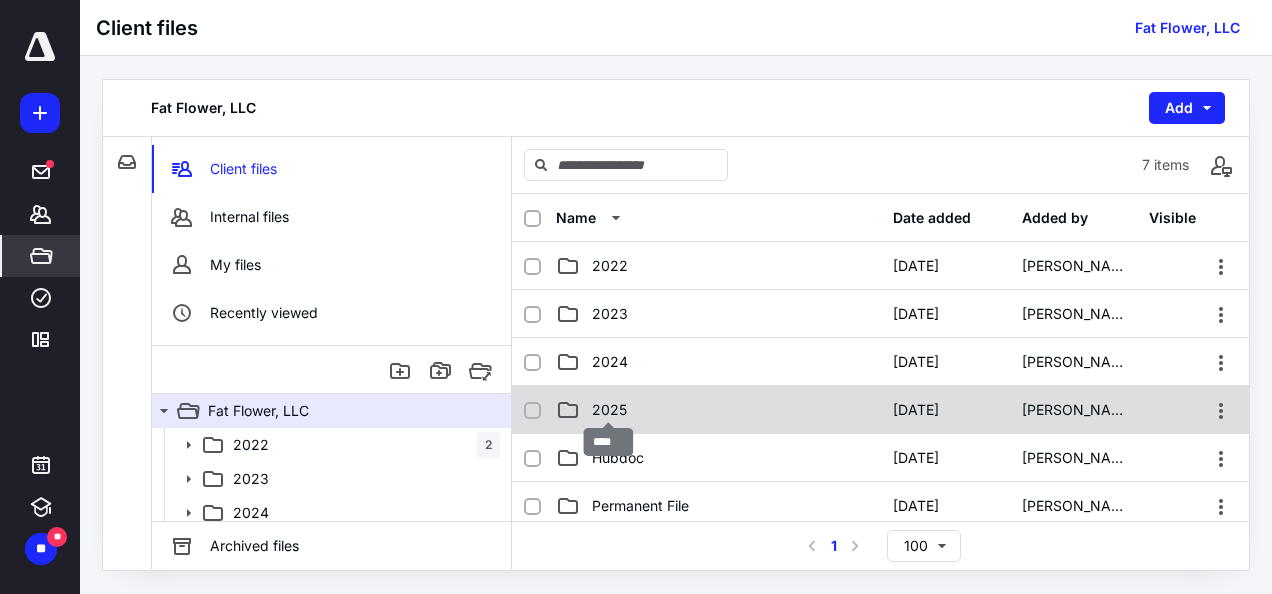 click on "2025" at bounding box center (609, 410) 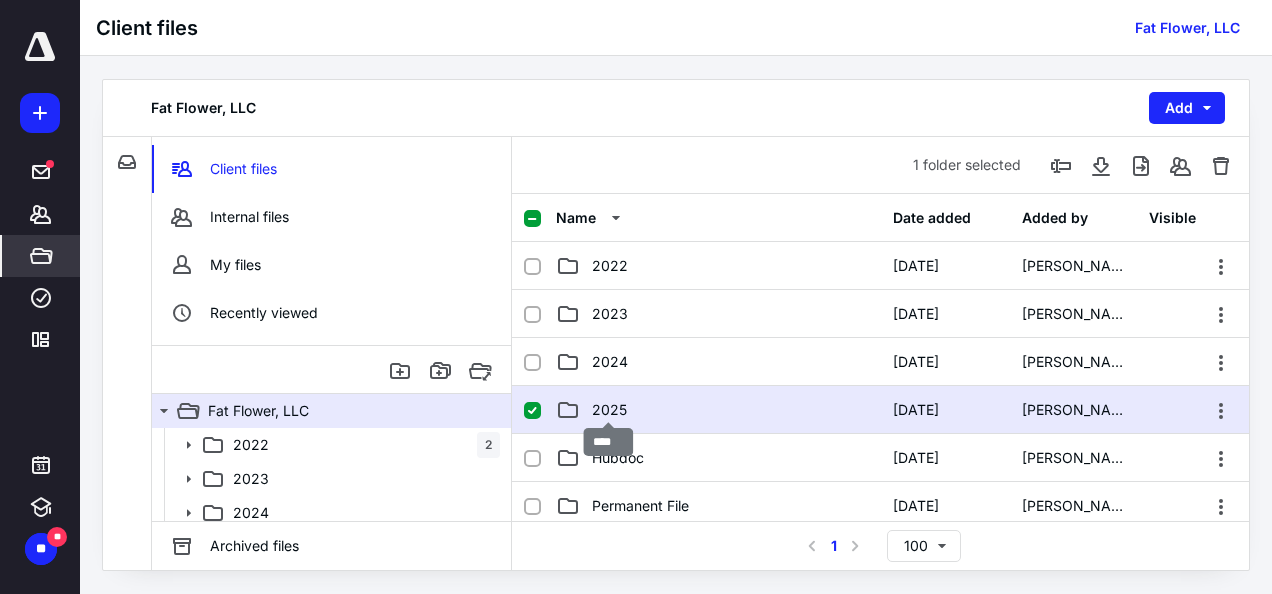 click on "2025" at bounding box center (609, 410) 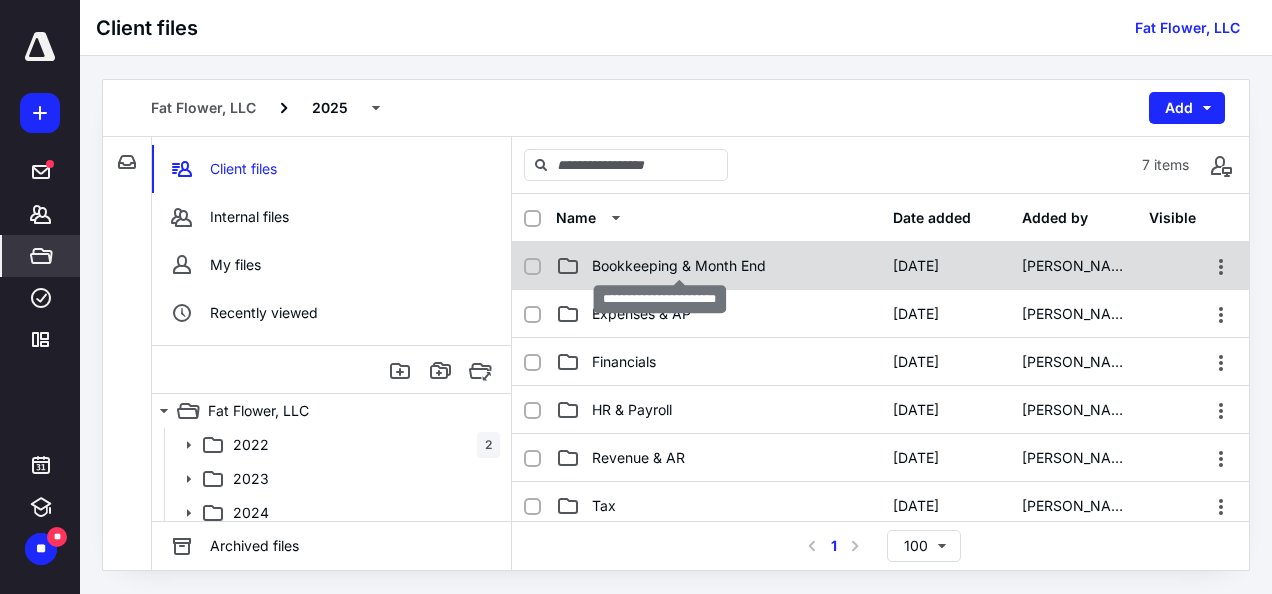 click on "Bookkeeping & Month End" at bounding box center (679, 266) 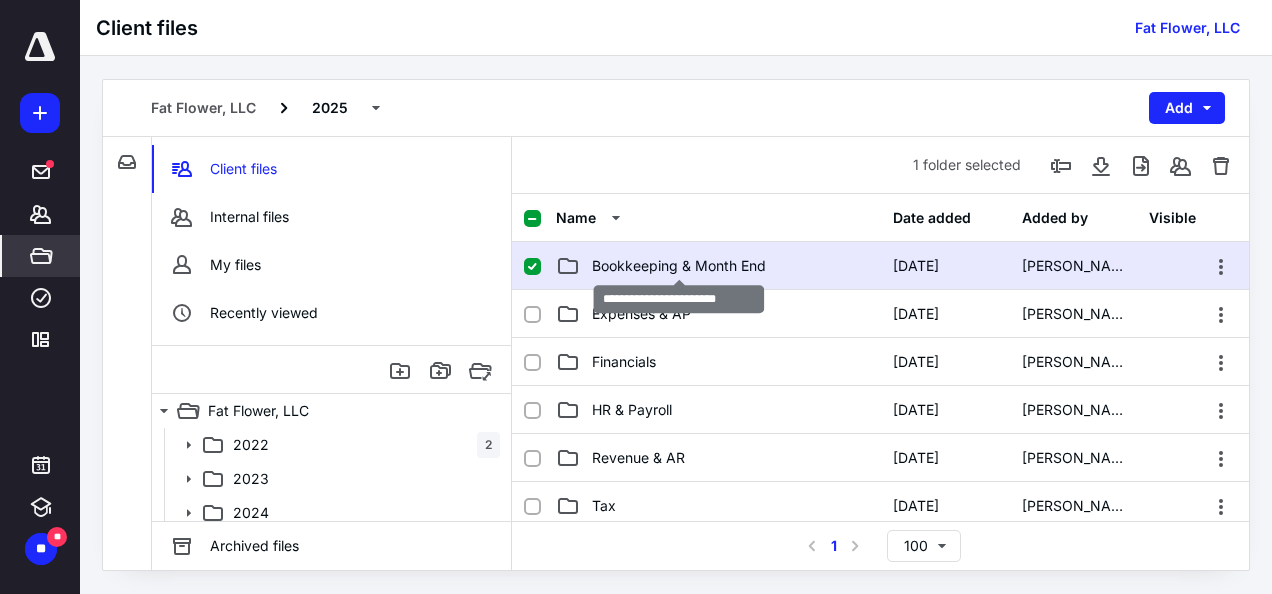 click on "Bookkeeping & Month End" at bounding box center (679, 266) 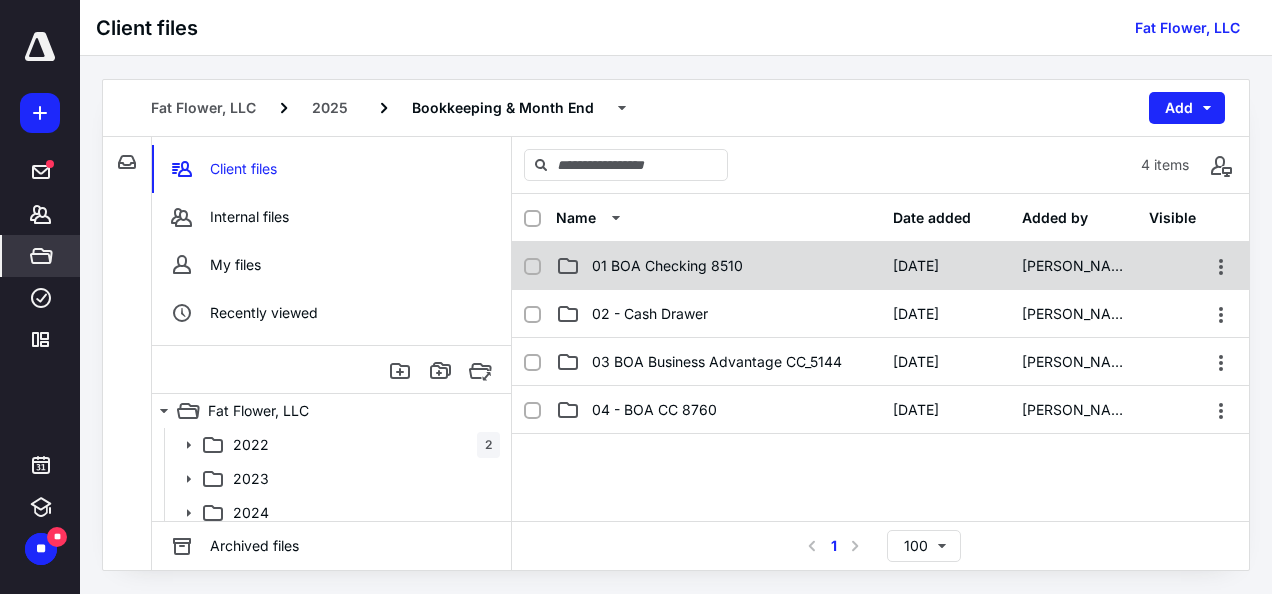 click on "01 BOA Checking 8510" at bounding box center (718, 266) 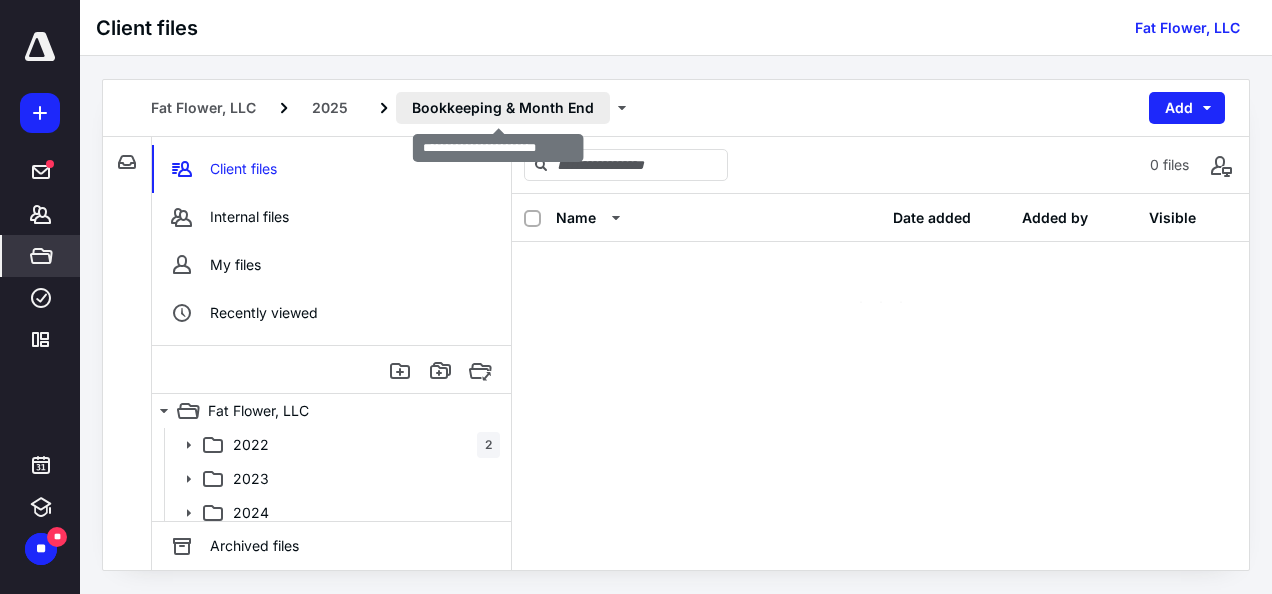 click on "Bookkeeping & Month End" at bounding box center (503, 108) 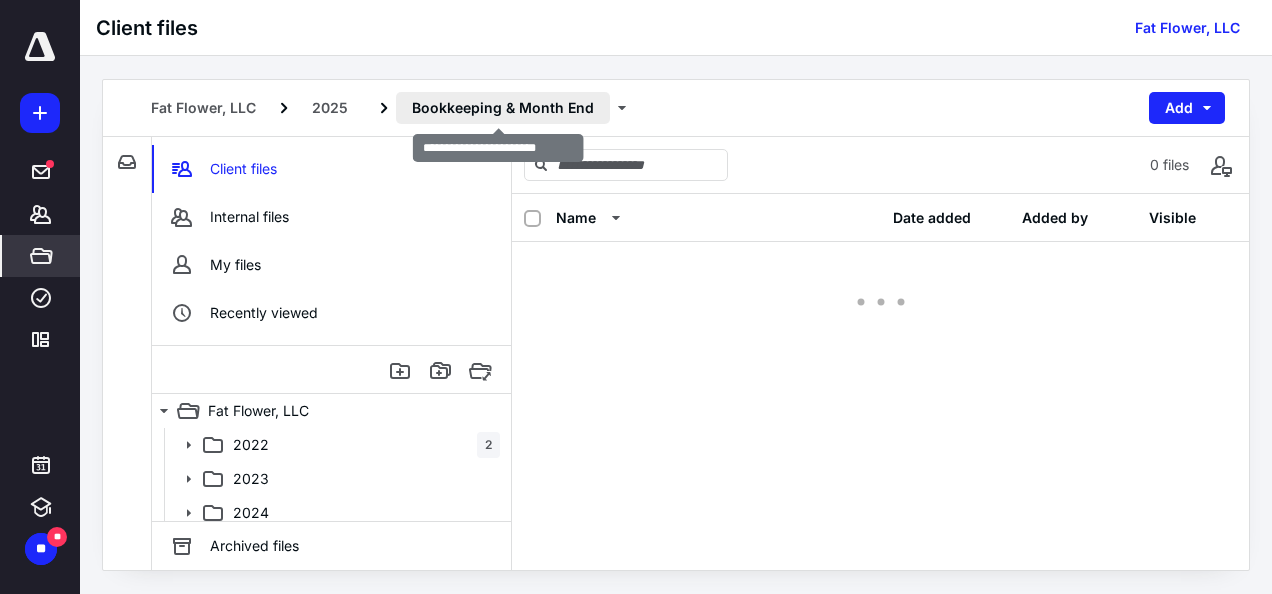 click on "Bookkeeping & Month End" at bounding box center (503, 108) 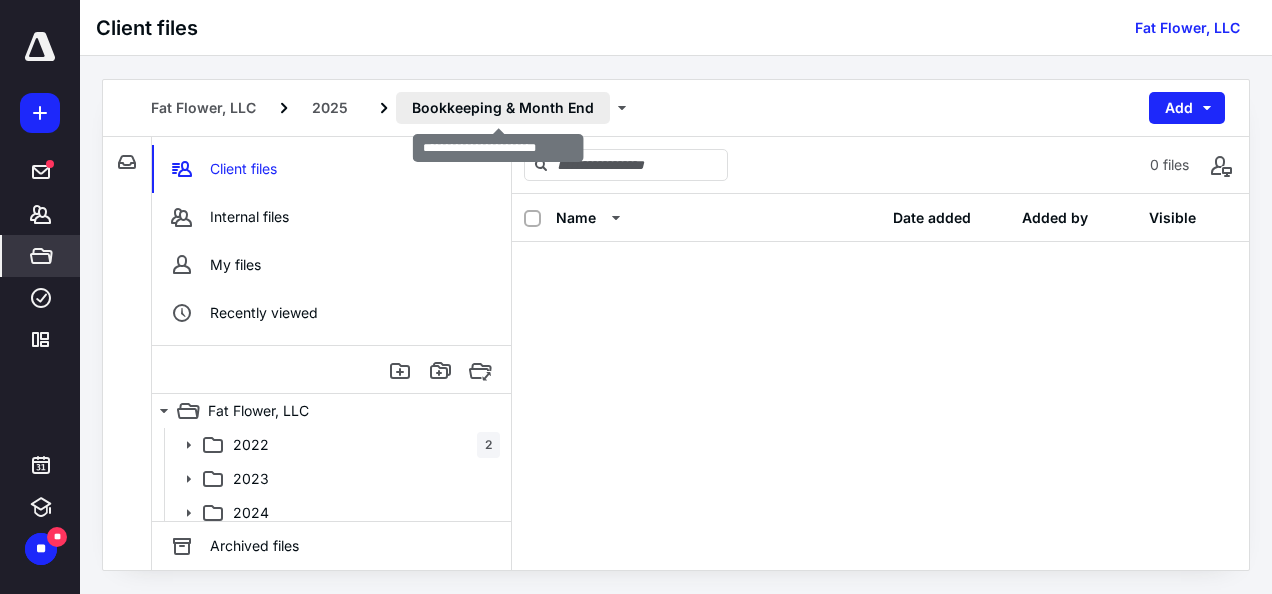 click on "Bookkeeping & Month End" at bounding box center [503, 108] 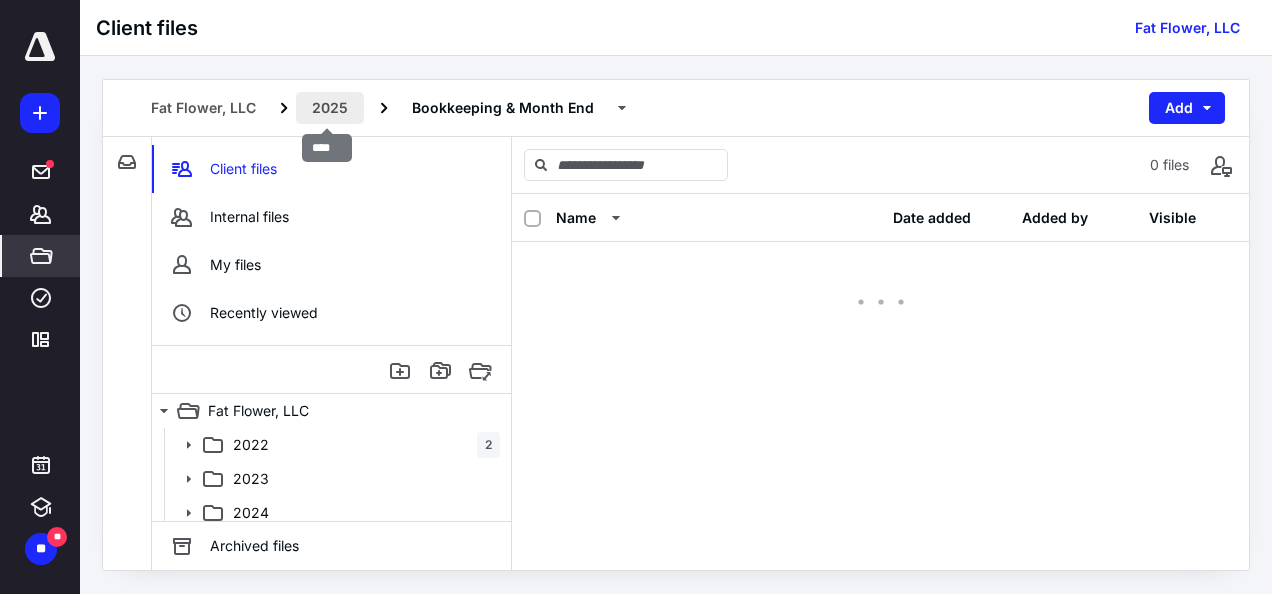 click on "2025" at bounding box center [330, 108] 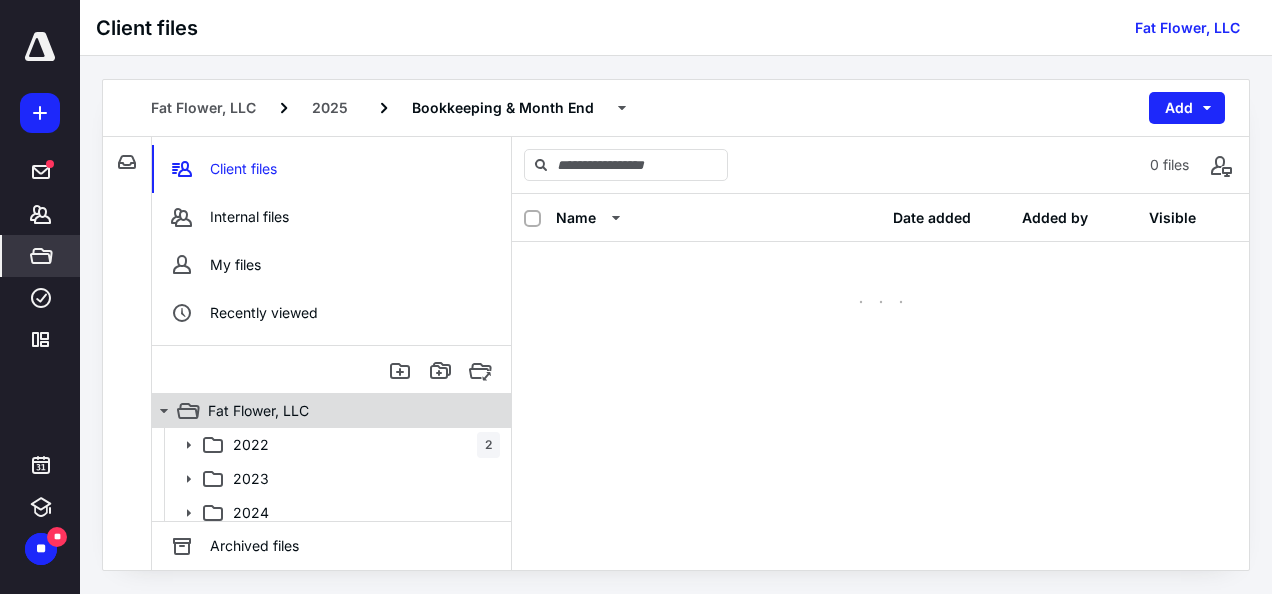 click on "Fat Flower, LLC" at bounding box center (320, 411) 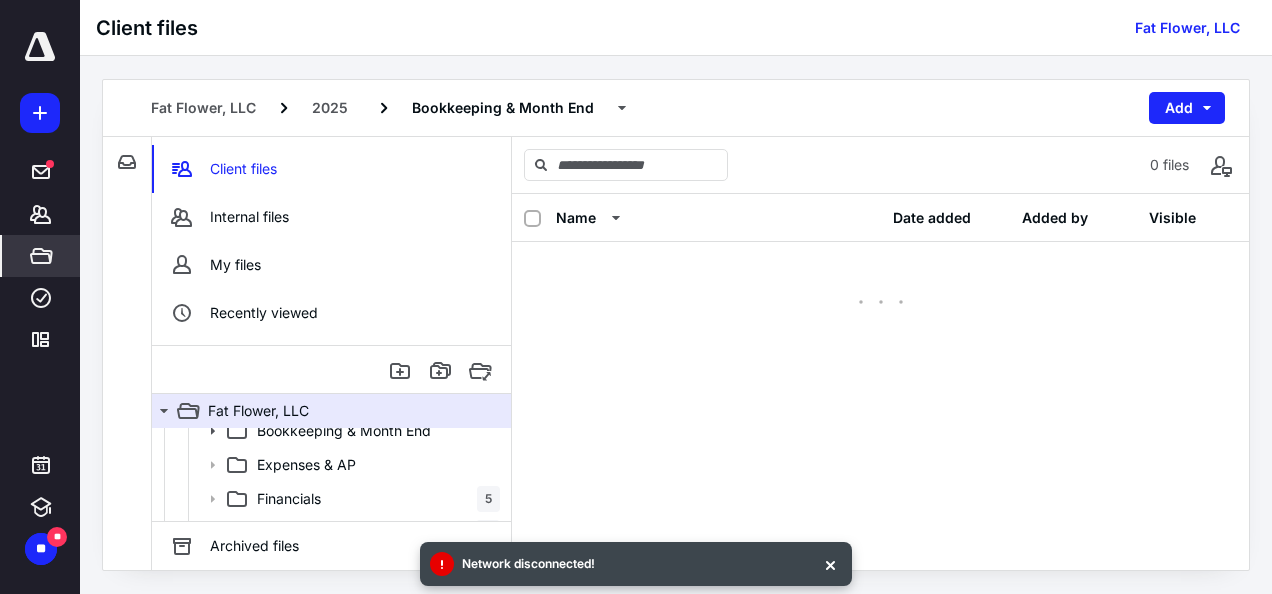 scroll, scrollTop: 200, scrollLeft: 0, axis: vertical 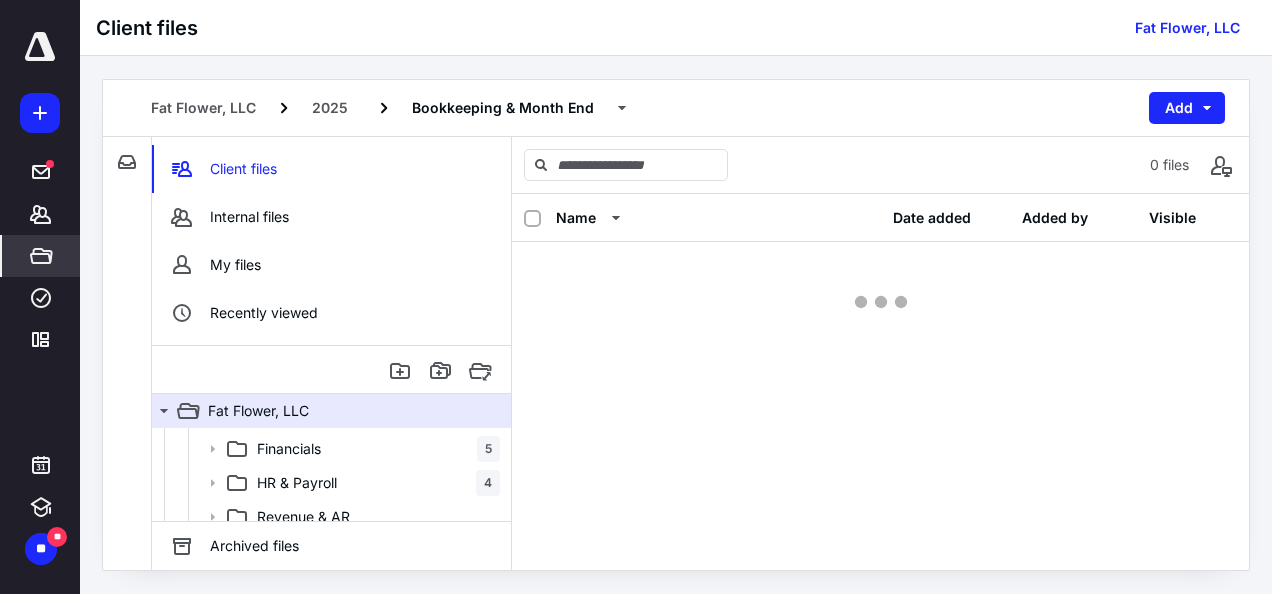 click on "Name Date added Added by Visible" at bounding box center (880, 382) 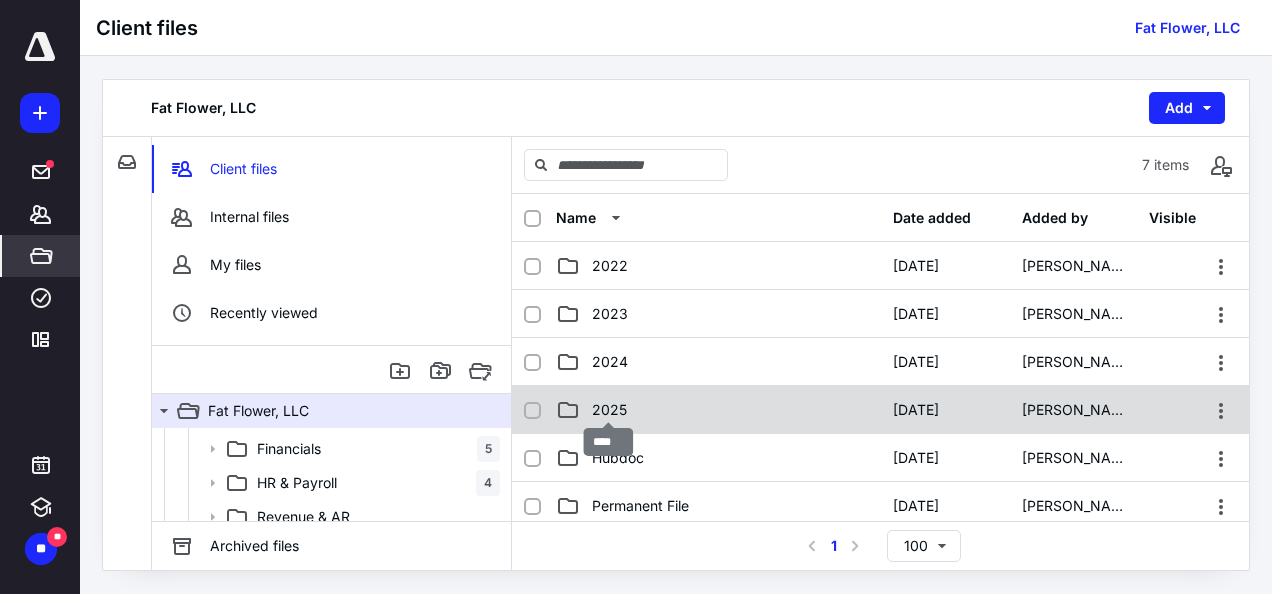 click on "2025" at bounding box center [609, 410] 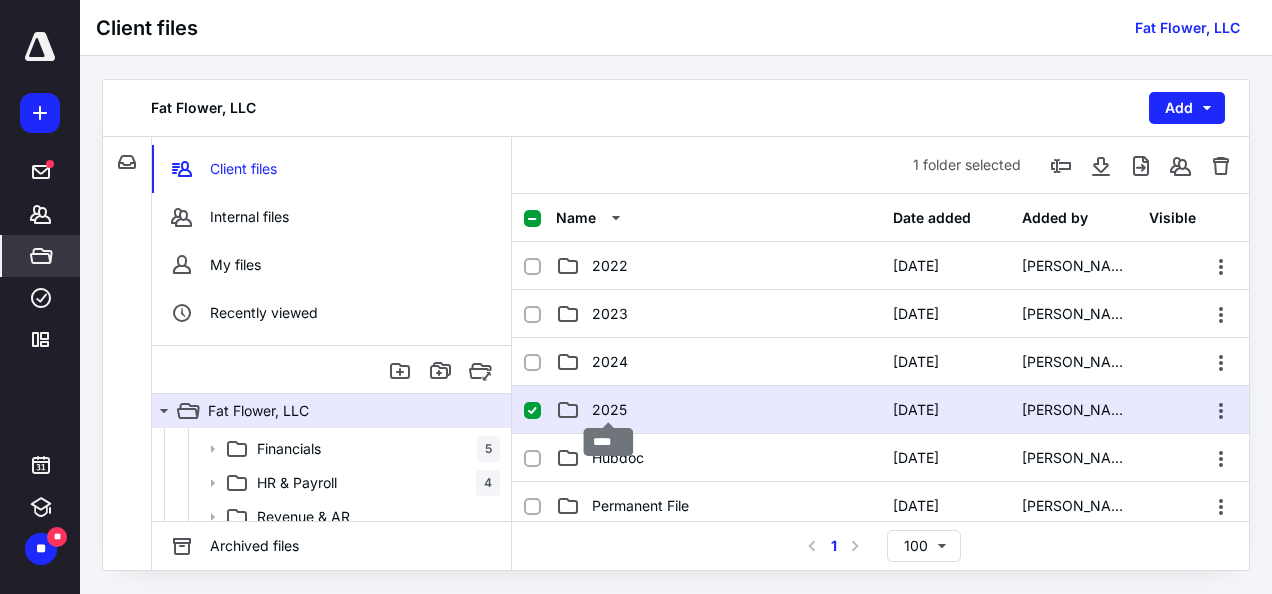click on "2025" at bounding box center (609, 410) 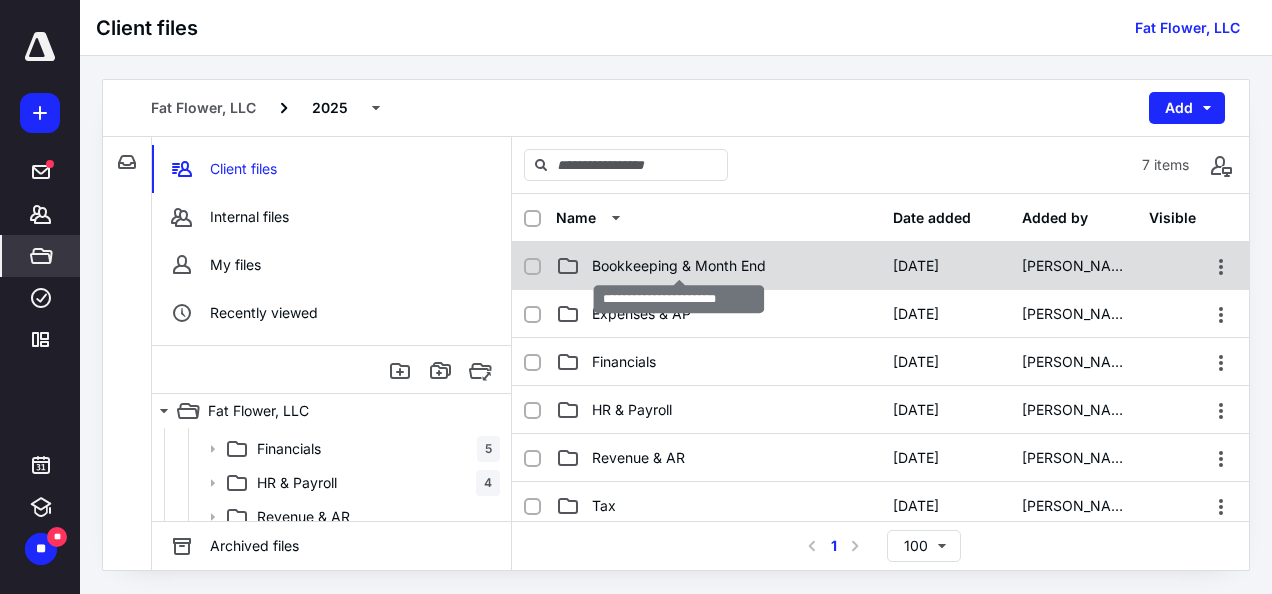click on "Bookkeeping & Month End" at bounding box center [679, 266] 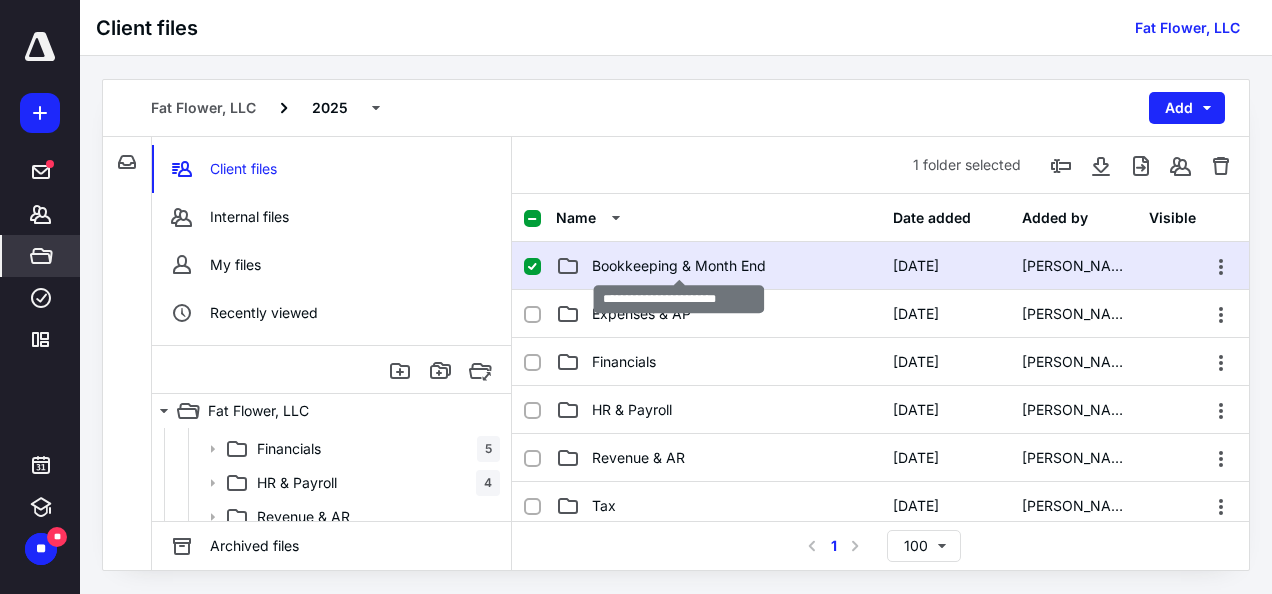 click on "Bookkeeping & Month End" at bounding box center [679, 266] 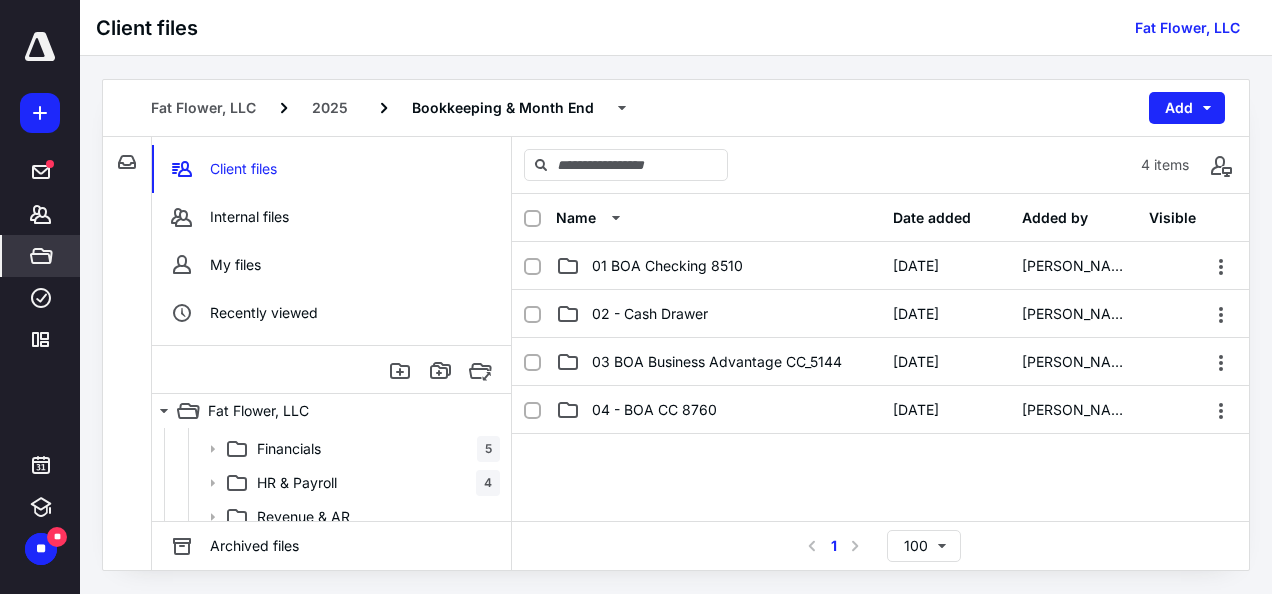 click on "Fat Flower, LLC  2025 Bookkeeping & Month End   Add" at bounding box center (676, 108) 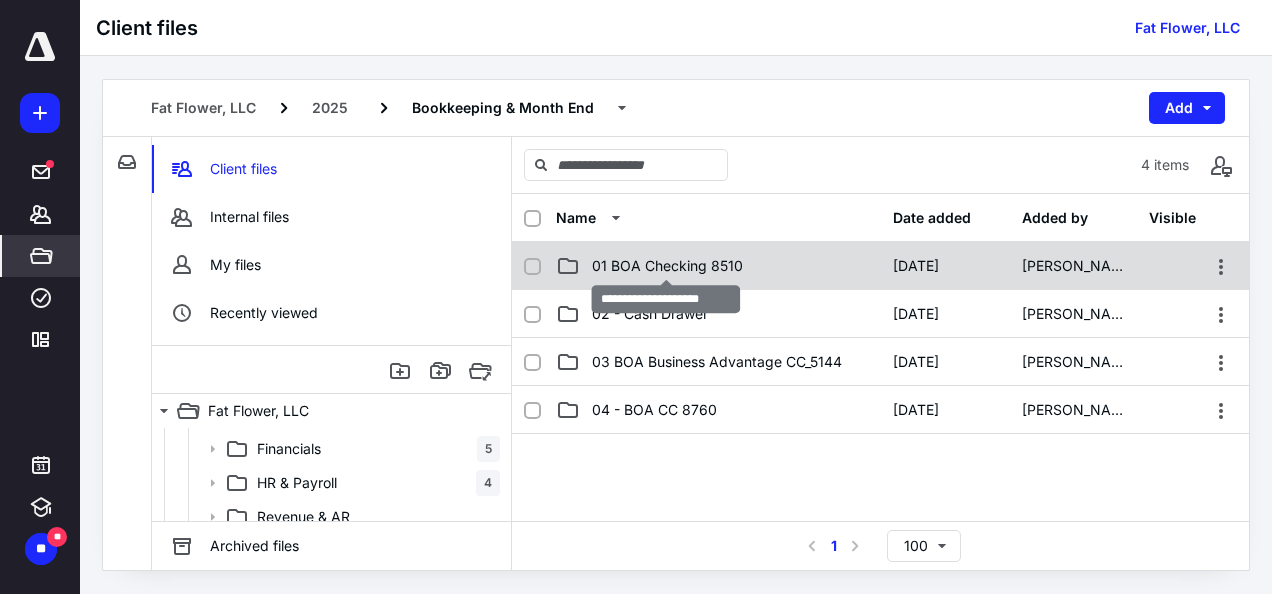 click on "01 BOA Checking 8510" at bounding box center (667, 266) 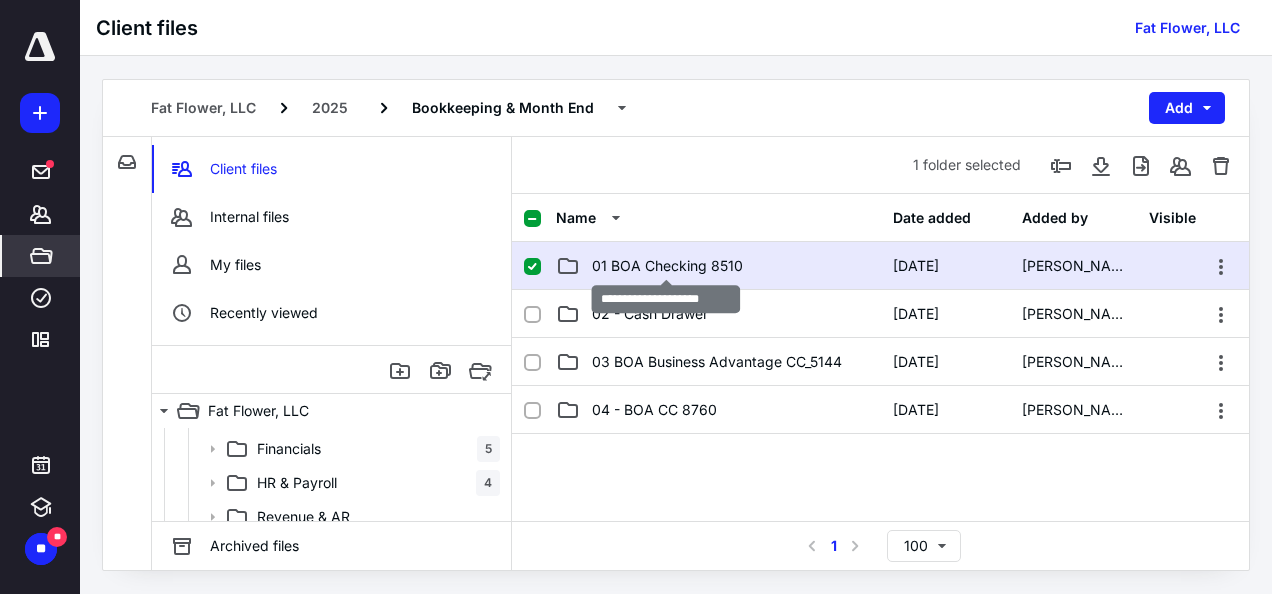 click on "01 BOA Checking 8510" at bounding box center [667, 266] 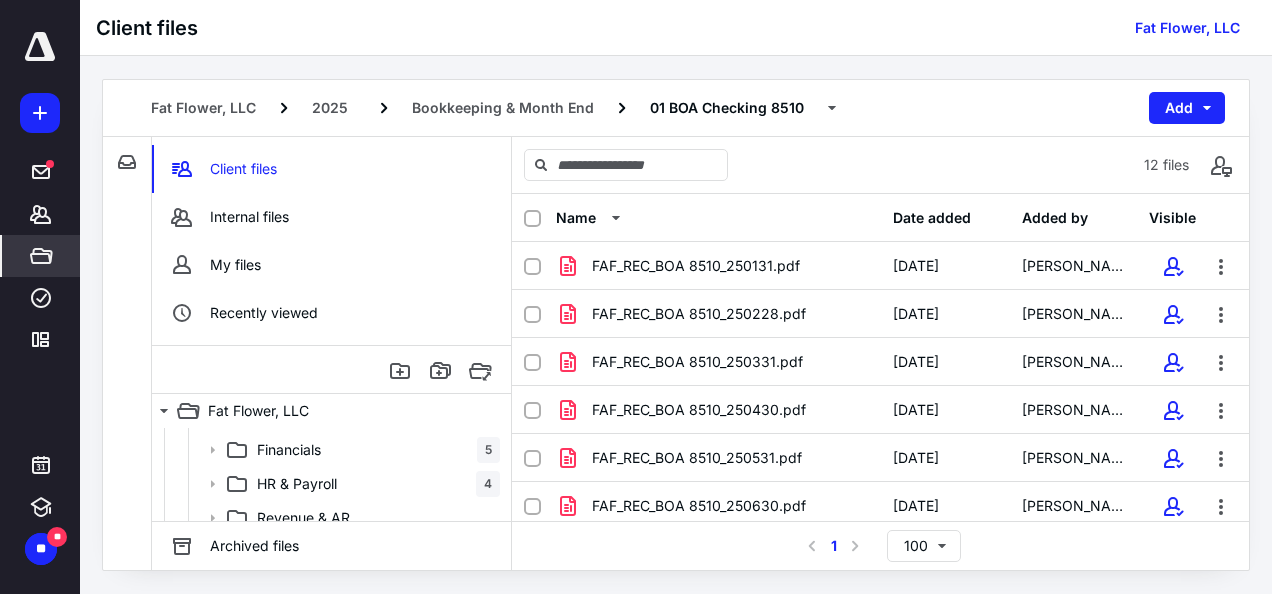 scroll, scrollTop: 336, scrollLeft: 0, axis: vertical 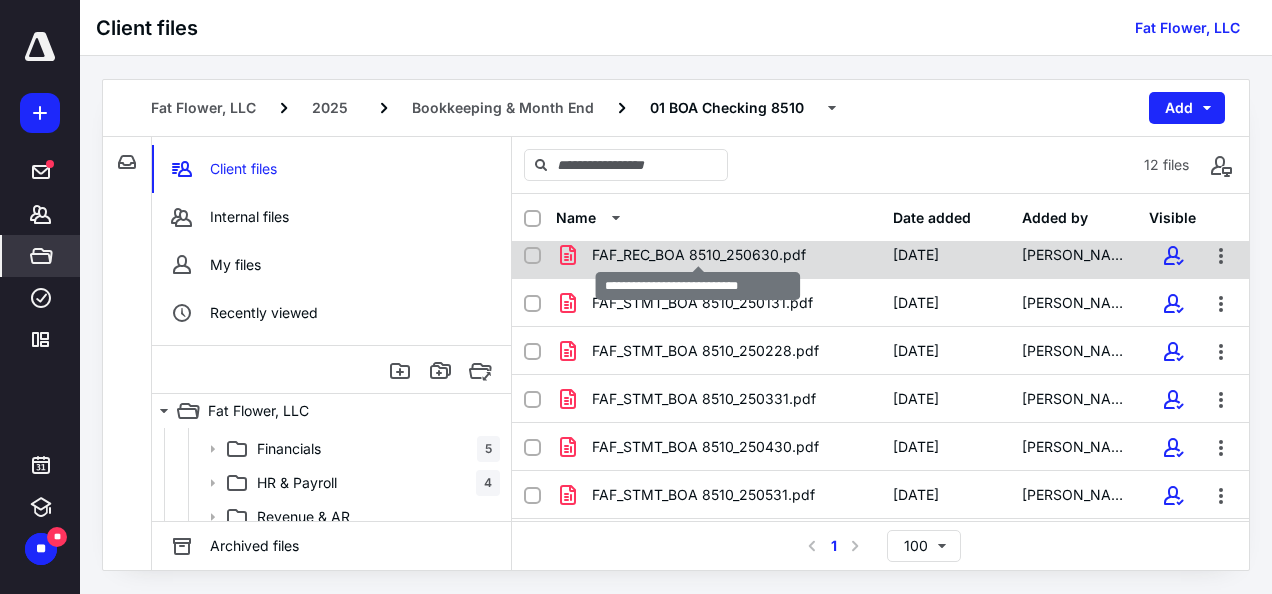 click on "FAF_REC_BOA 8510_250630.pdf" at bounding box center [699, 255] 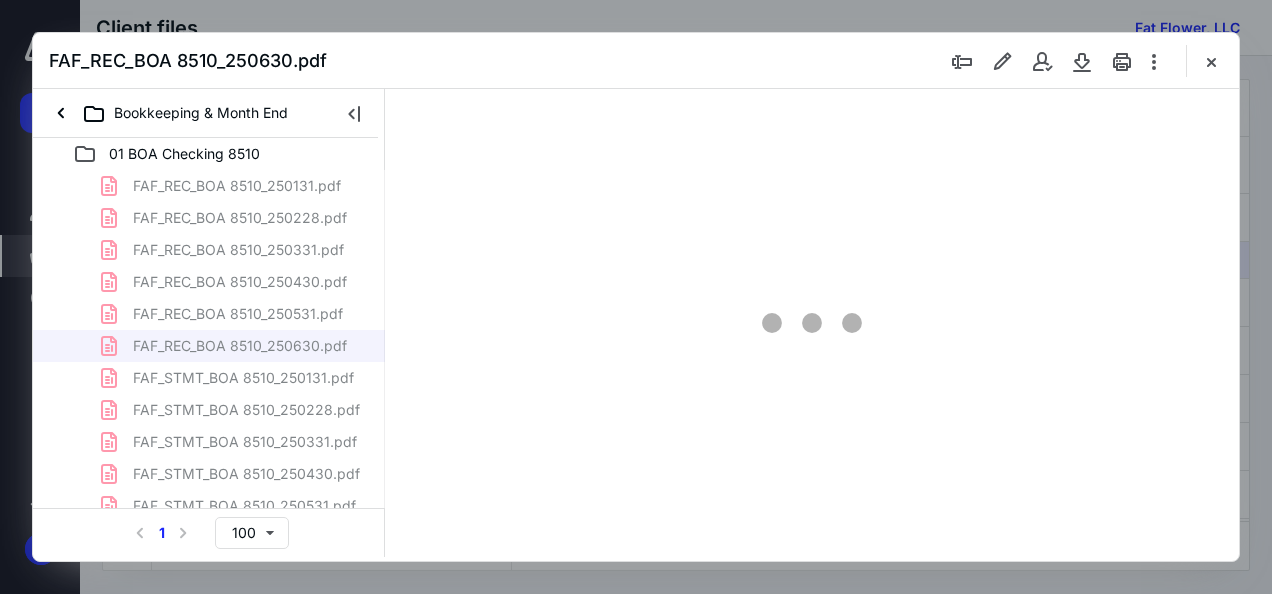 scroll, scrollTop: 0, scrollLeft: 0, axis: both 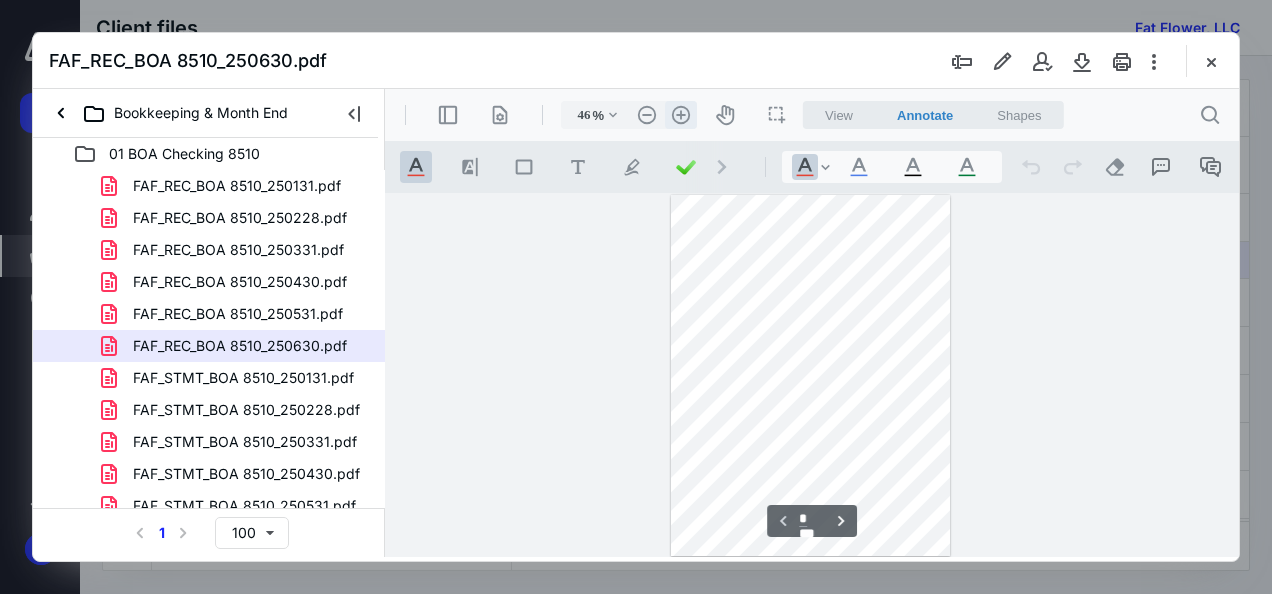 click on ".cls-1{fill:#abb0c4;} icon - header - zoom - in - line" at bounding box center (681, 115) 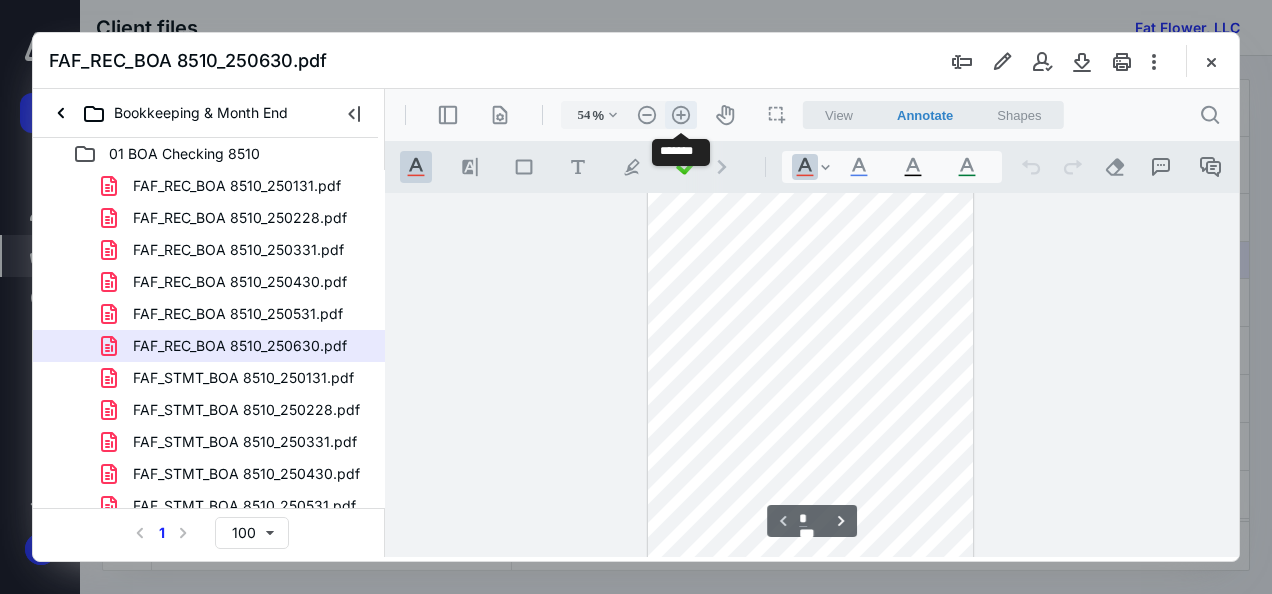 click on ".cls-1{fill:#abb0c4;} icon - header - zoom - in - line" at bounding box center [681, 115] 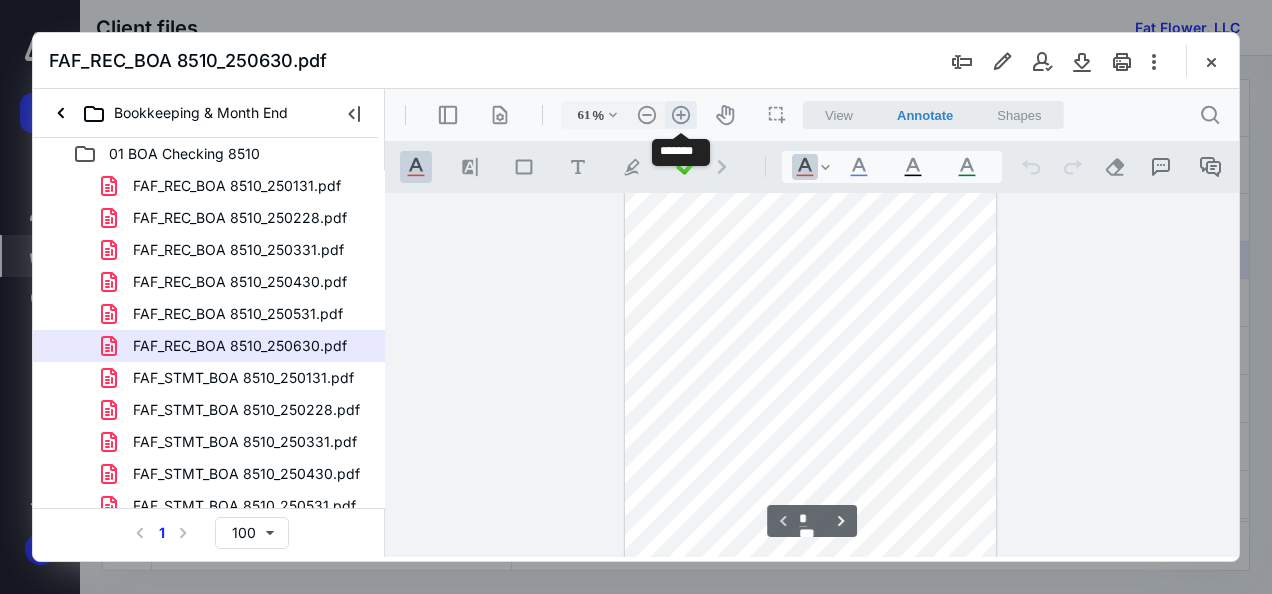 click on ".cls-1{fill:#abb0c4;} icon - header - zoom - in - line" at bounding box center [681, 115] 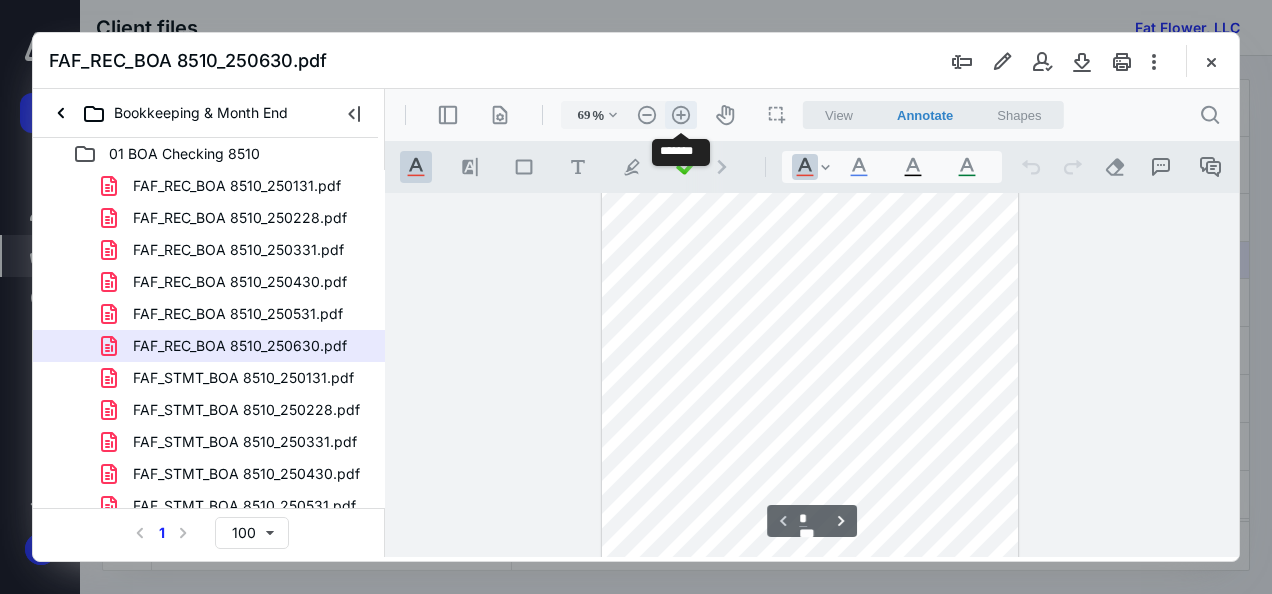 click on ".cls-1{fill:#abb0c4;} icon - header - zoom - in - line" at bounding box center (681, 115) 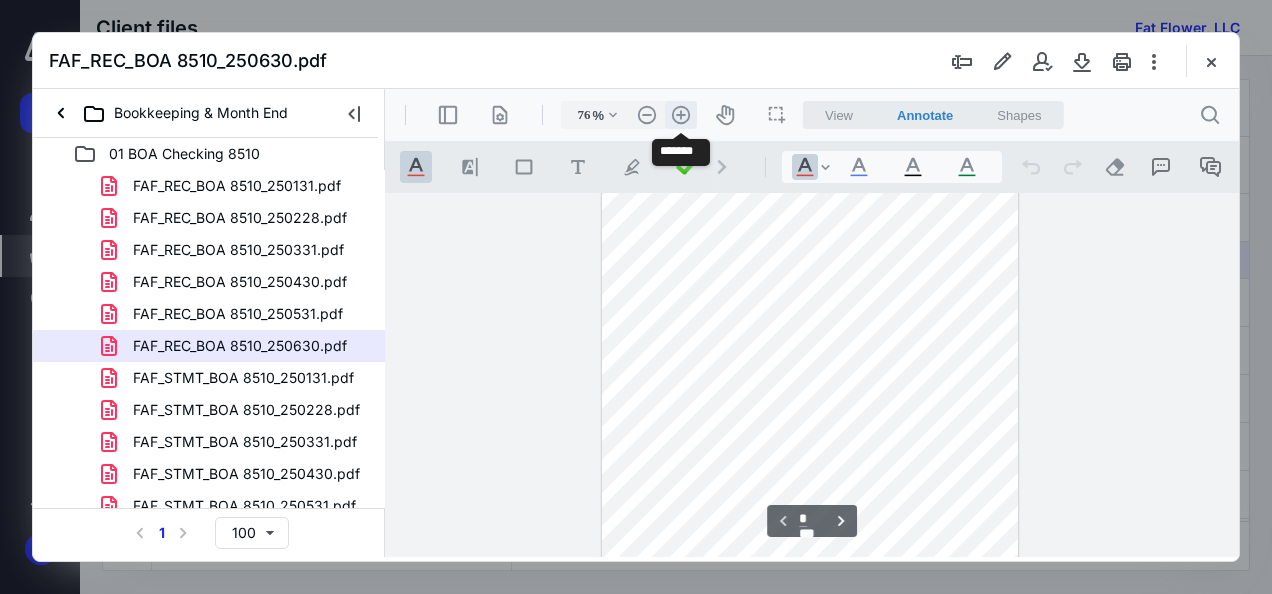 click on ".cls-1{fill:#abb0c4;} icon - header - zoom - in - line" at bounding box center [681, 115] 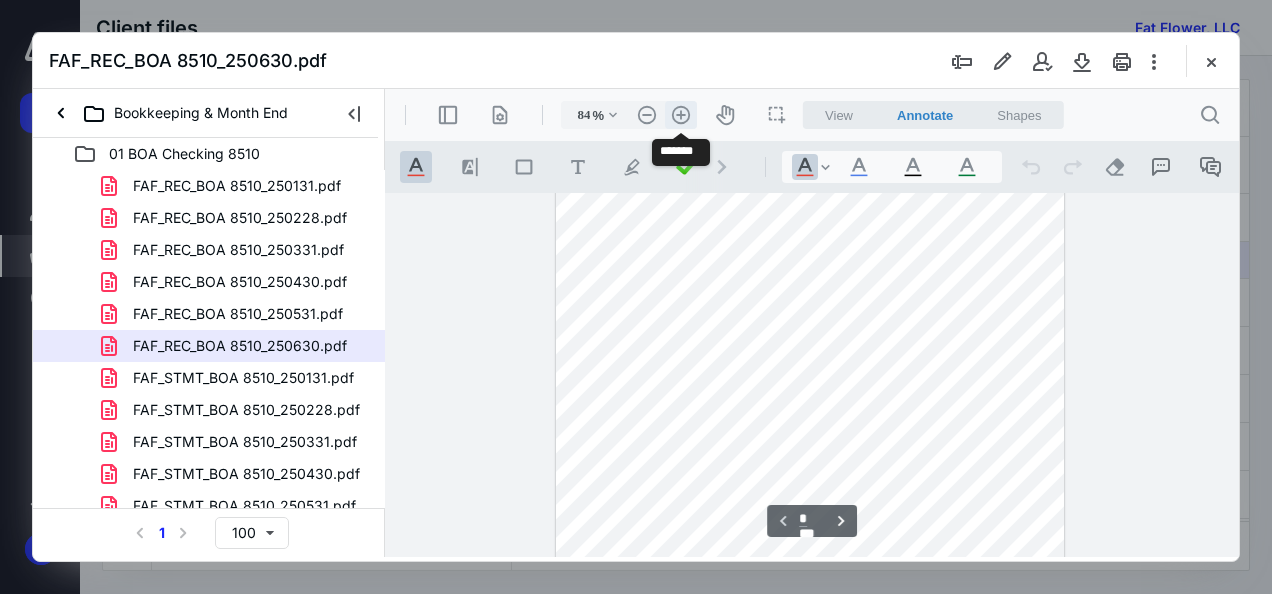 click on ".cls-1{fill:#abb0c4;} icon - header - zoom - in - line" at bounding box center (681, 115) 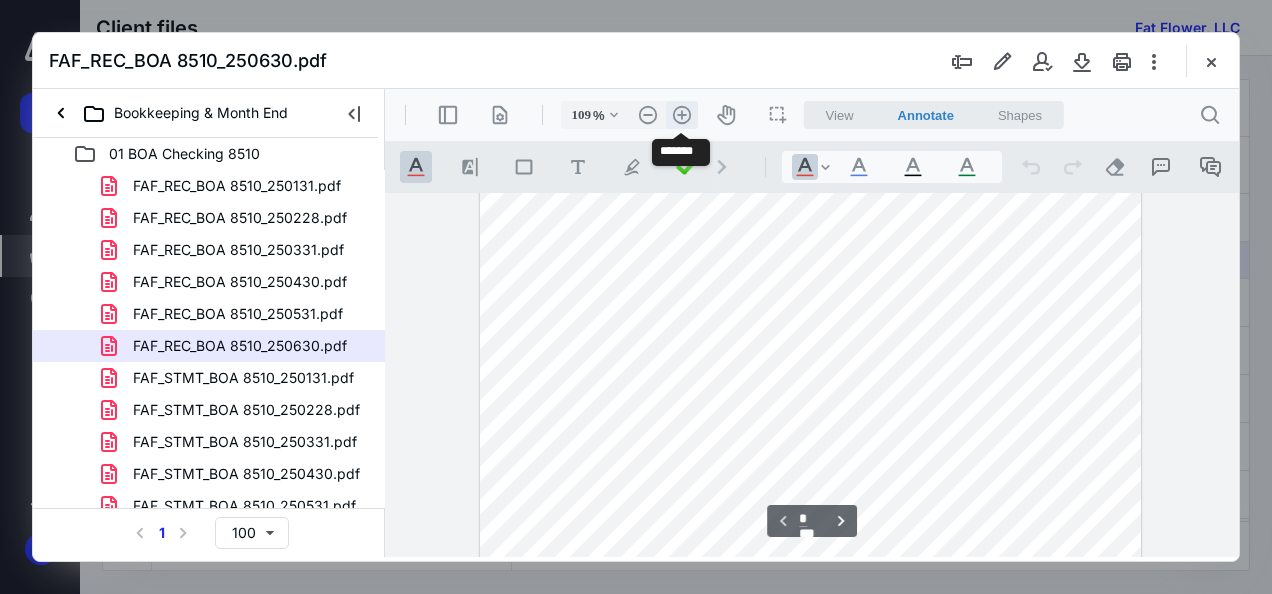 click on ".cls-1{fill:#abb0c4;} icon - header - zoom - in - line" at bounding box center (682, 115) 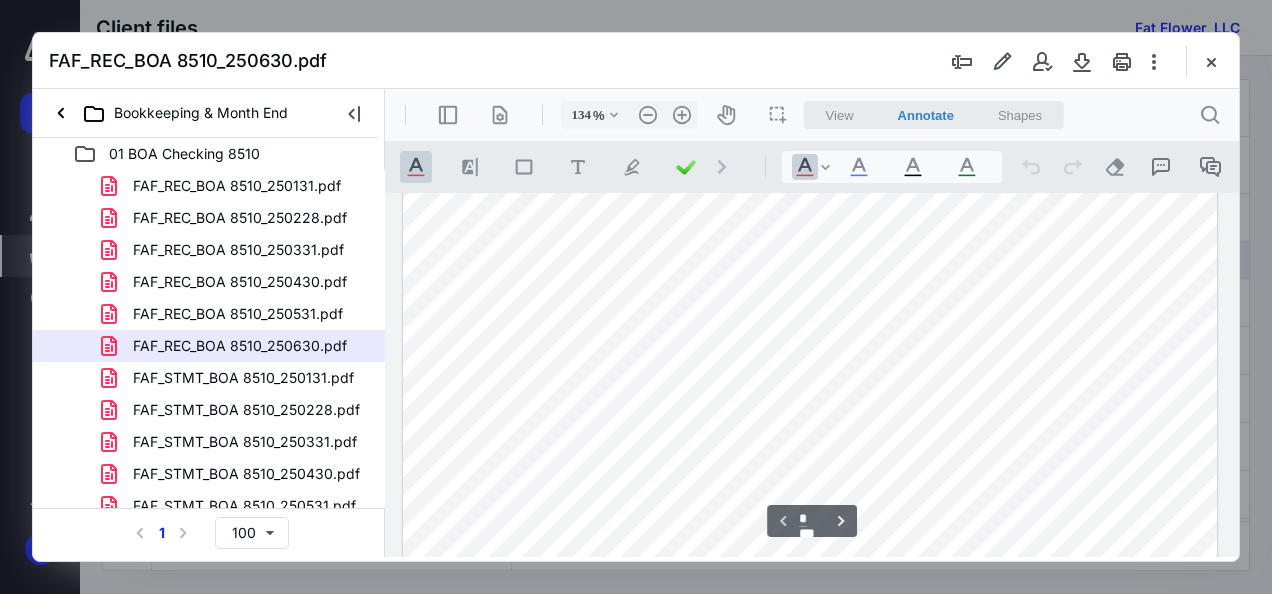 scroll, scrollTop: 0, scrollLeft: 0, axis: both 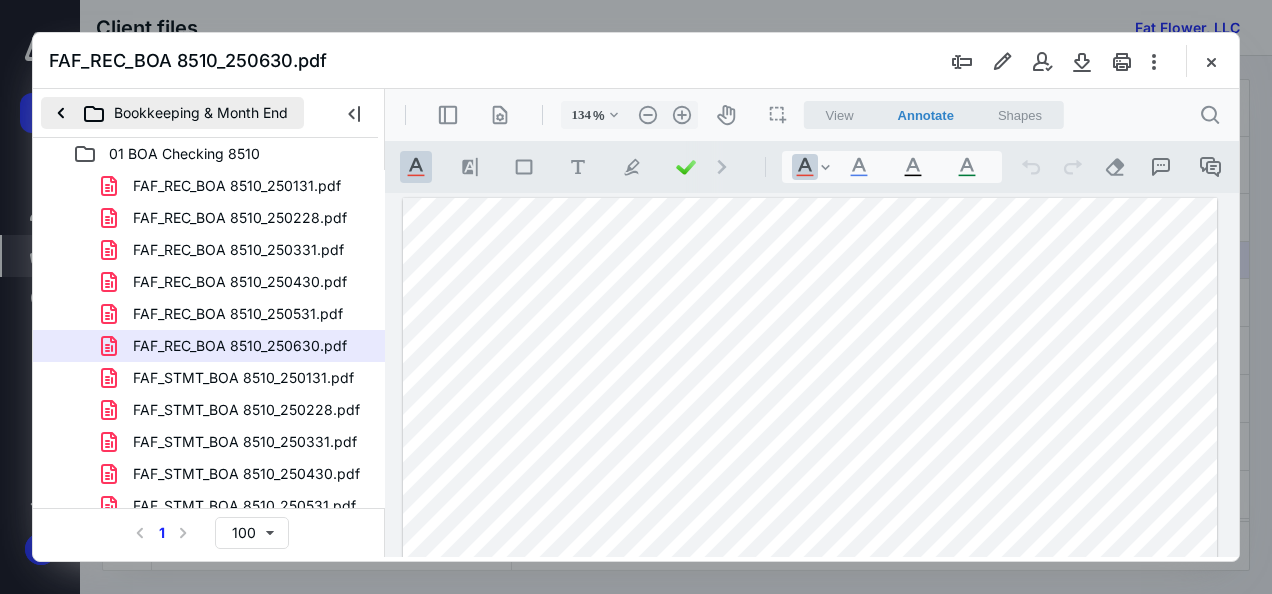 click on "Bookkeeping & Month End" at bounding box center [172, 113] 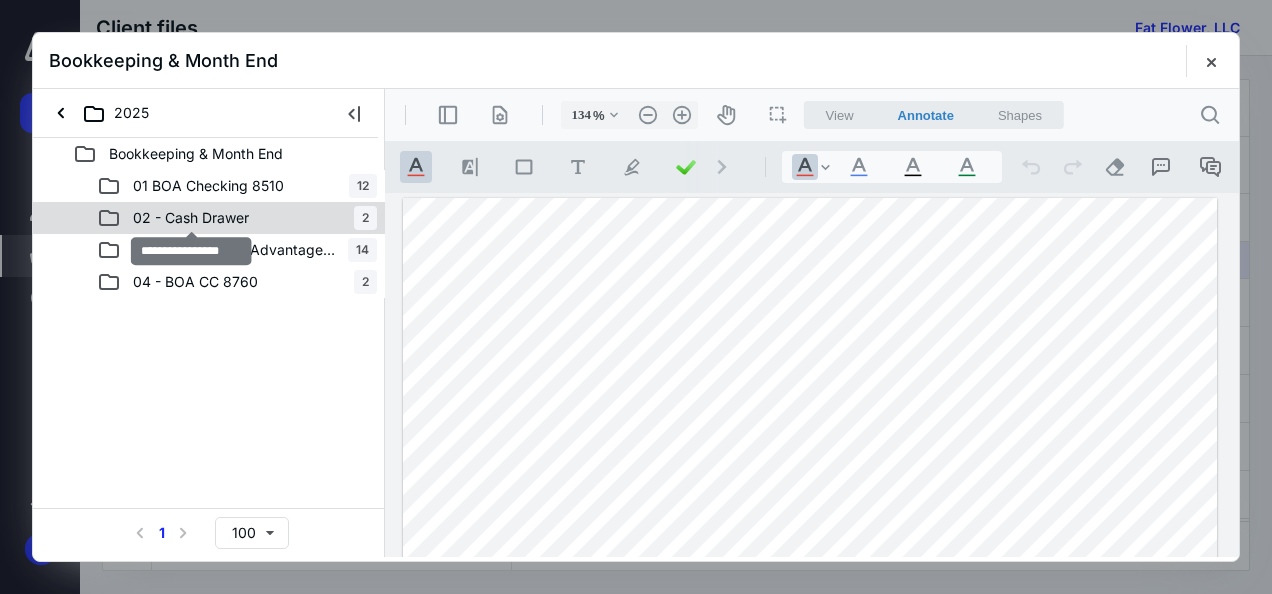 click on "02 - Cash Drawer" at bounding box center (191, 218) 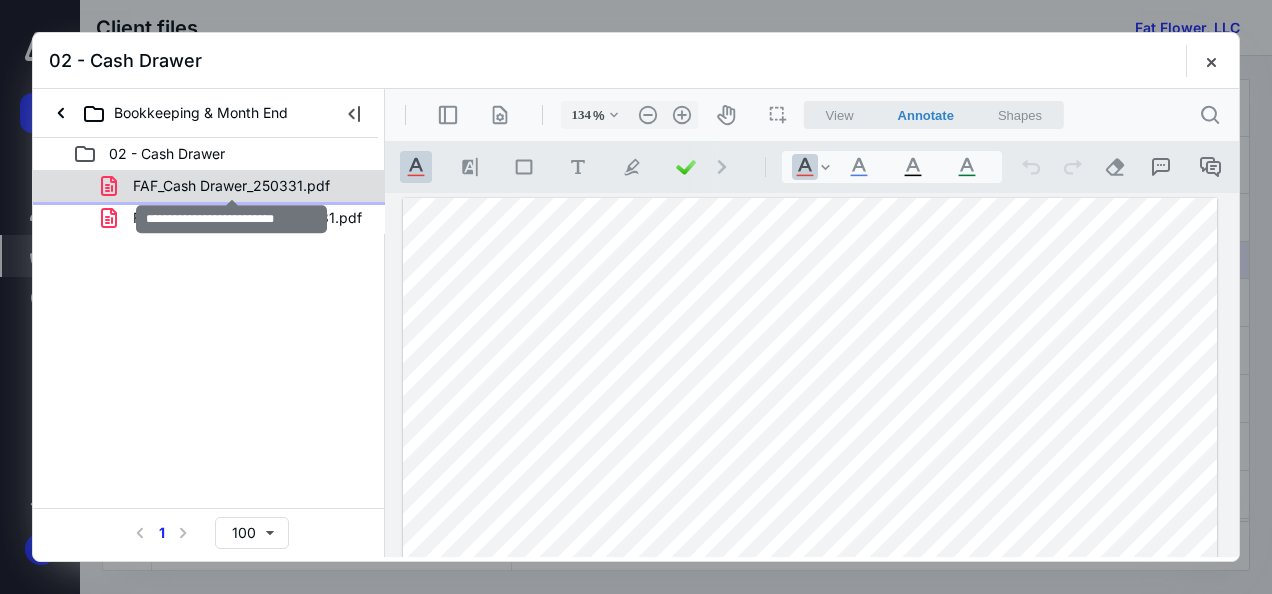 click on "FAF_Cash Drawer_250331.pdf" at bounding box center (231, 186) 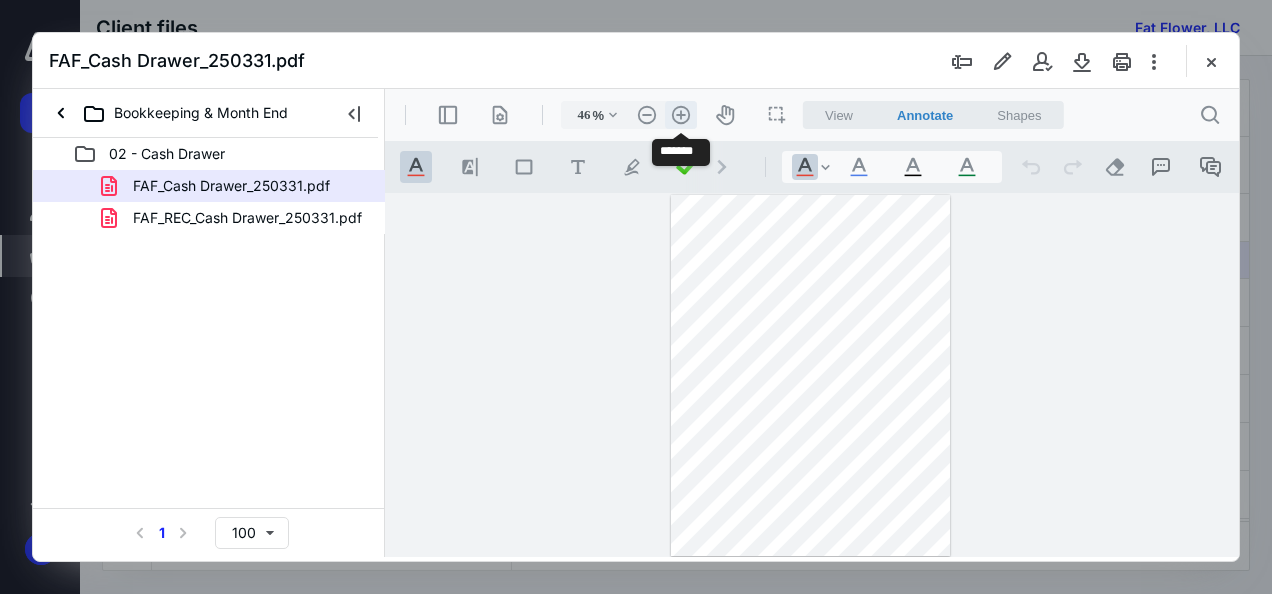 click on ".cls-1{fill:#abb0c4;} icon - header - zoom - in - line" at bounding box center [681, 115] 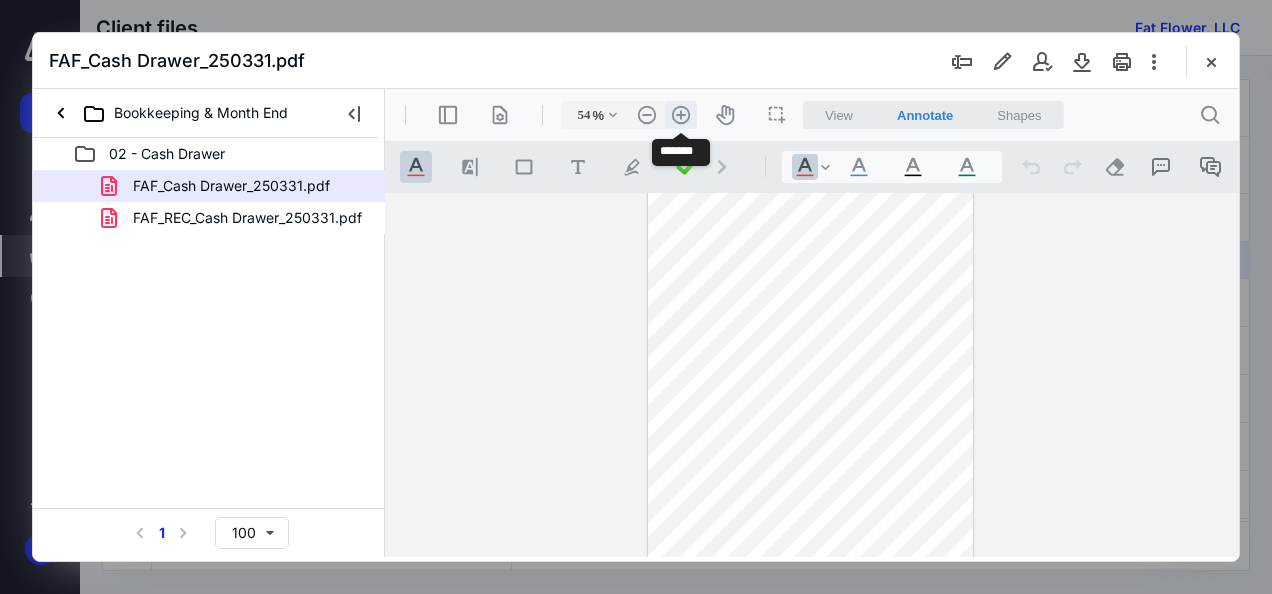 click on ".cls-1{fill:#abb0c4;} icon - header - zoom - in - line" at bounding box center [681, 115] 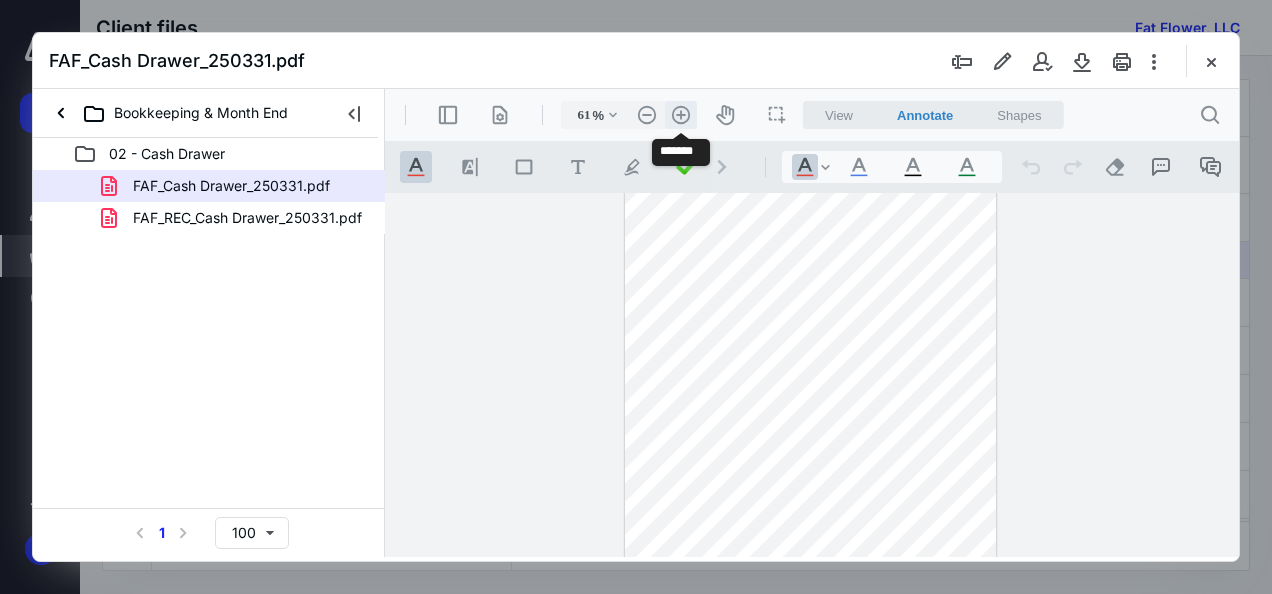 click on ".cls-1{fill:#abb0c4;} icon - header - zoom - in - line" at bounding box center [681, 115] 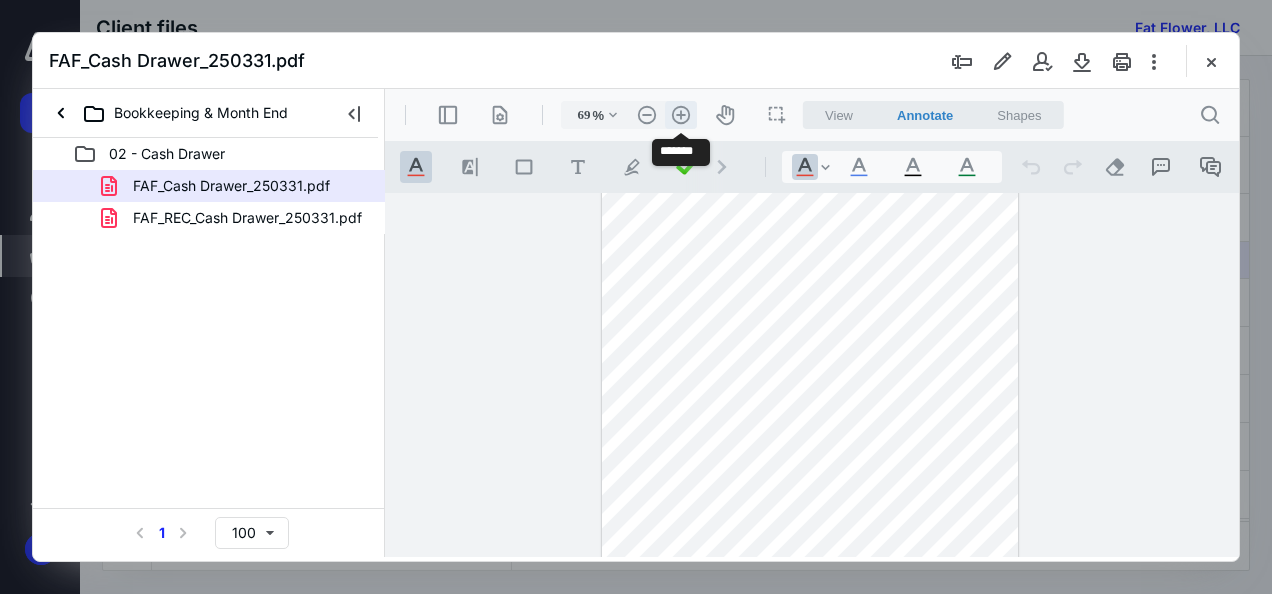 click on ".cls-1{fill:#abb0c4;} icon - header - zoom - in - line" at bounding box center (681, 115) 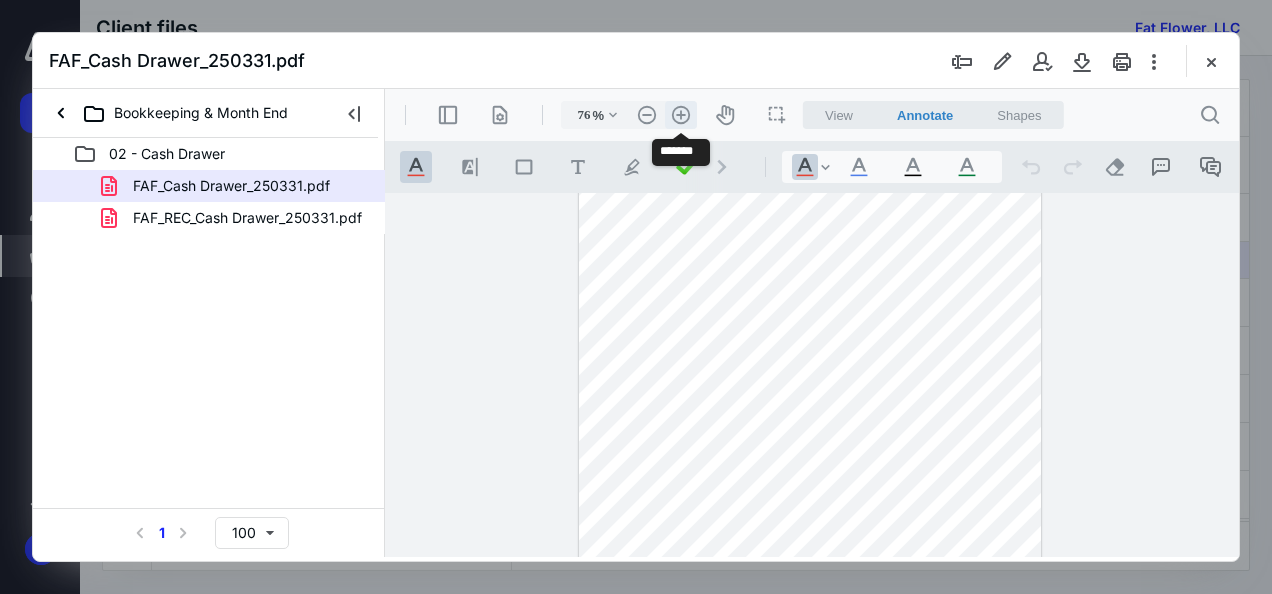 click on ".cls-1{fill:#abb0c4;} icon - header - zoom - in - line" at bounding box center (681, 115) 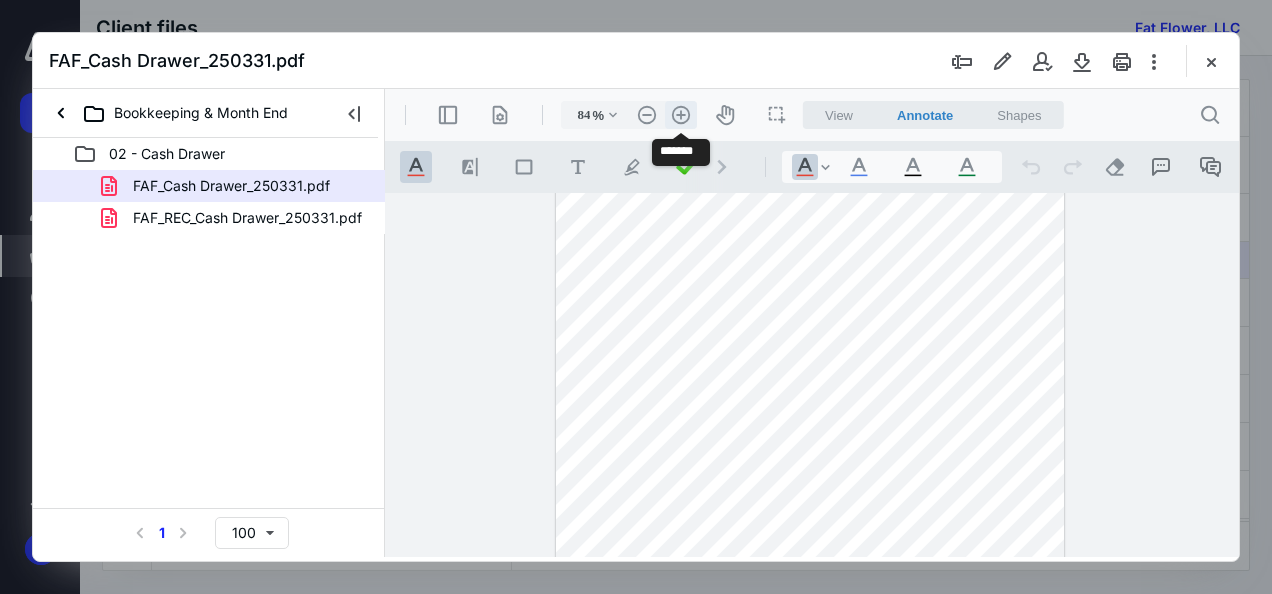 click on ".cls-1{fill:#abb0c4;} icon - header - zoom - in - line" at bounding box center [681, 115] 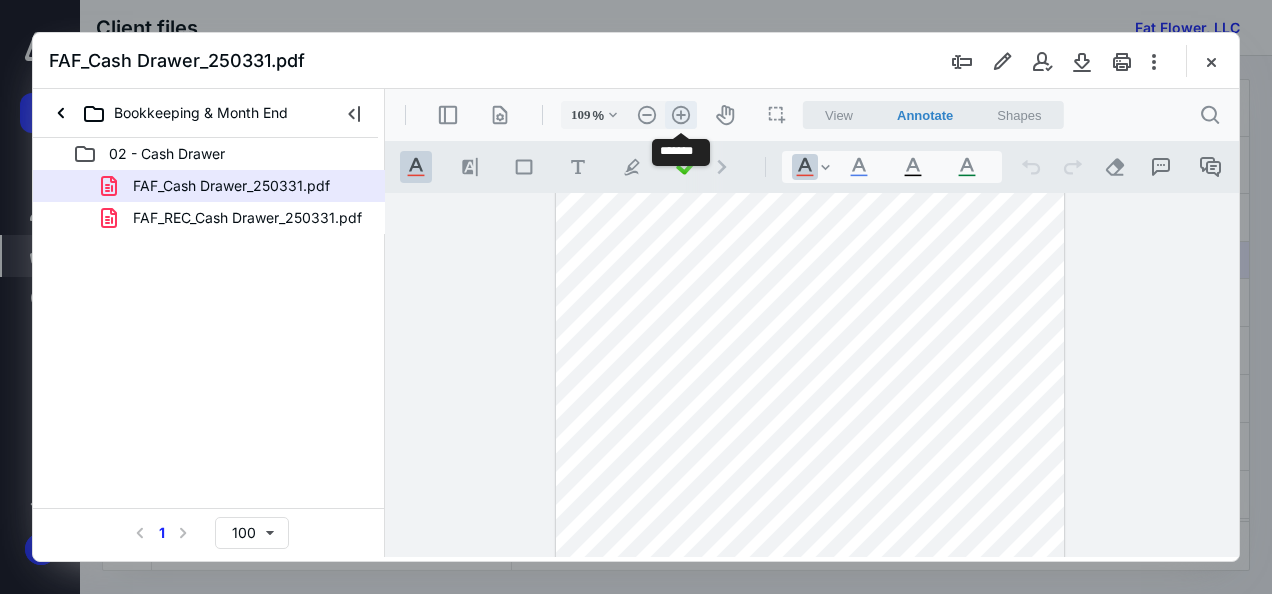 scroll, scrollTop: 178, scrollLeft: 0, axis: vertical 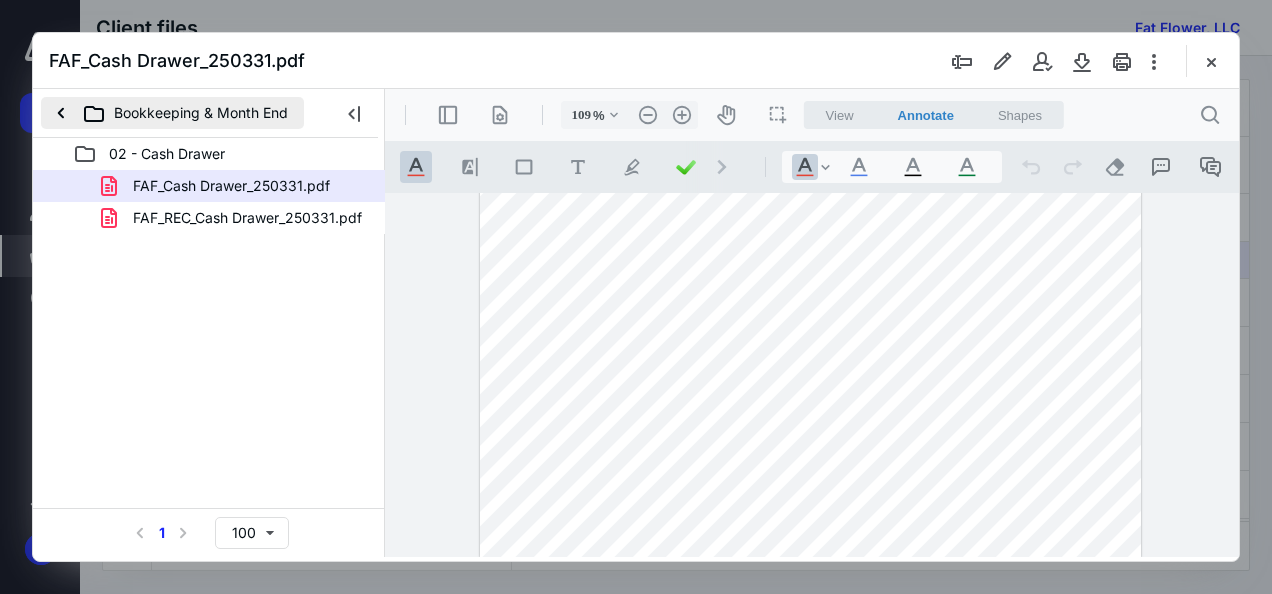 click on "Bookkeeping & Month End" at bounding box center (172, 113) 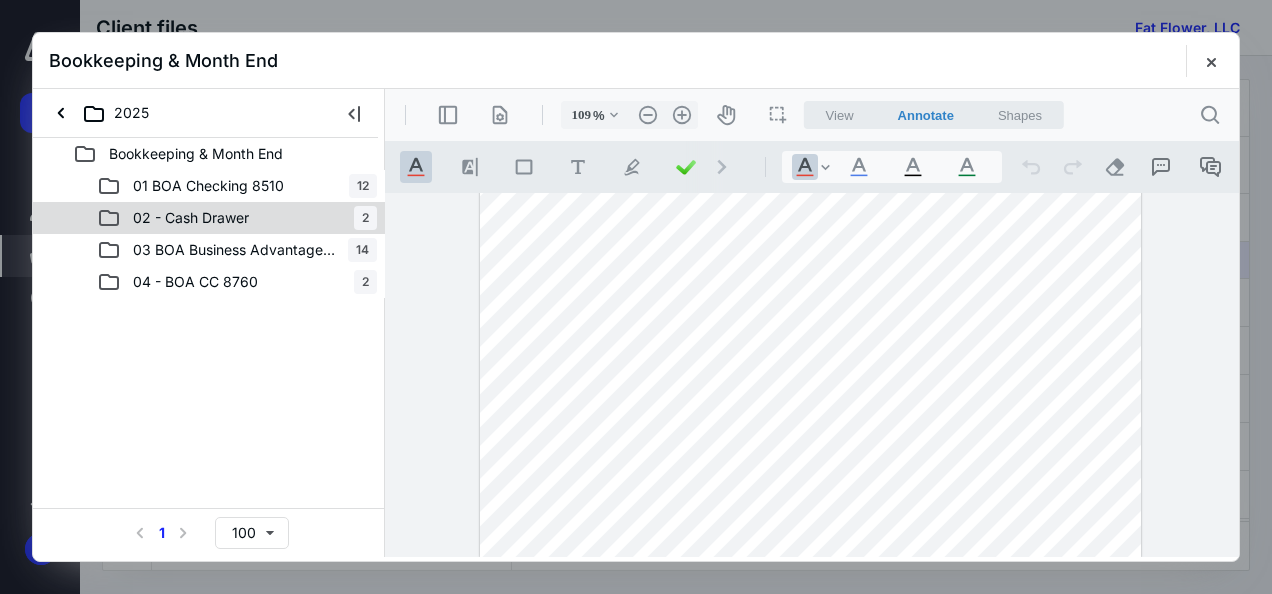 click on "02 - Cash Drawer 2" at bounding box center [237, 218] 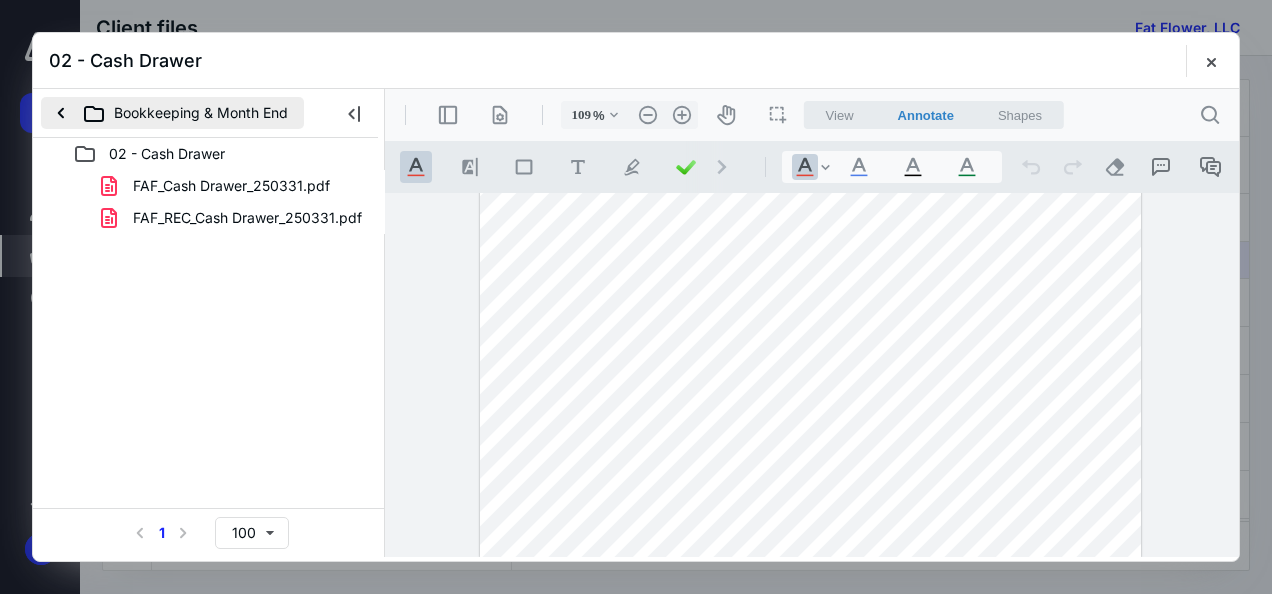 click on "Bookkeeping & Month End" at bounding box center [172, 113] 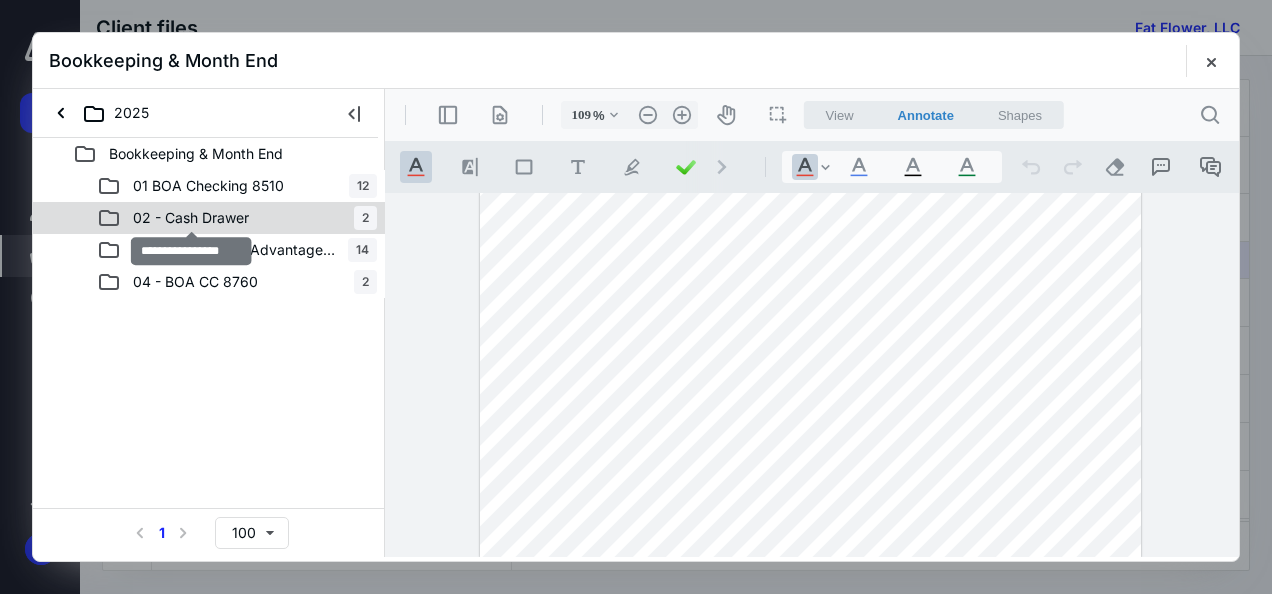 click on "02 - Cash Drawer" at bounding box center [191, 218] 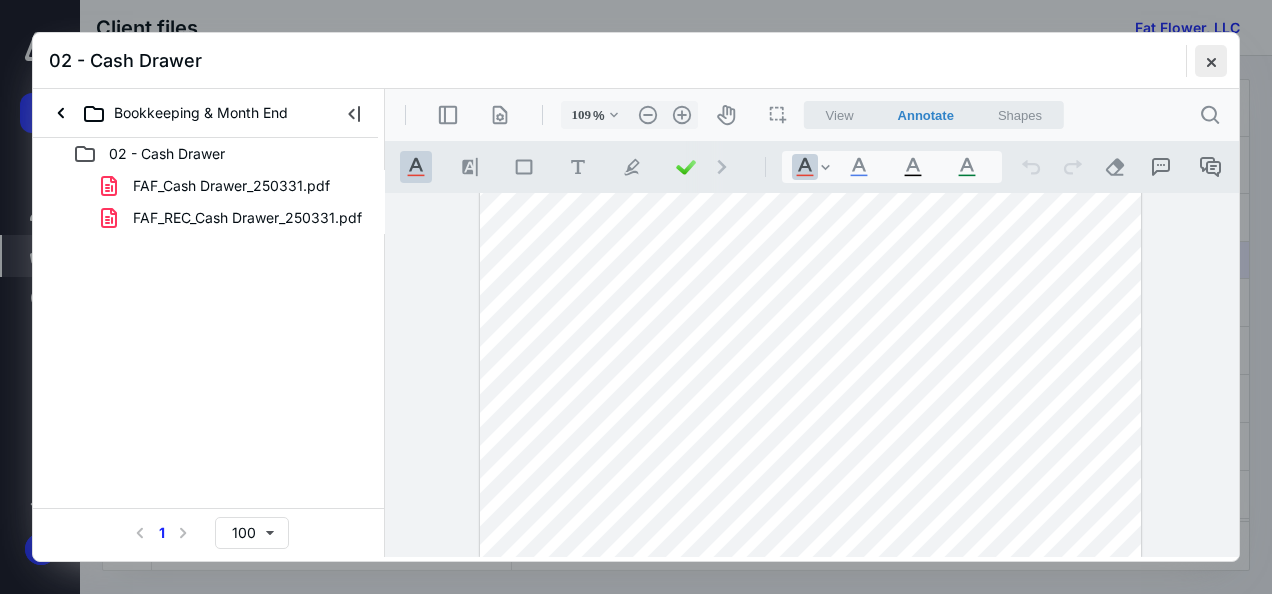 click at bounding box center [1211, 61] 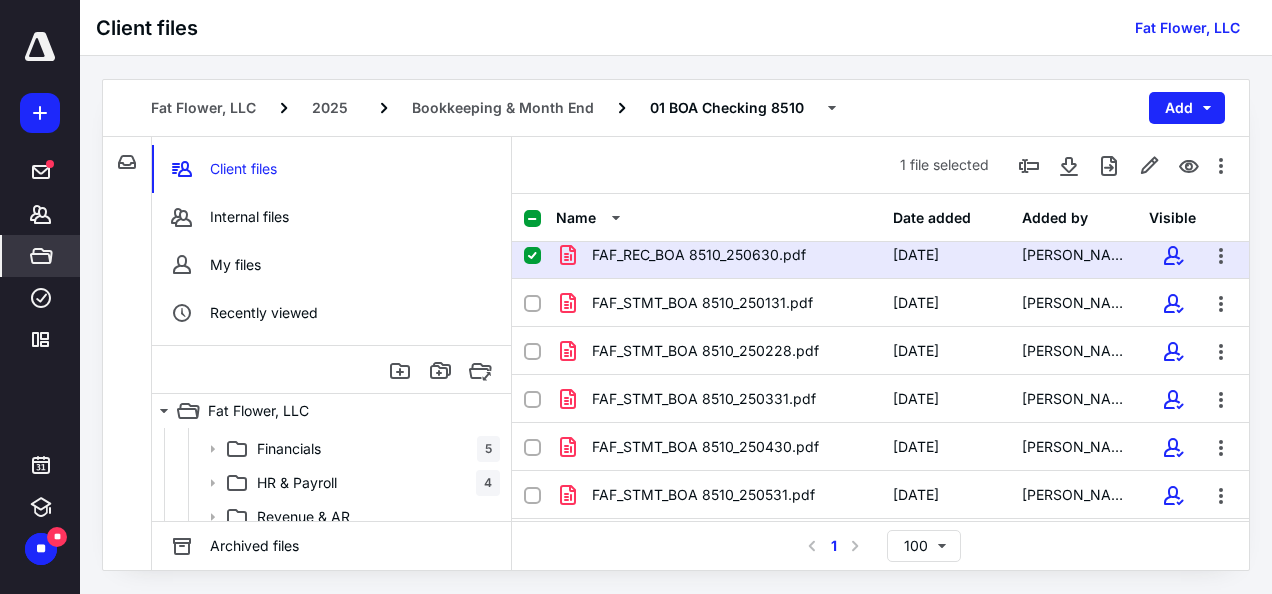 click at bounding box center [532, 256] 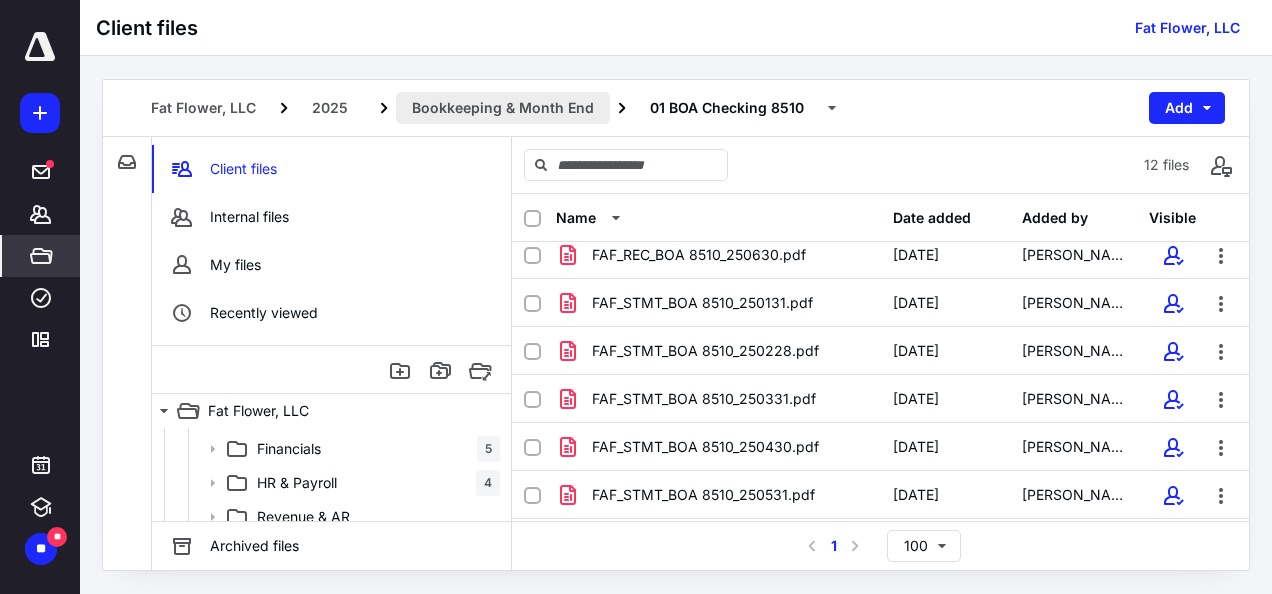 click on "Bookkeeping & Month End" at bounding box center [503, 108] 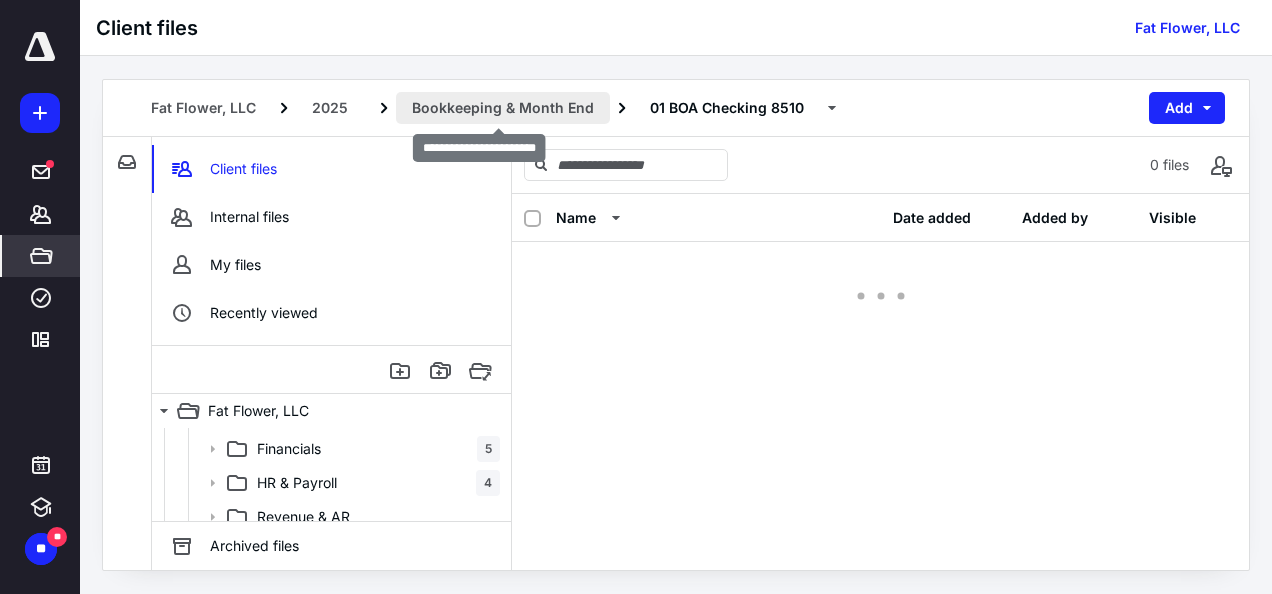 scroll, scrollTop: 0, scrollLeft: 0, axis: both 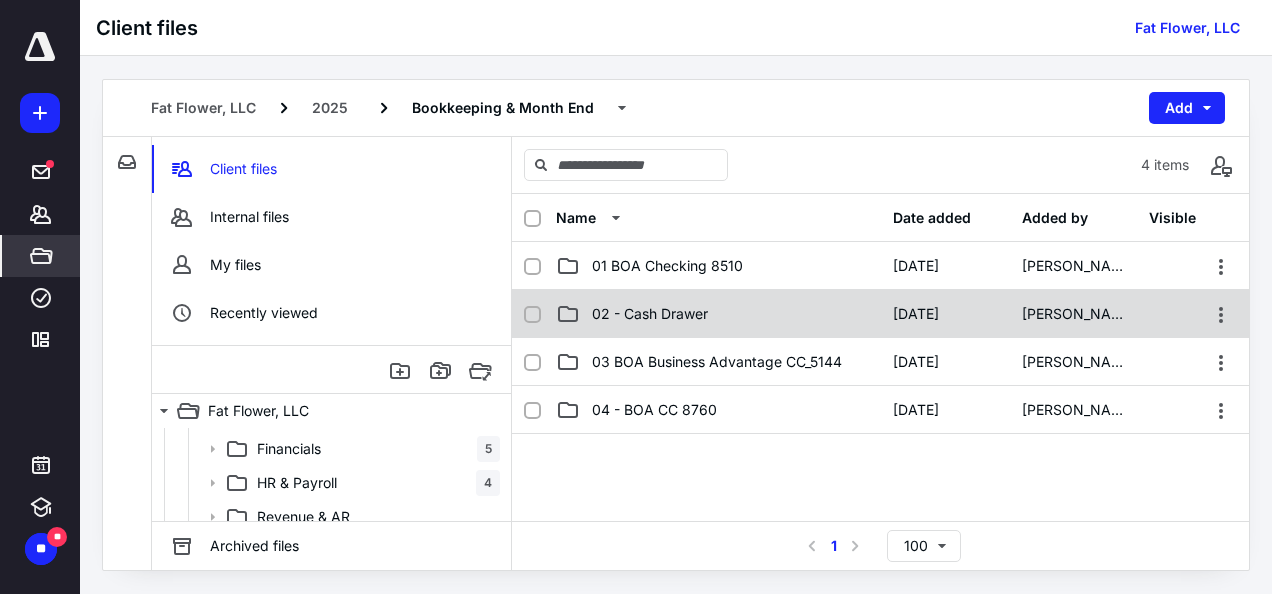 click on "02 - Cash Drawer" at bounding box center (650, 314) 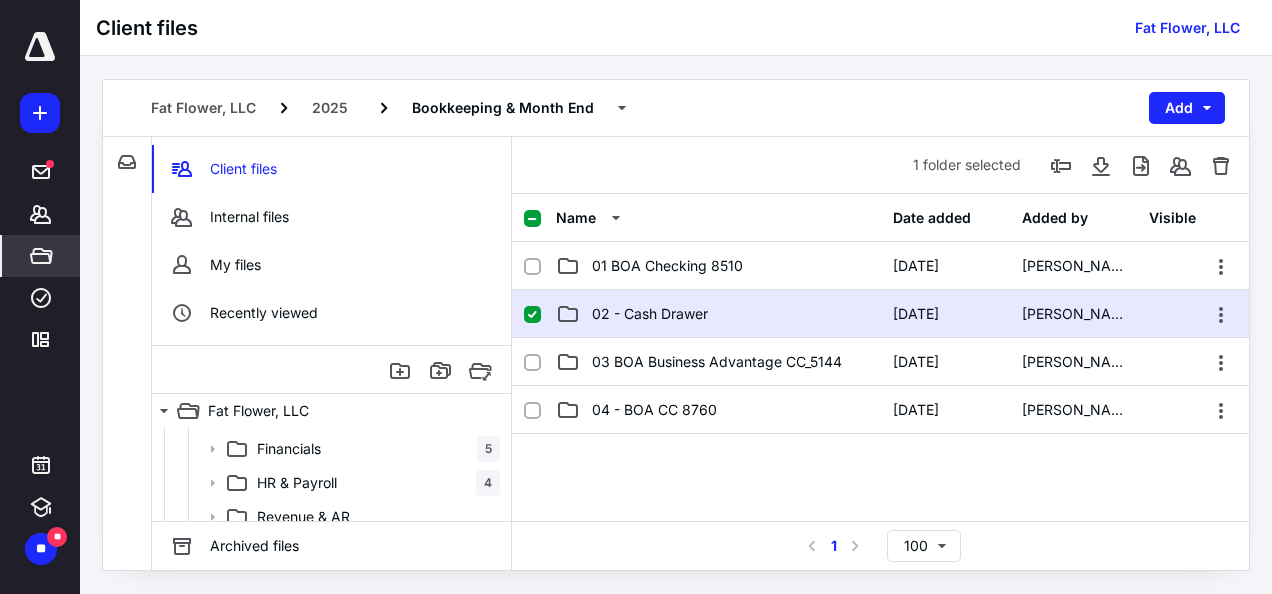 click on "02 - Cash Drawer" at bounding box center [650, 314] 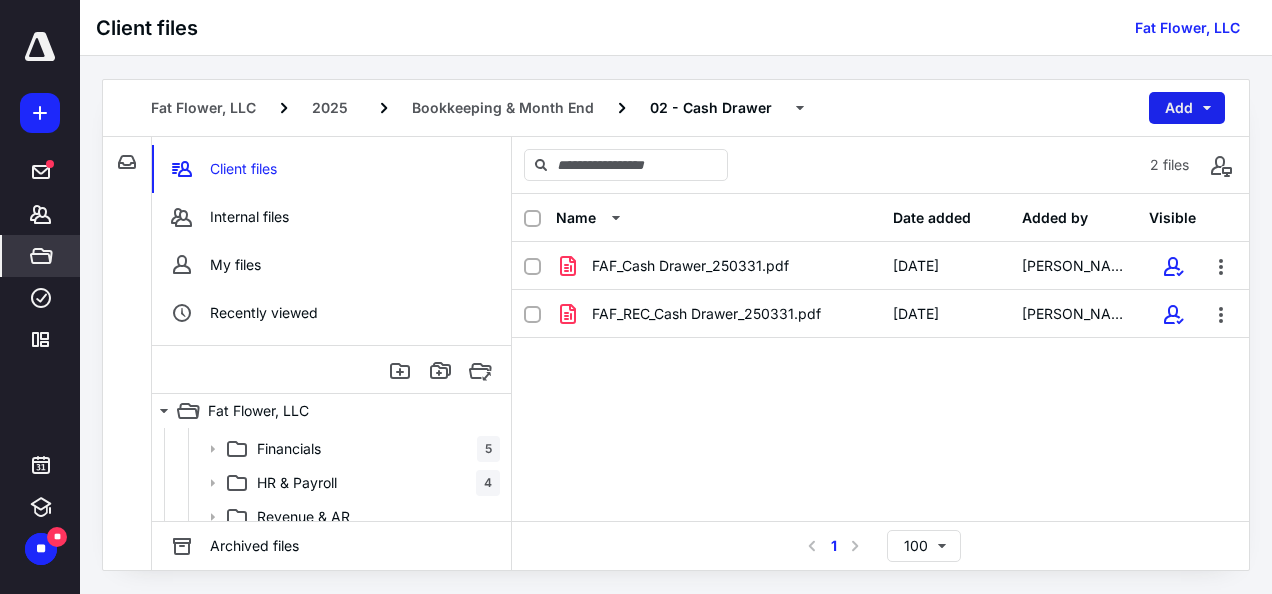 click on "Add" at bounding box center (1187, 108) 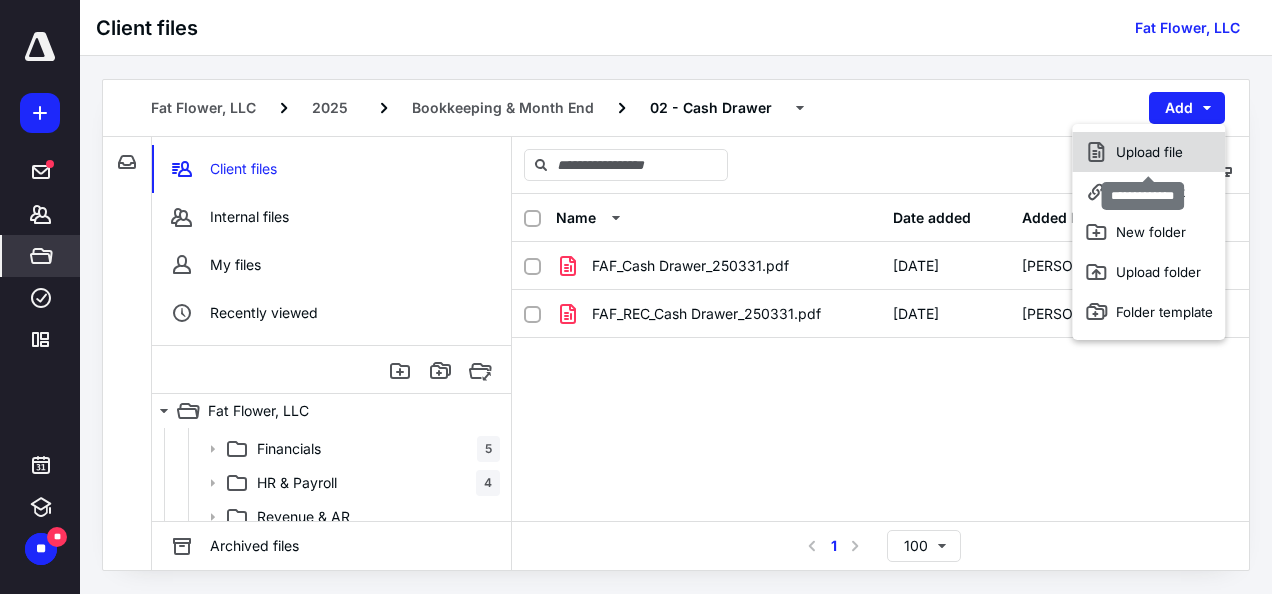 click on "Upload file" at bounding box center [1148, 152] 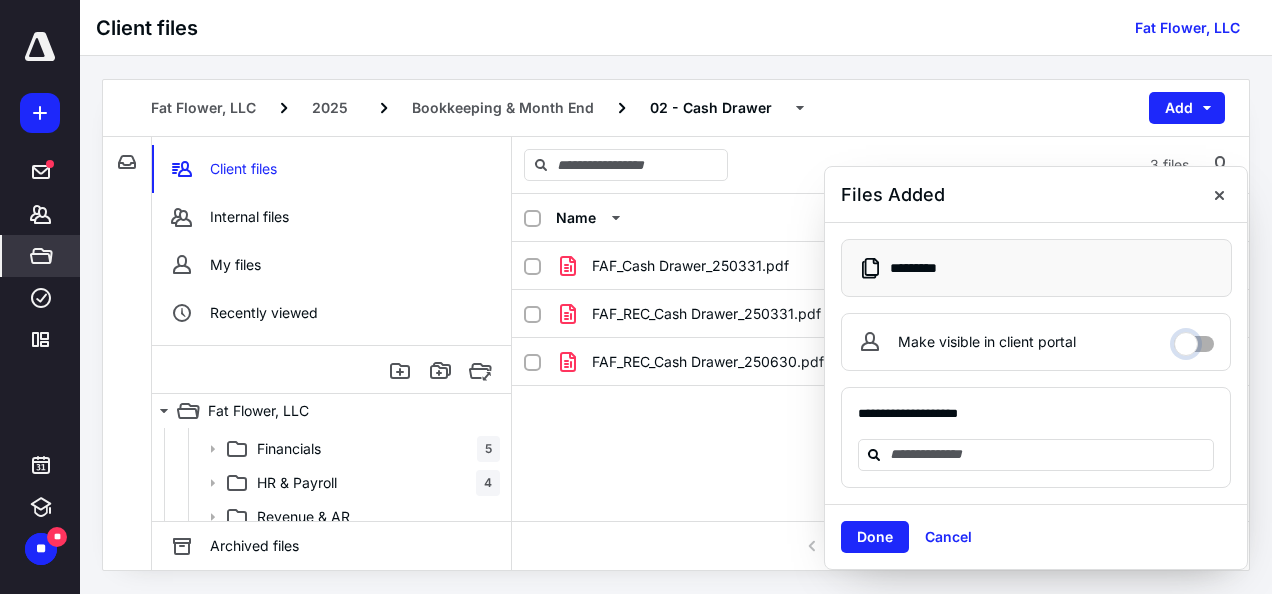 click on "Make visible in client portal" at bounding box center (1194, 339) 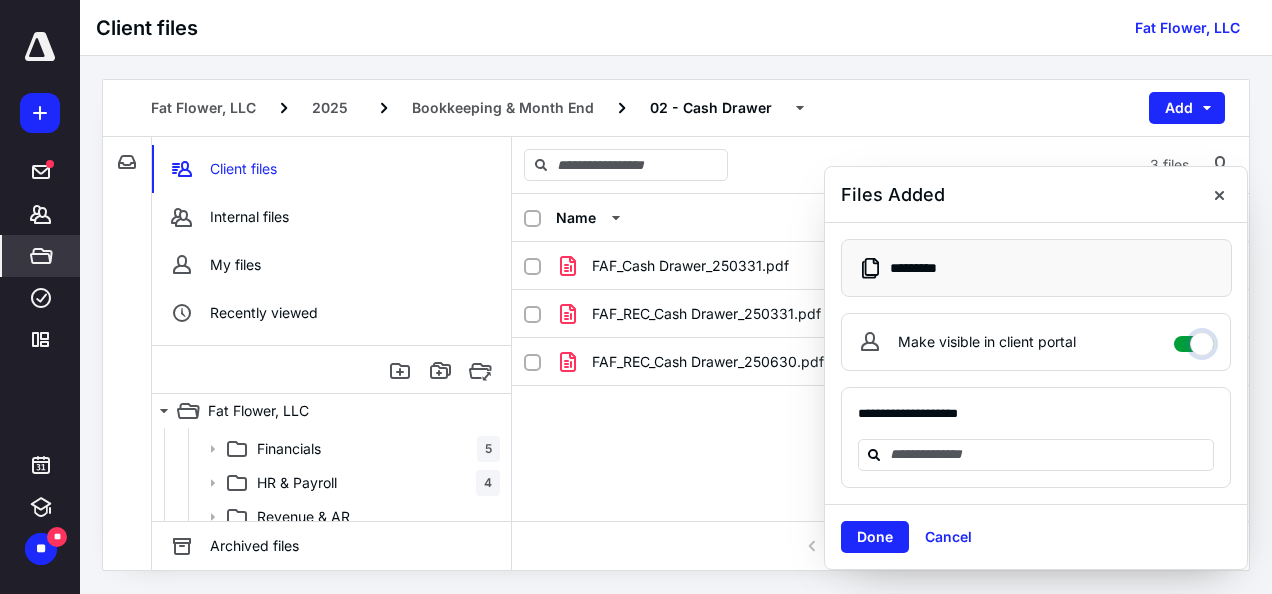 checkbox on "****" 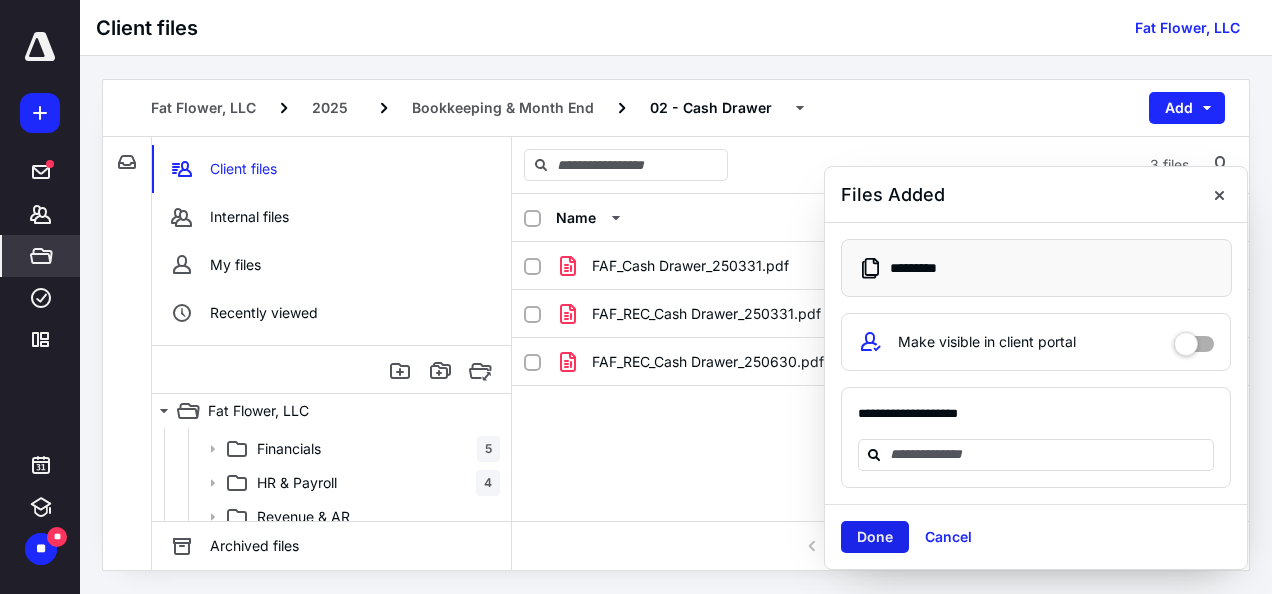 click on "Done" at bounding box center [875, 537] 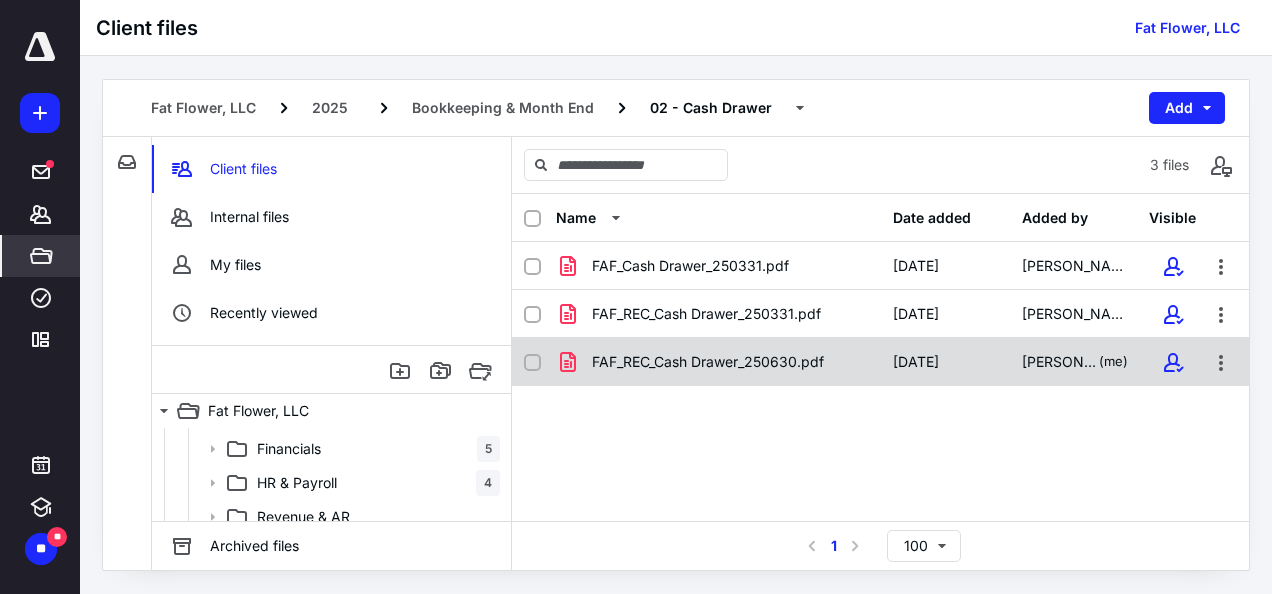 click on "FAF_REC_Cash Drawer_250630.pdf" at bounding box center [708, 362] 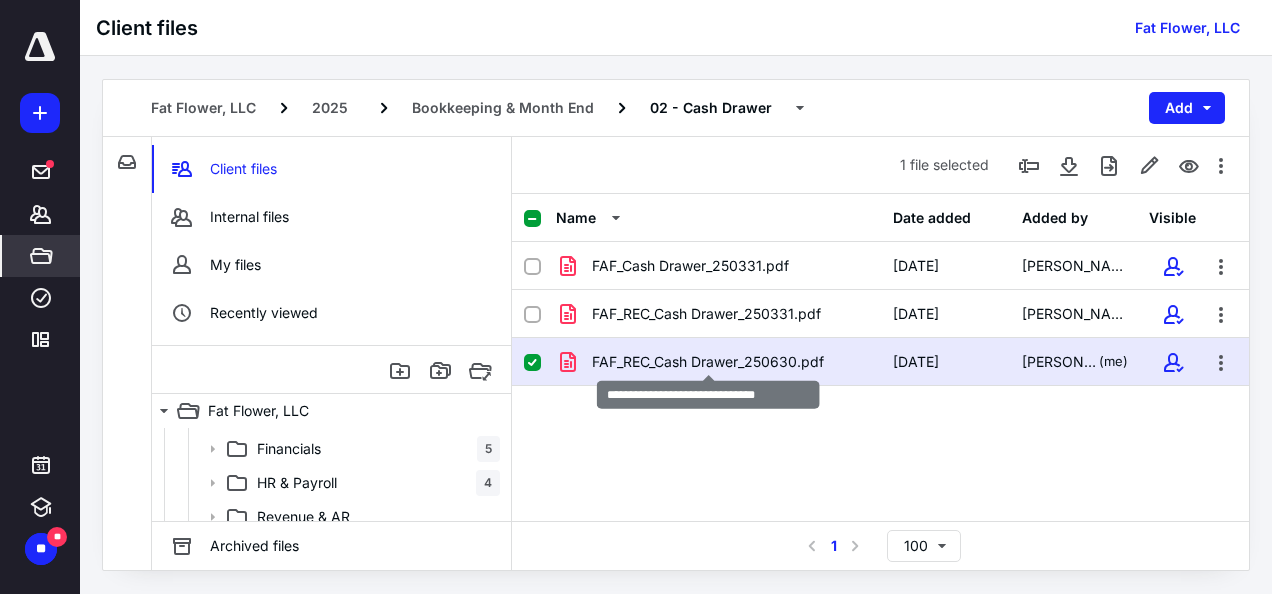 click on "FAF_REC_Cash Drawer_250630.pdf" at bounding box center [708, 362] 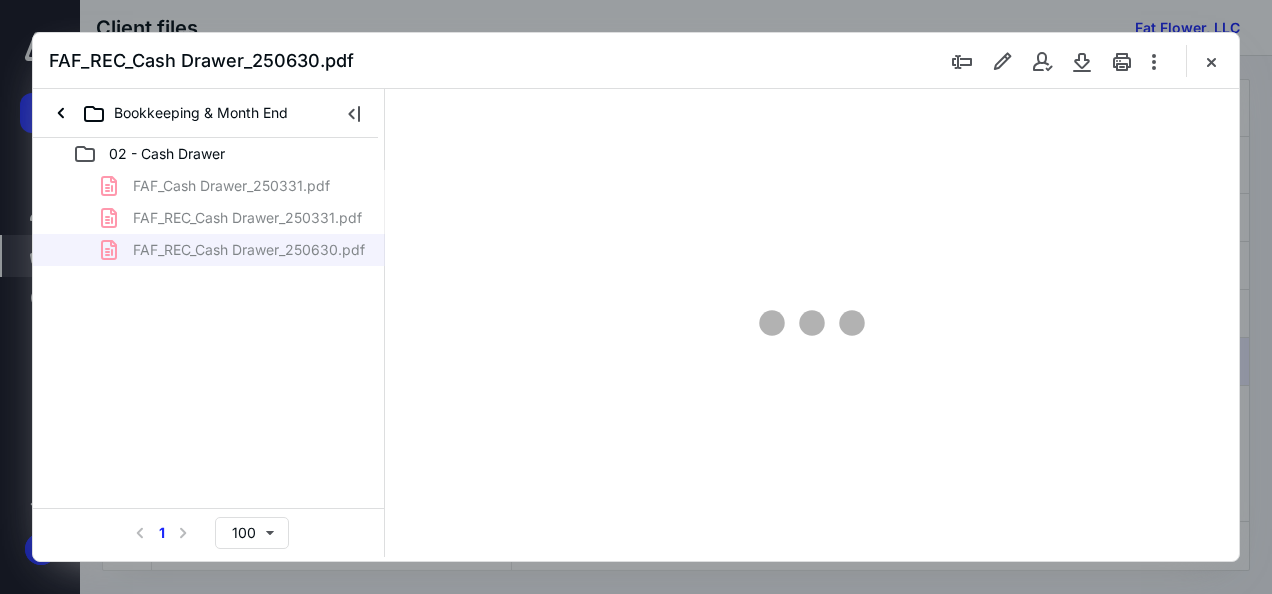 scroll, scrollTop: 0, scrollLeft: 0, axis: both 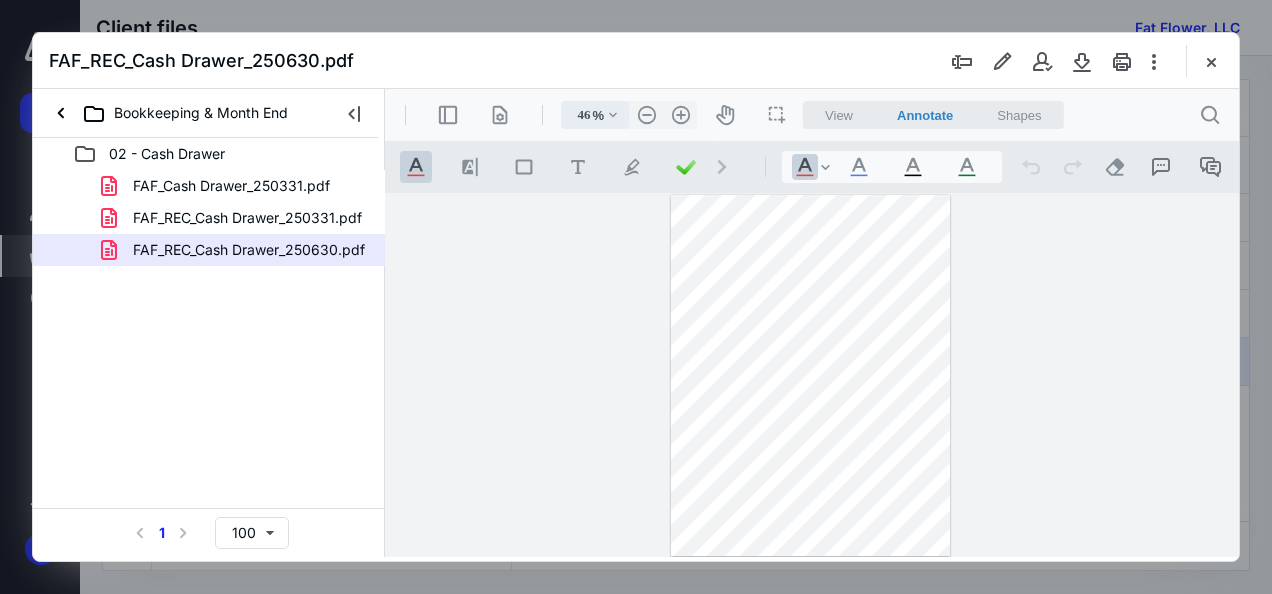 click on ".cls-1{fill:#abb0c4;} icon - chevron - down" at bounding box center [613, 115] 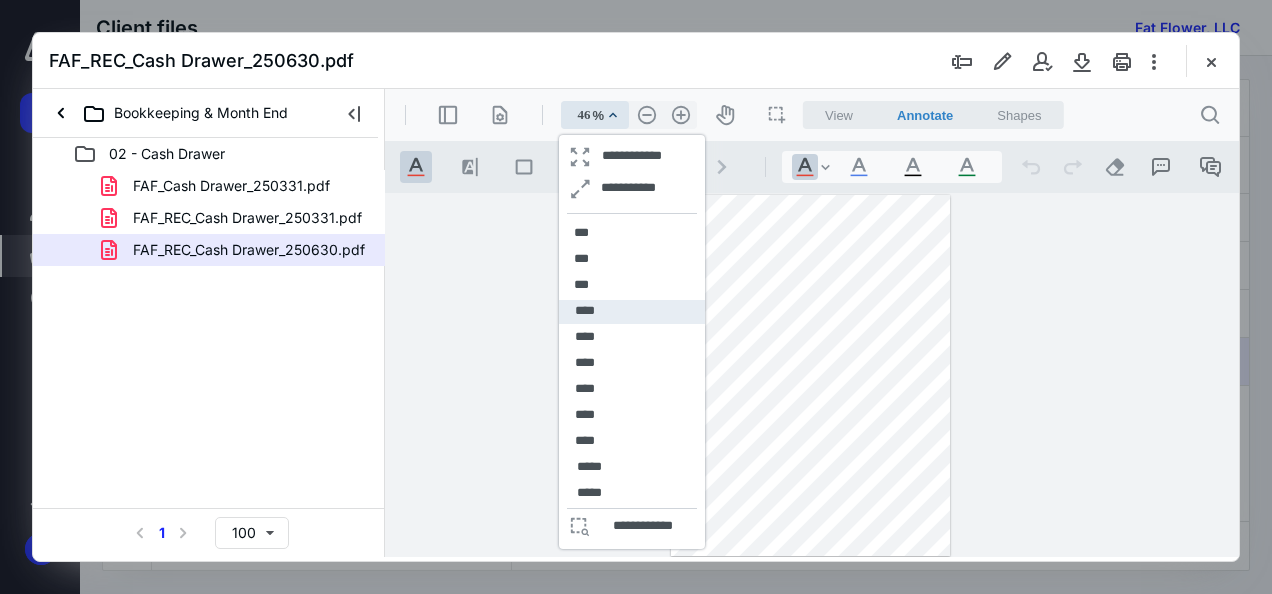 click on "****" at bounding box center [632, 312] 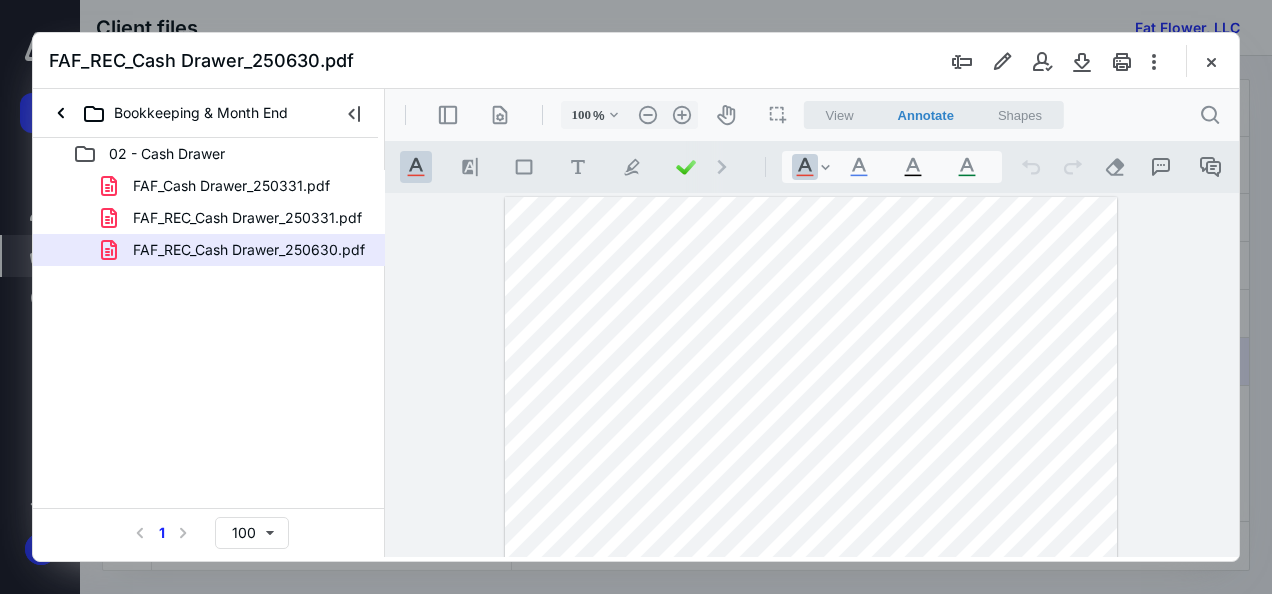 scroll, scrollTop: 155, scrollLeft: 0, axis: vertical 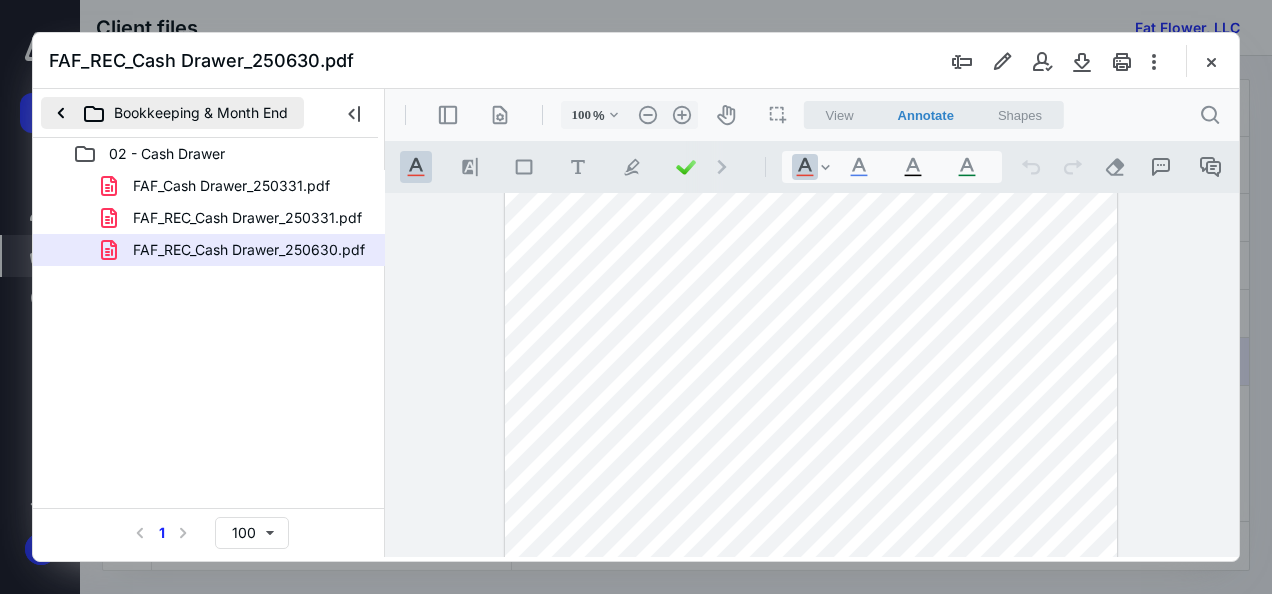 click on "Bookkeeping & Month End" at bounding box center [172, 113] 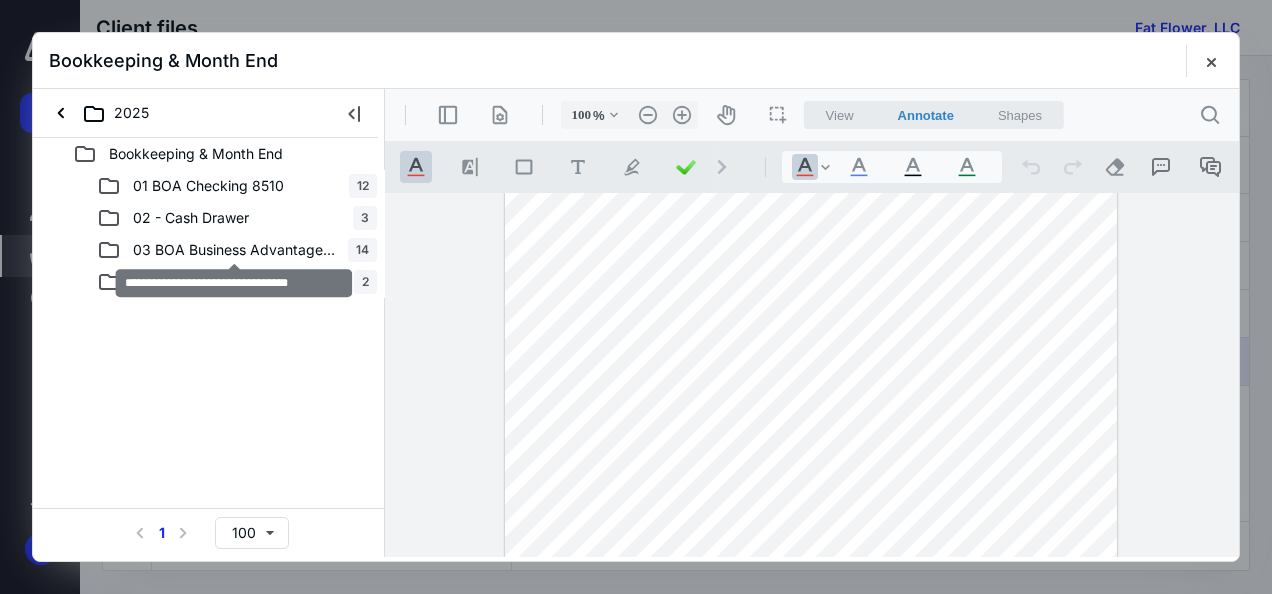 click on "03 BOA Business Advantage CC_5144" at bounding box center (234, 250) 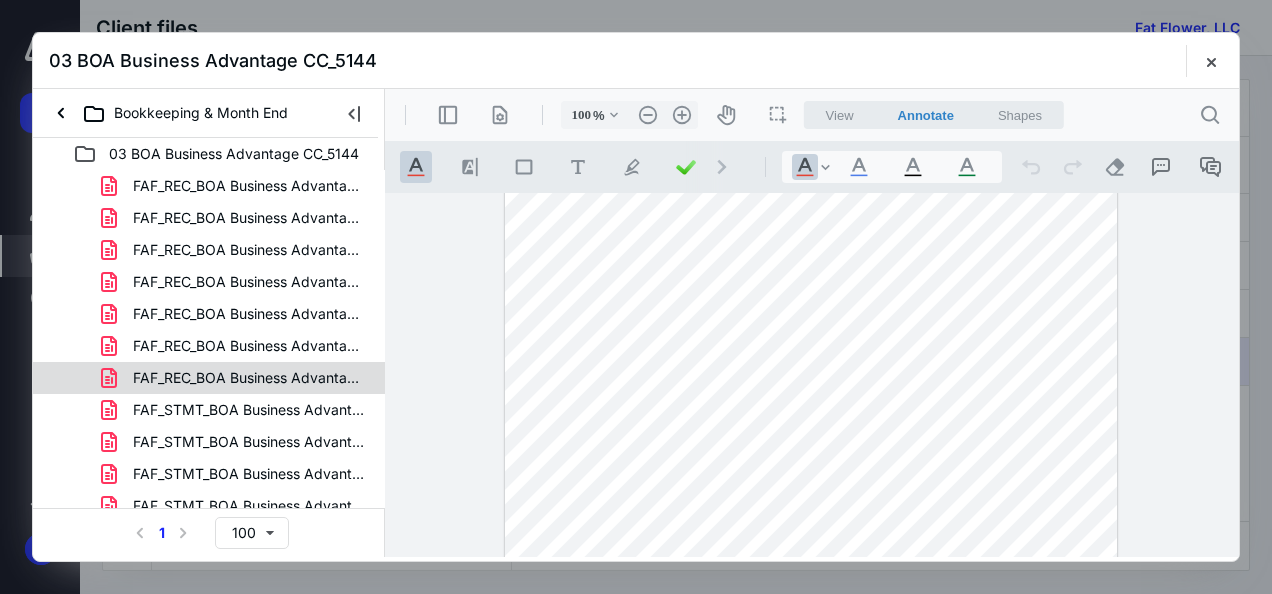click on "FAF_REC_BOA Business Advantage CC 5144_250707.pdf" at bounding box center (249, 378) 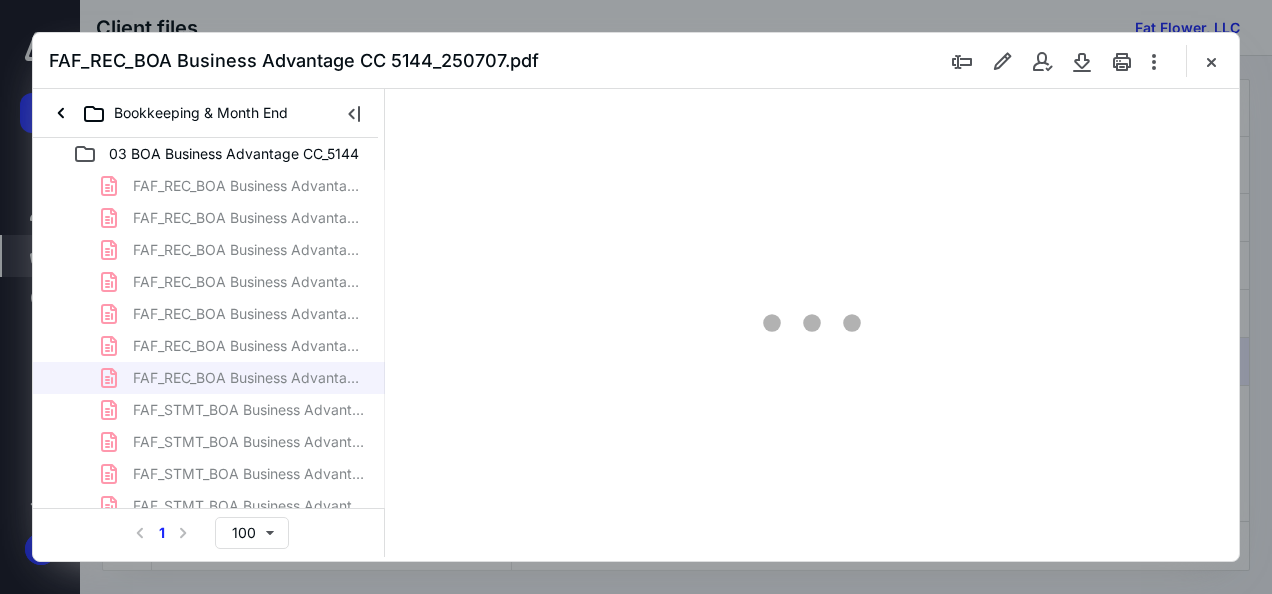 scroll, scrollTop: 0, scrollLeft: 0, axis: both 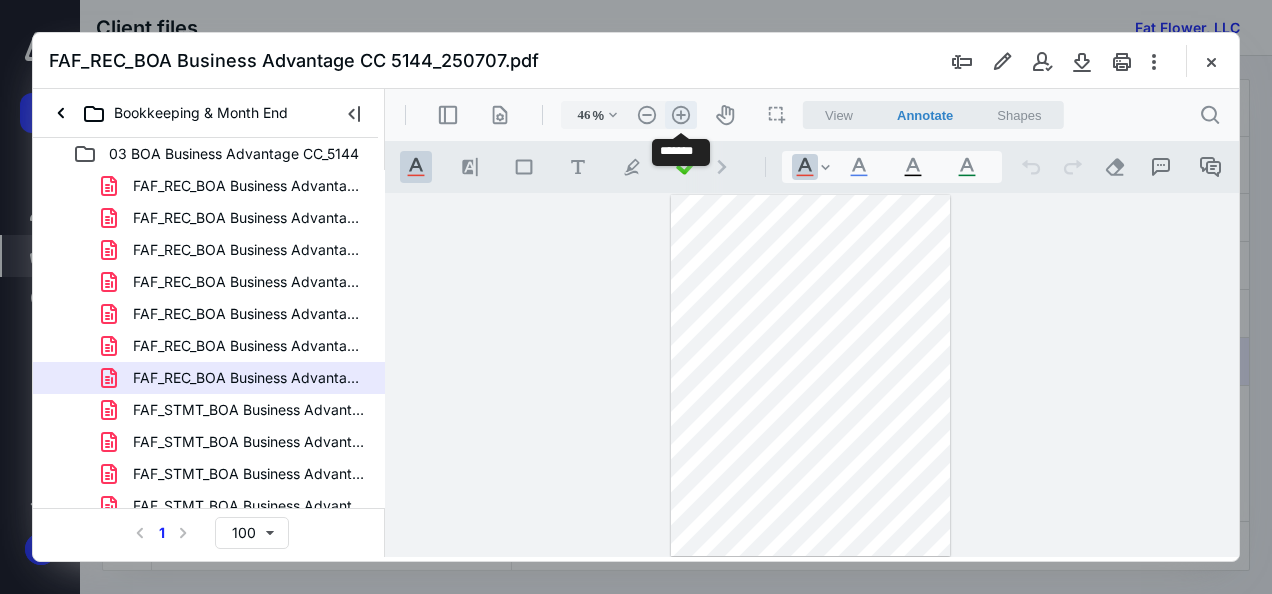 click on ".cls-1{fill:#abb0c4;} icon - header - zoom - in - line" at bounding box center (681, 115) 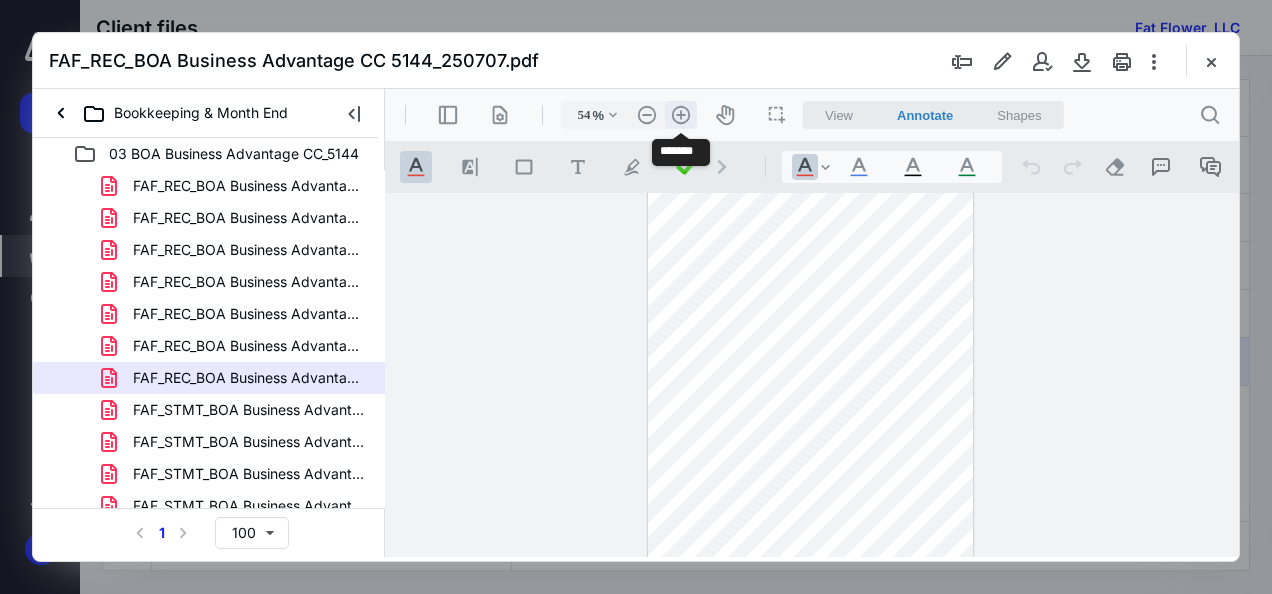 click on ".cls-1{fill:#abb0c4;} icon - header - zoom - in - line" at bounding box center (681, 115) 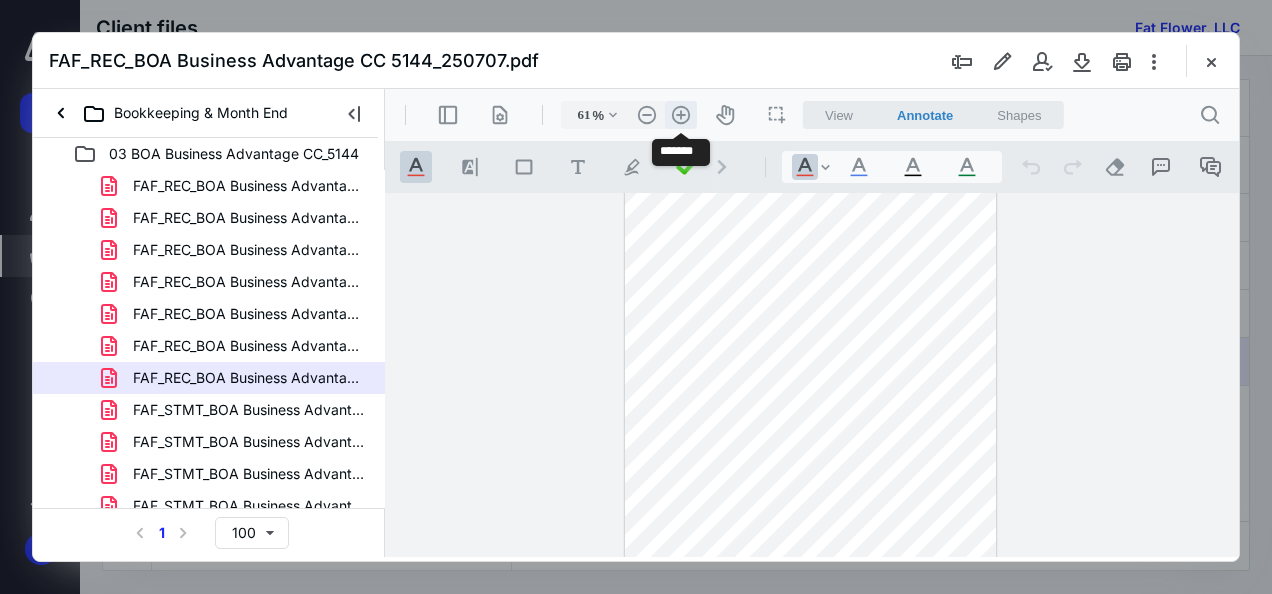 click on ".cls-1{fill:#abb0c4;} icon - header - zoom - in - line" at bounding box center (681, 115) 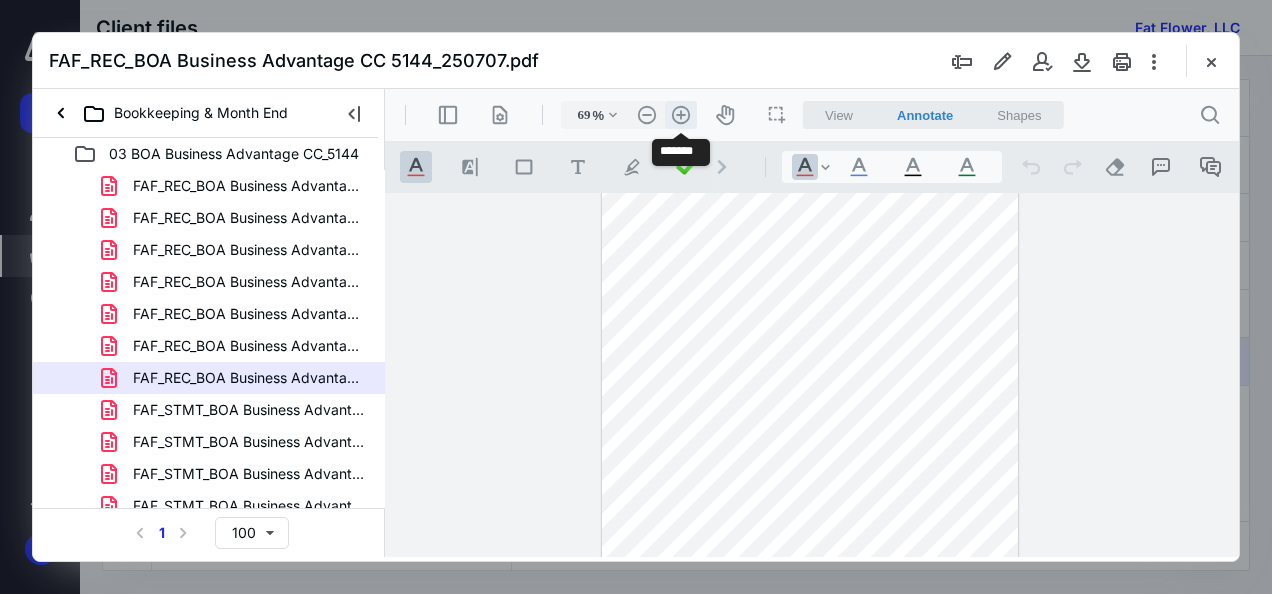 click on ".cls-1{fill:#abb0c4;} icon - header - zoom - in - line" at bounding box center [681, 115] 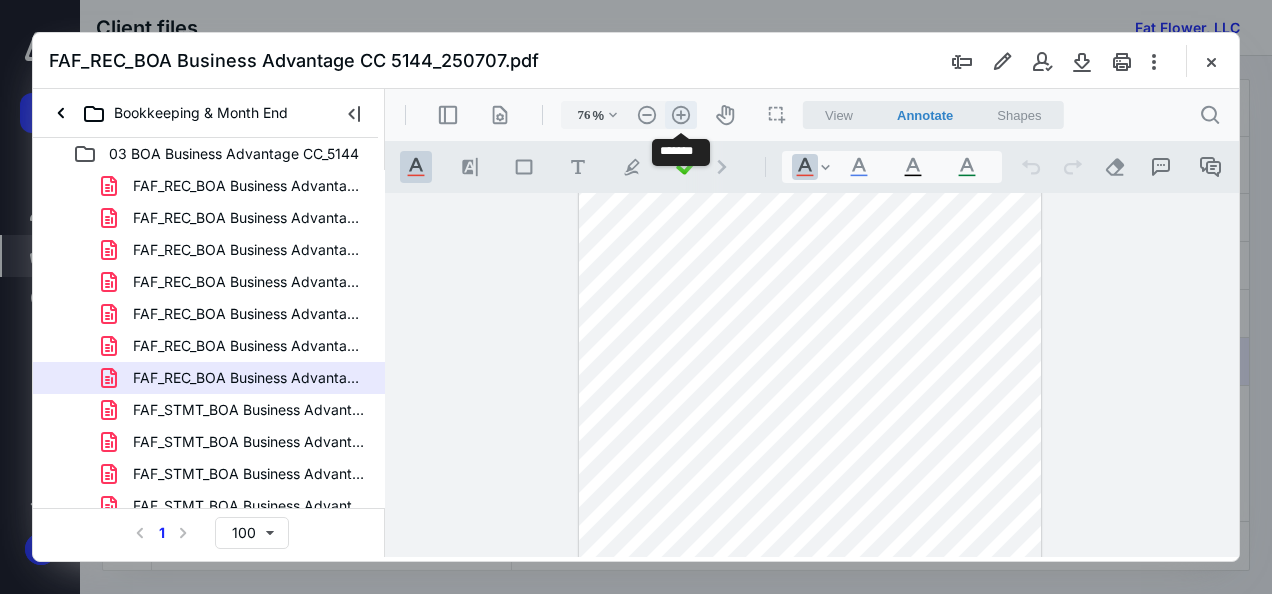 click on ".cls-1{fill:#abb0c4;} icon - header - zoom - in - line" at bounding box center [681, 115] 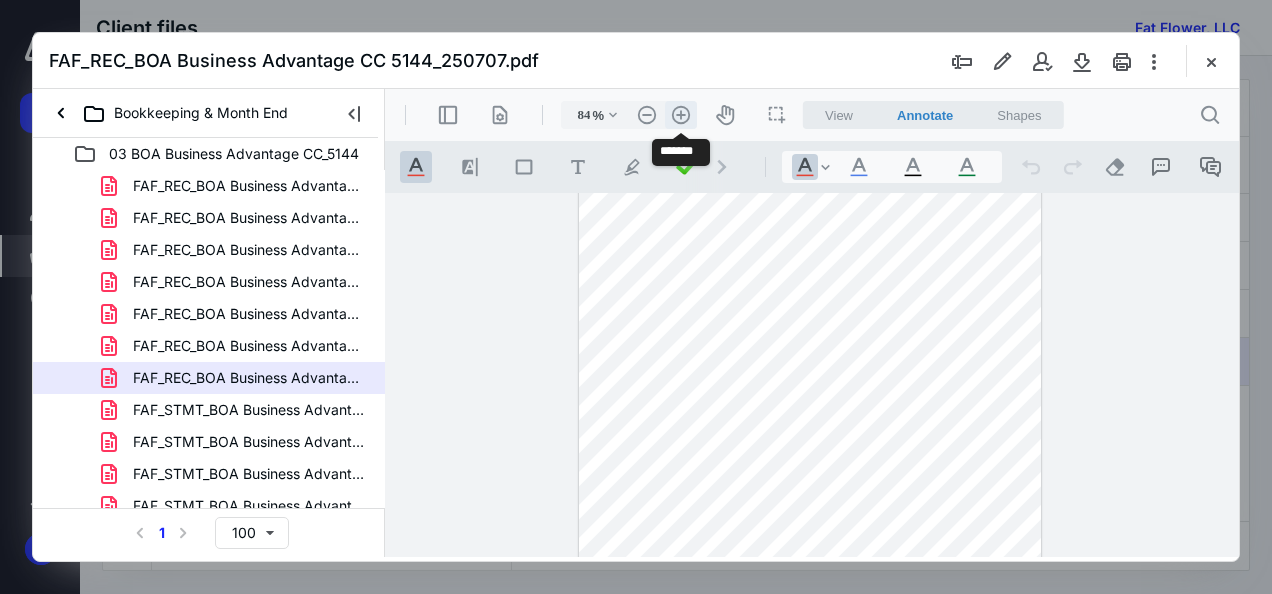 click on ".cls-1{fill:#abb0c4;} icon - header - zoom - in - line" at bounding box center (681, 115) 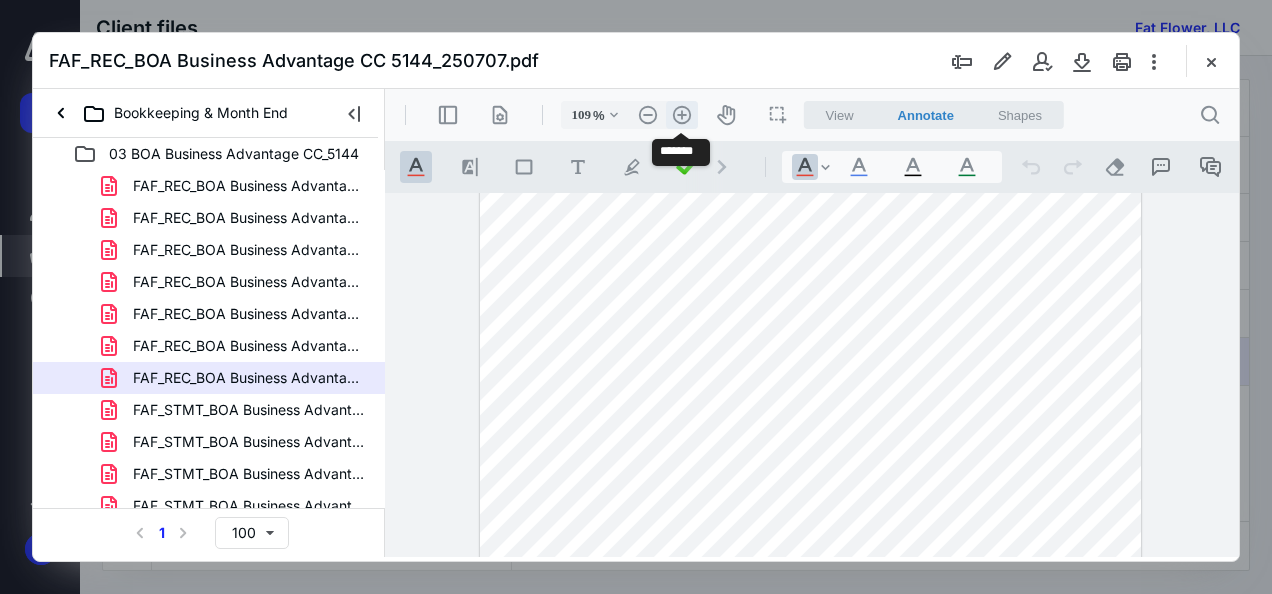click on ".cls-1{fill:#abb0c4;} icon - header - zoom - in - line" at bounding box center (682, 115) 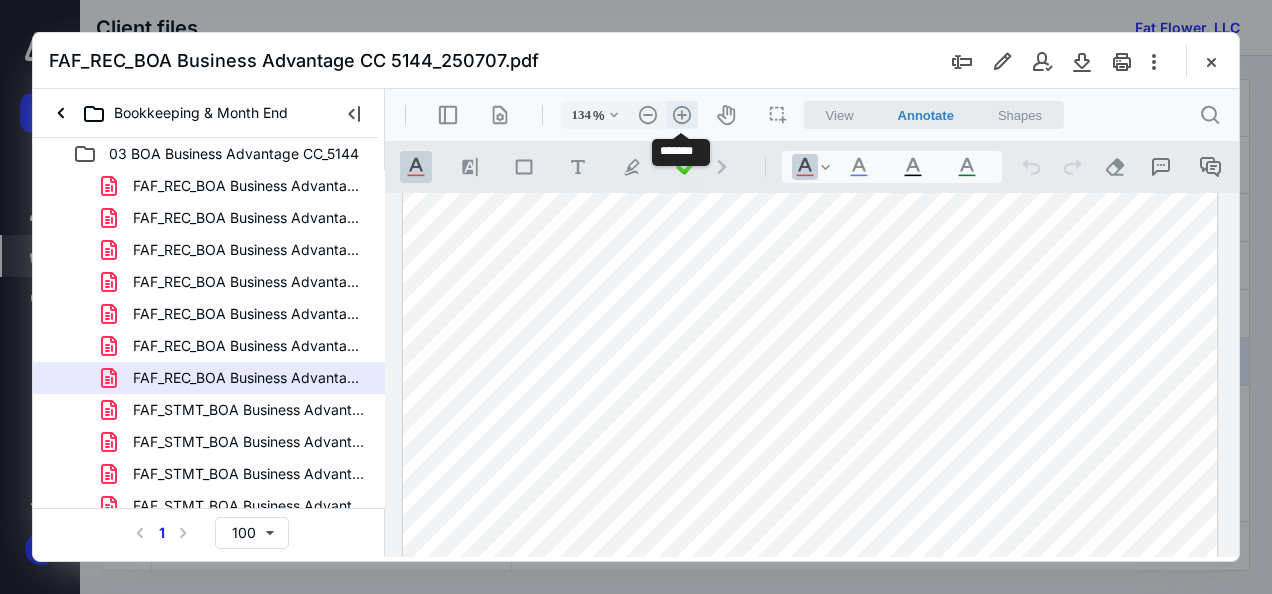 scroll, scrollTop: 249, scrollLeft: 0, axis: vertical 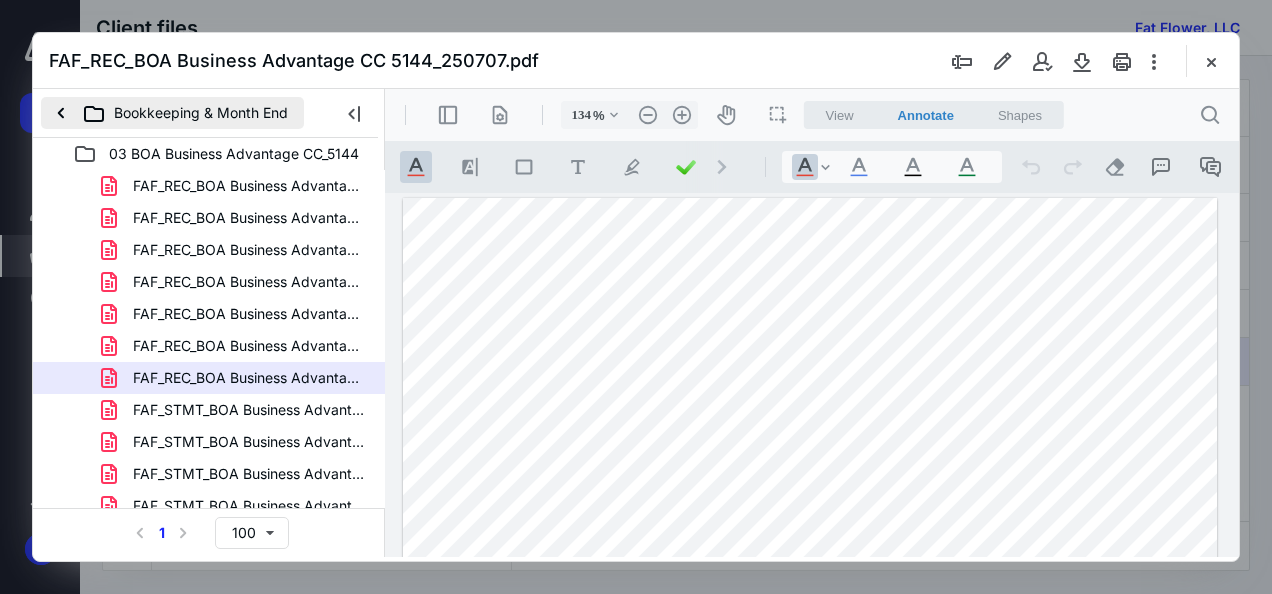 click on "Bookkeeping & Month End" at bounding box center [172, 113] 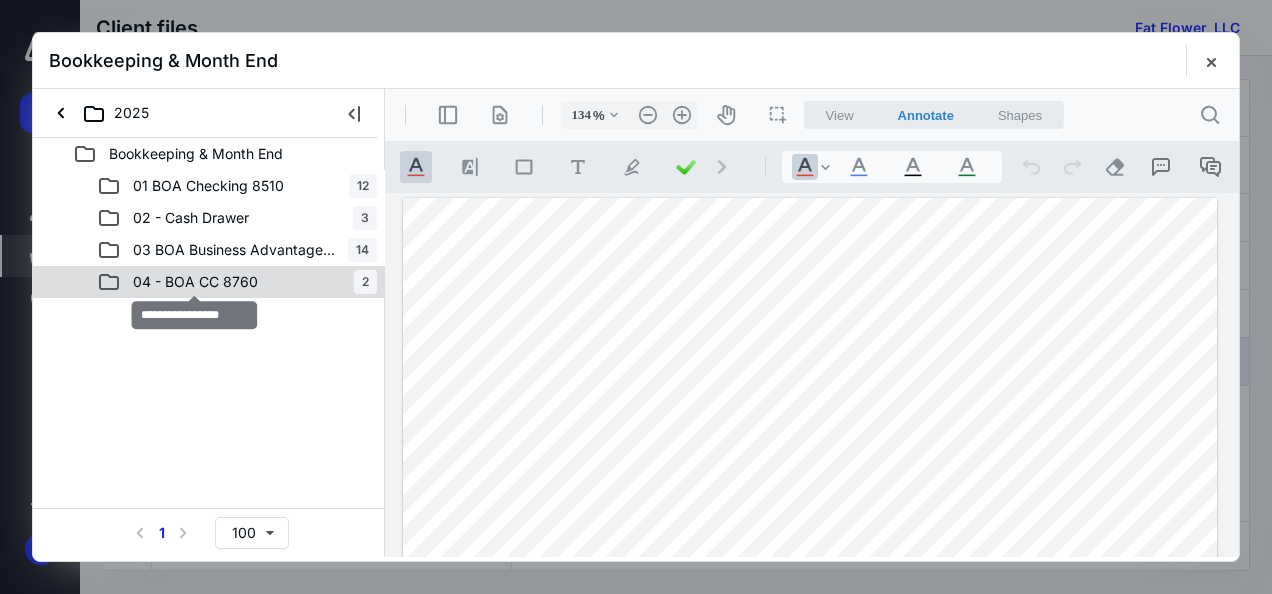 click on "04 - BOA CC 8760" at bounding box center (195, 282) 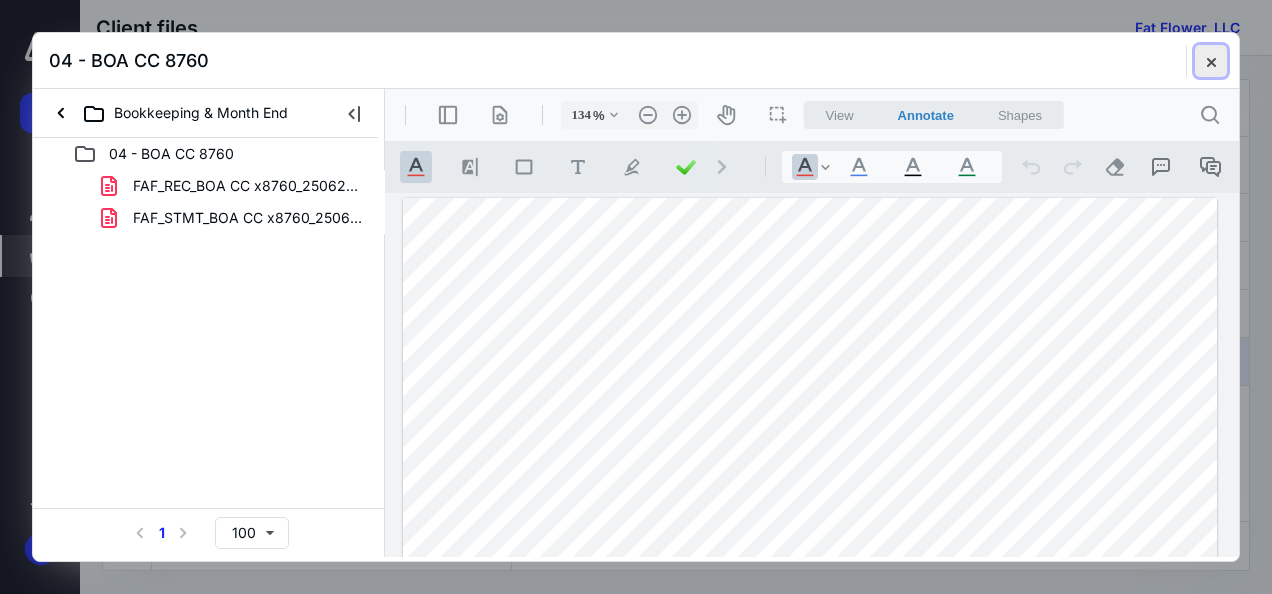 click at bounding box center (1211, 61) 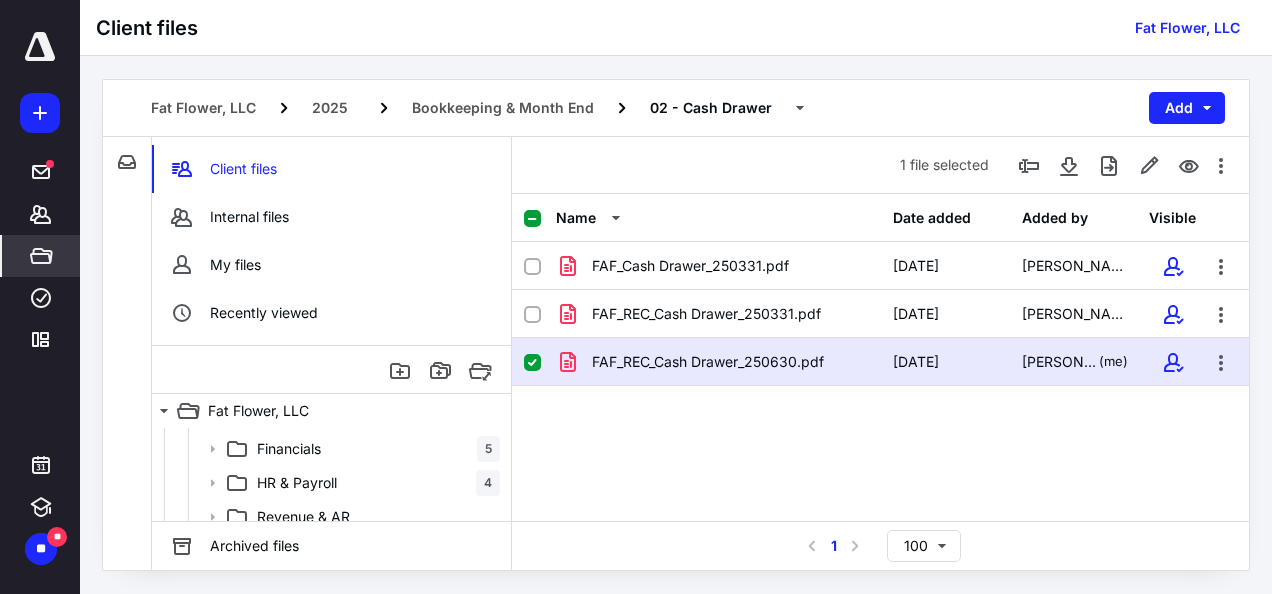 click at bounding box center [40, 47] 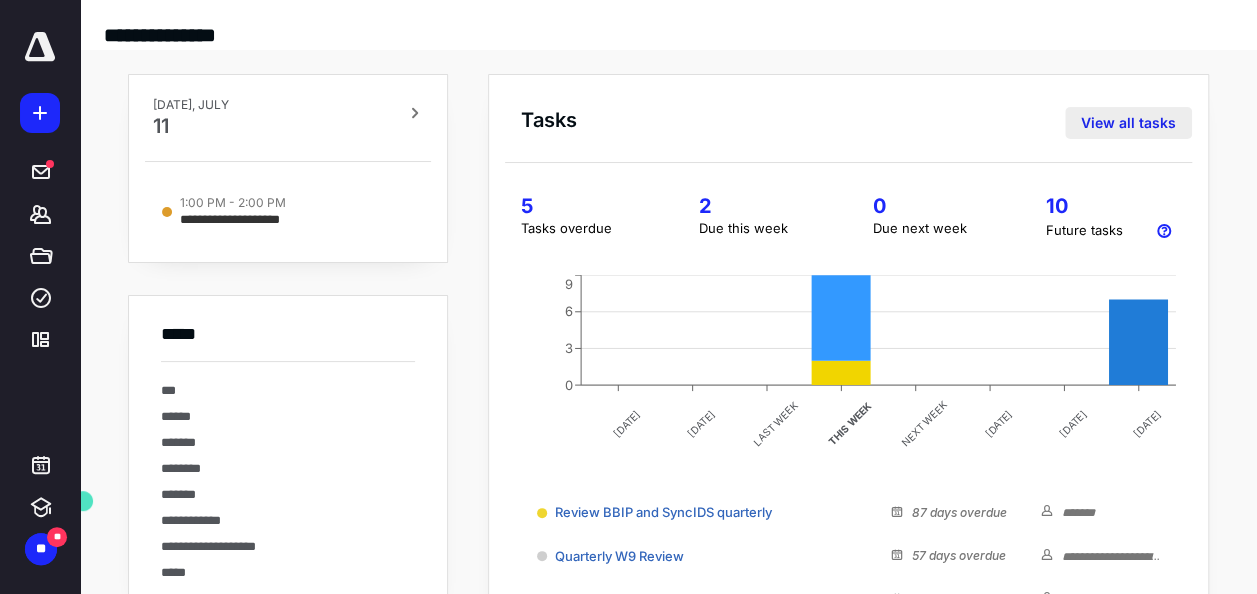 click on "View all tasks" at bounding box center (1128, 123) 